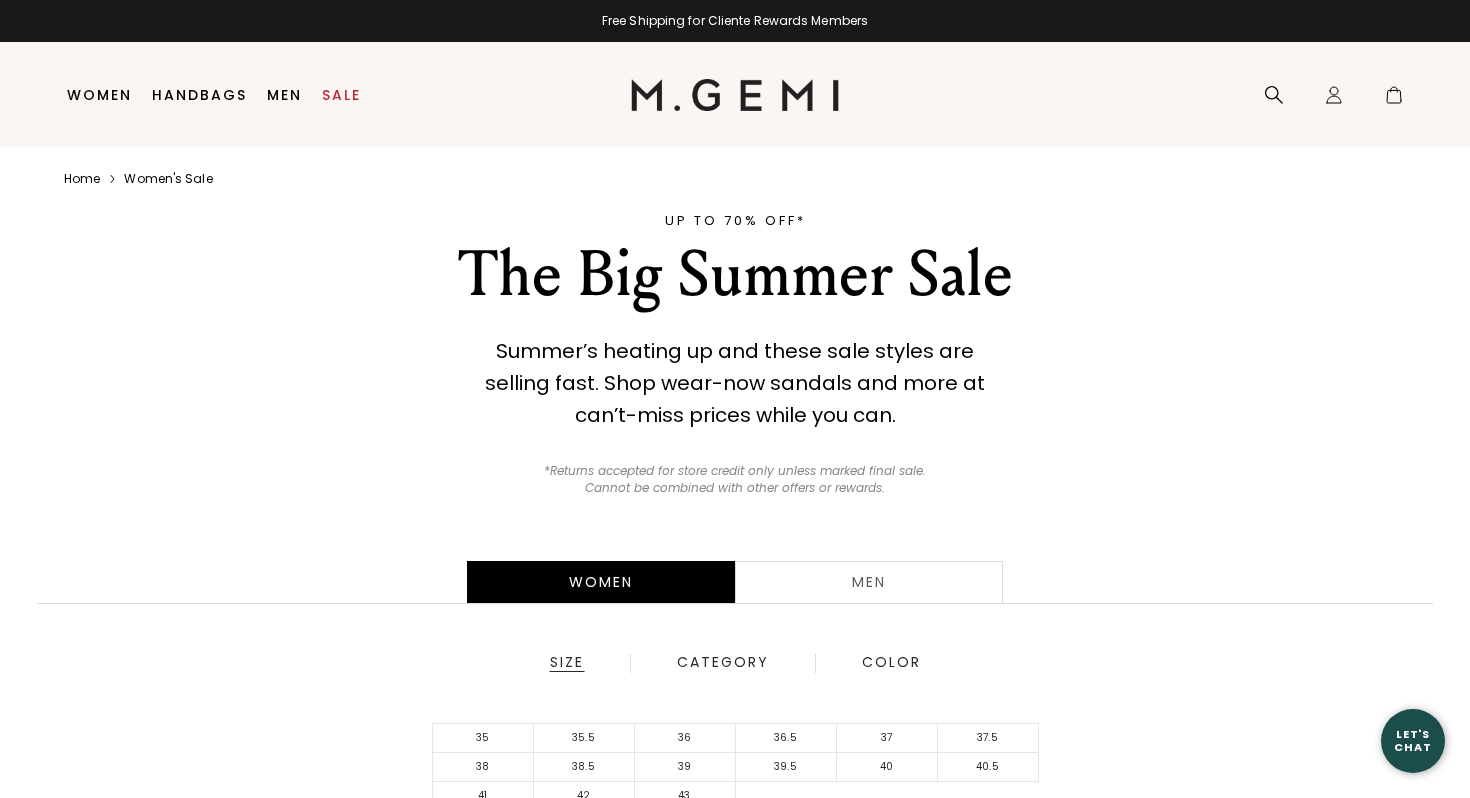 scroll, scrollTop: 0, scrollLeft: 0, axis: both 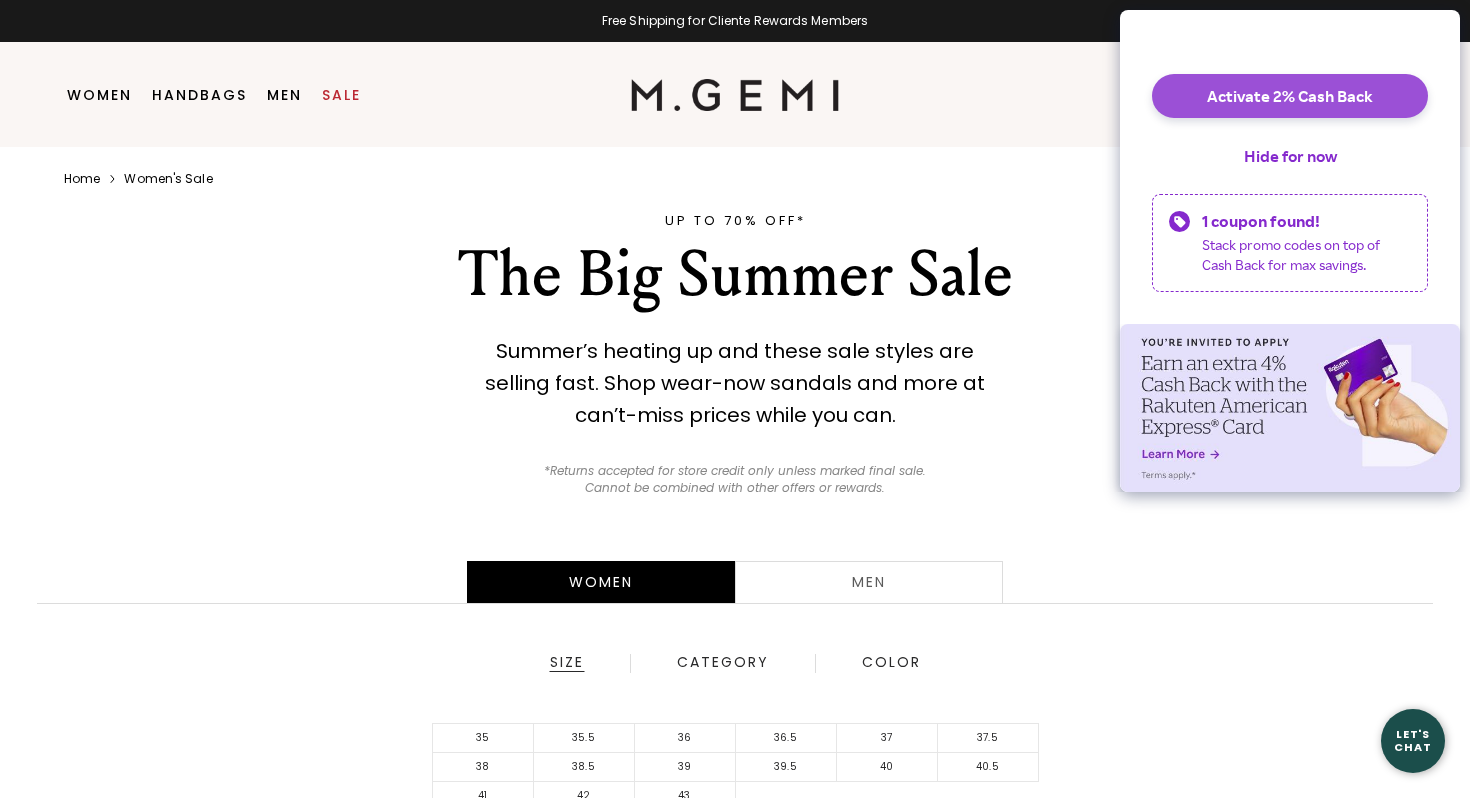 click on "Activate 2% Cash Back" at bounding box center (1290, 96) 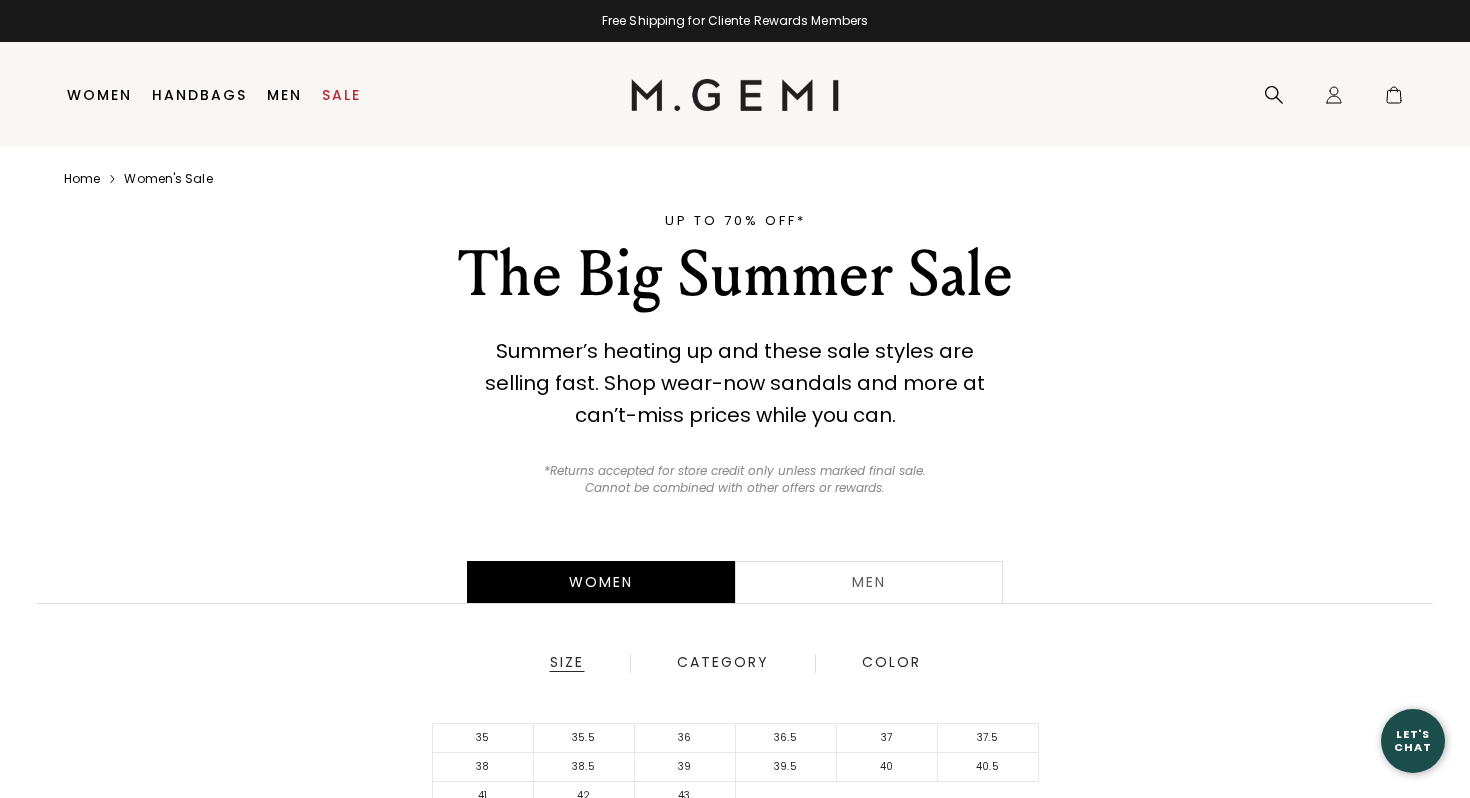 scroll, scrollTop: 0, scrollLeft: 0, axis: both 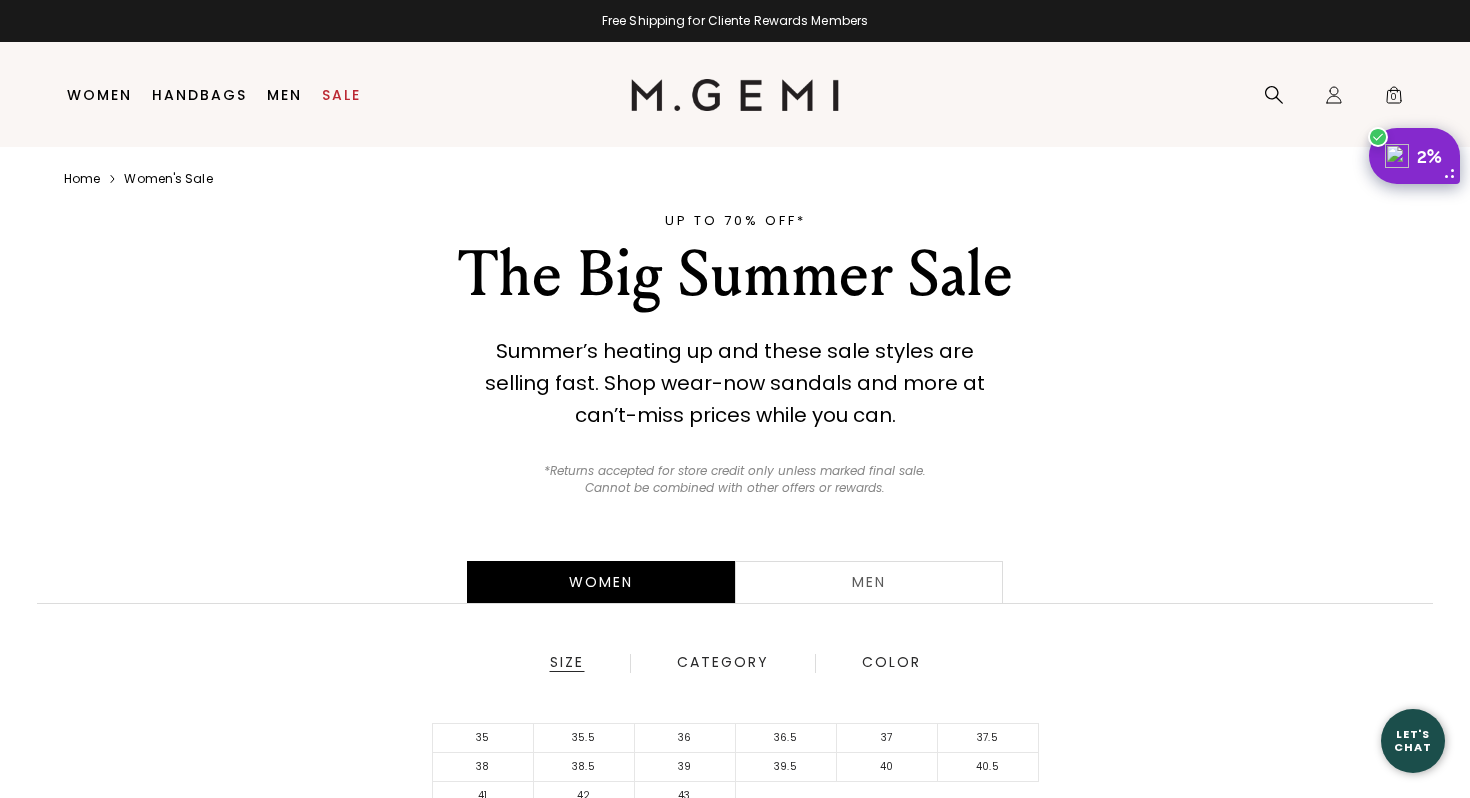 click on "Icons/20x20/bag@2x" 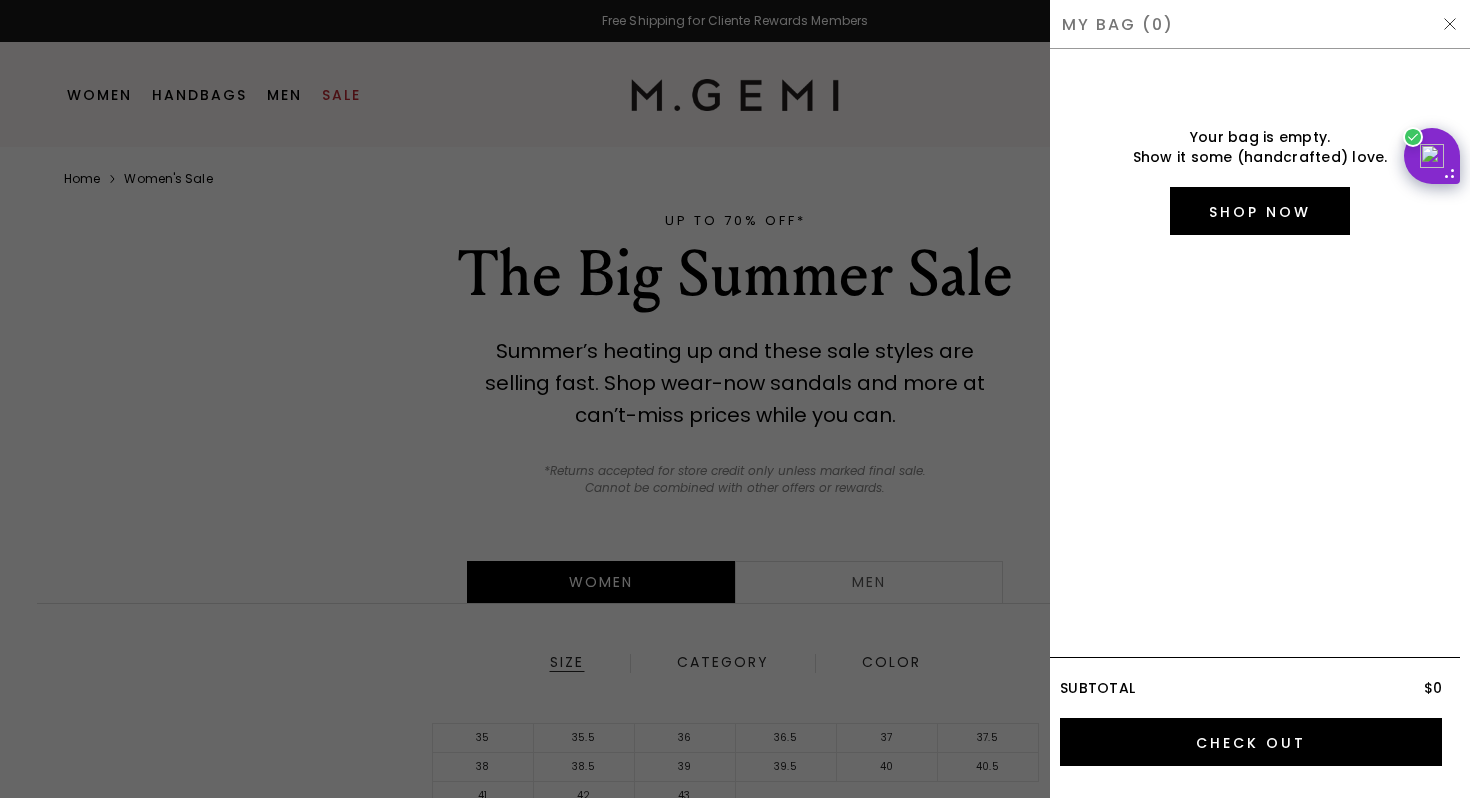 click at bounding box center (1450, 24) 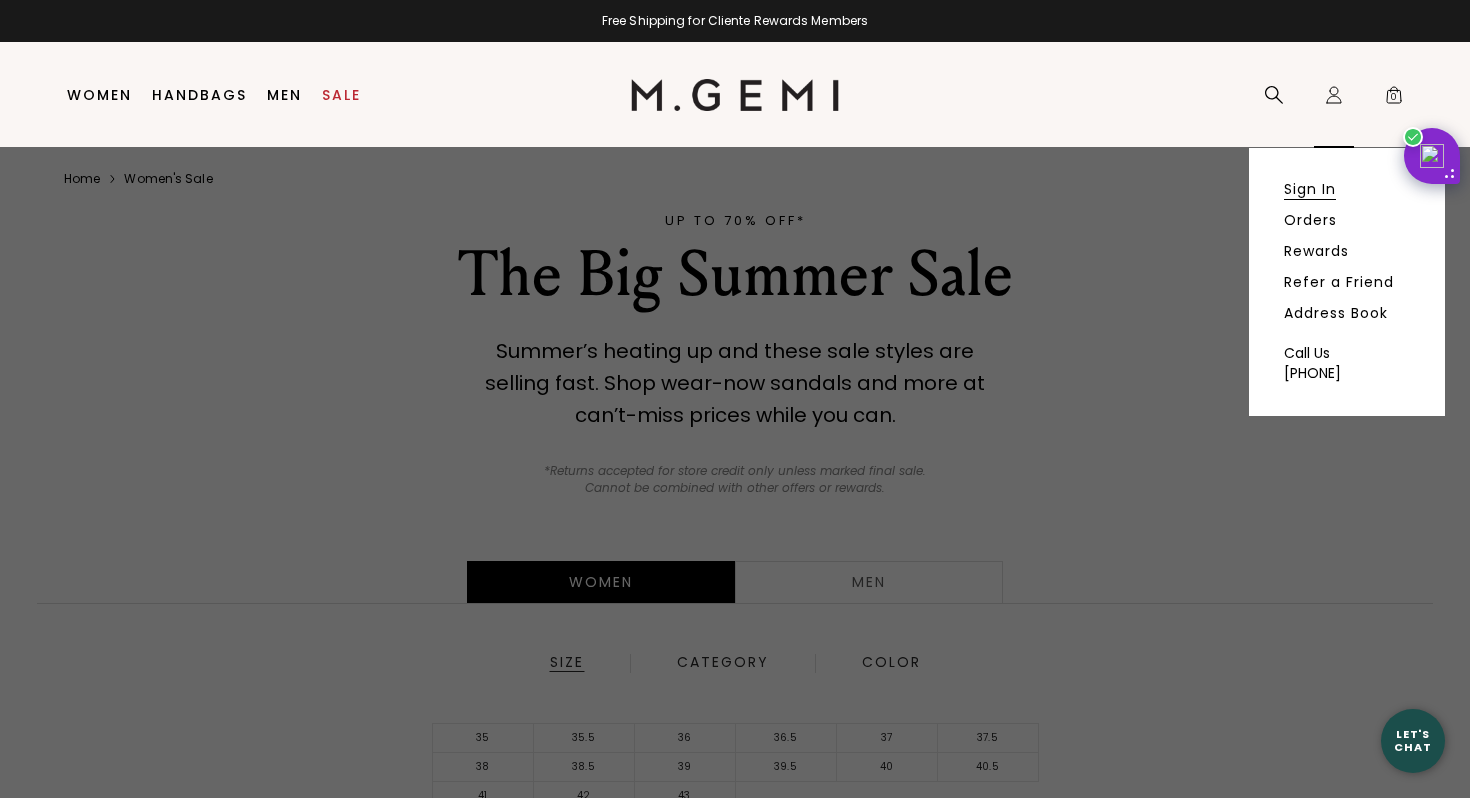 click on "Sign In" at bounding box center [1310, 189] 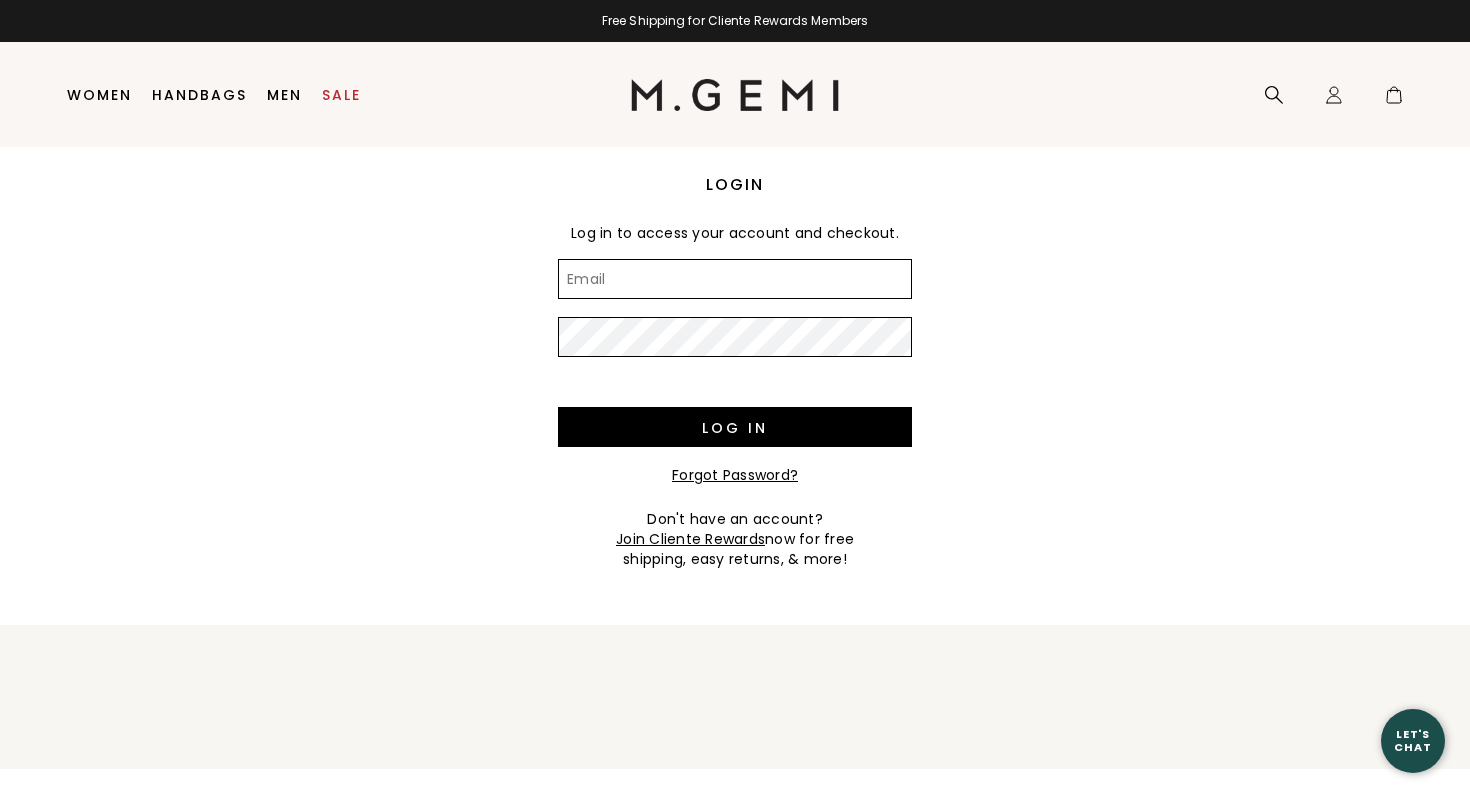 scroll, scrollTop: 0, scrollLeft: 0, axis: both 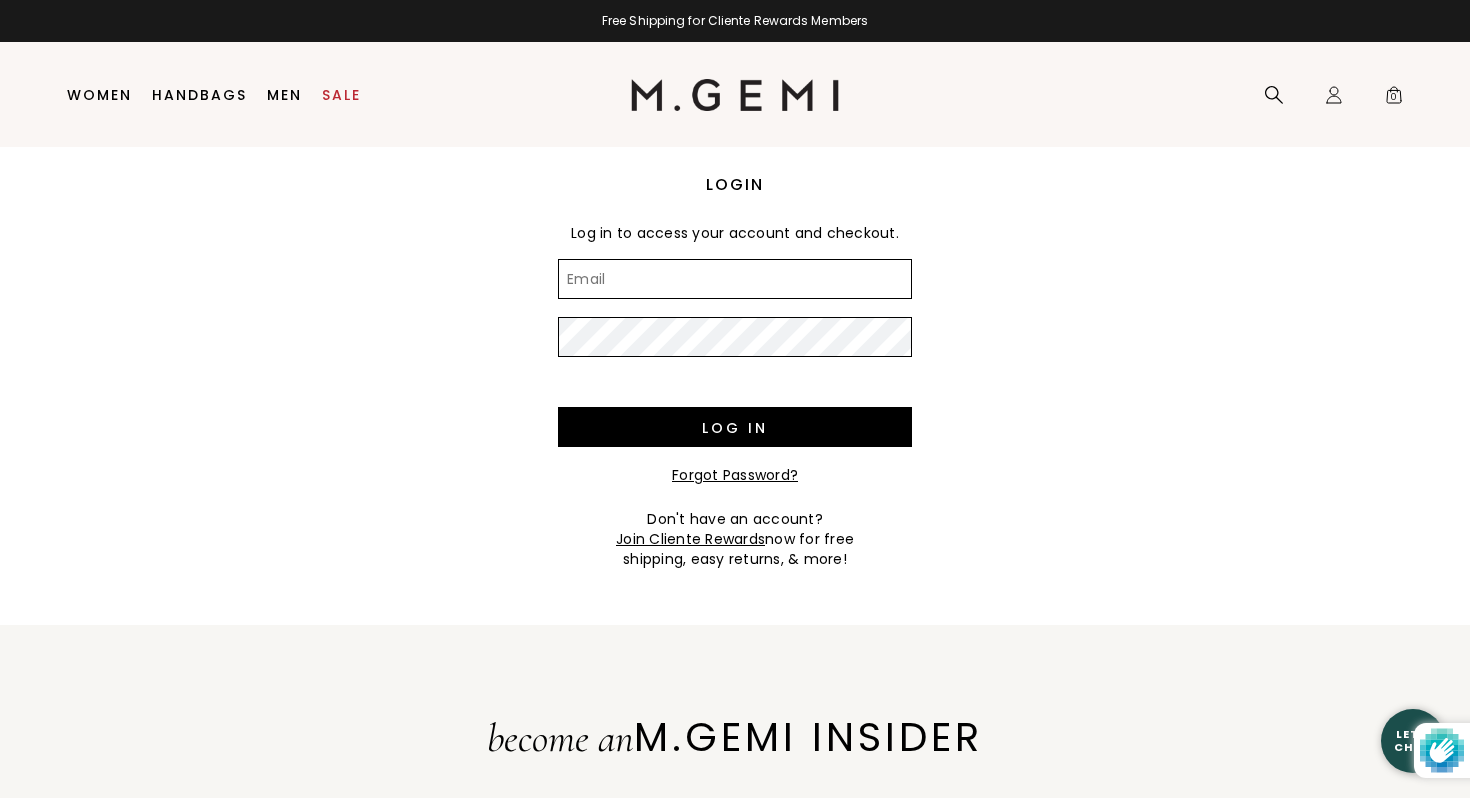 click on "Email" at bounding box center (735, 279) 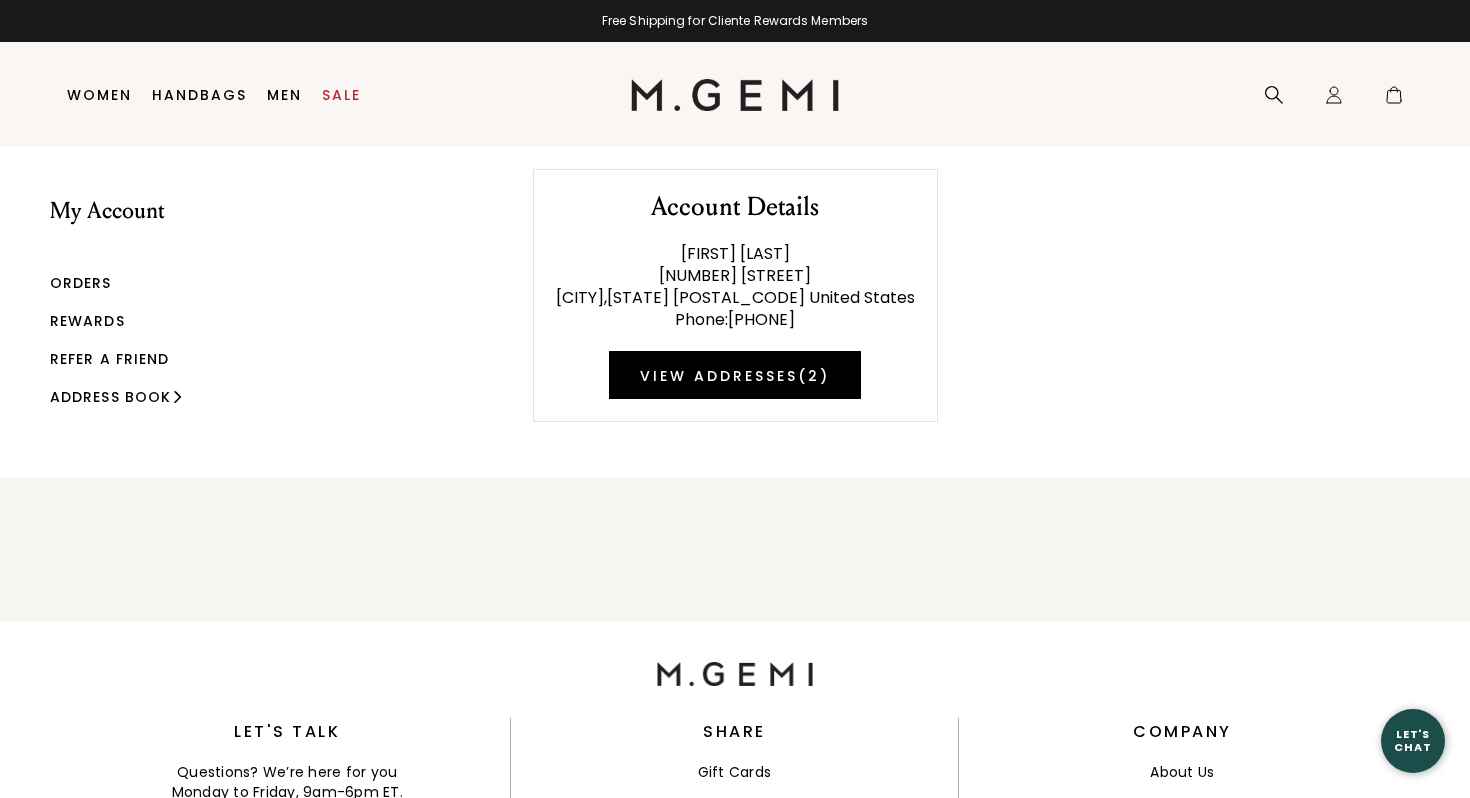 scroll, scrollTop: 0, scrollLeft: 0, axis: both 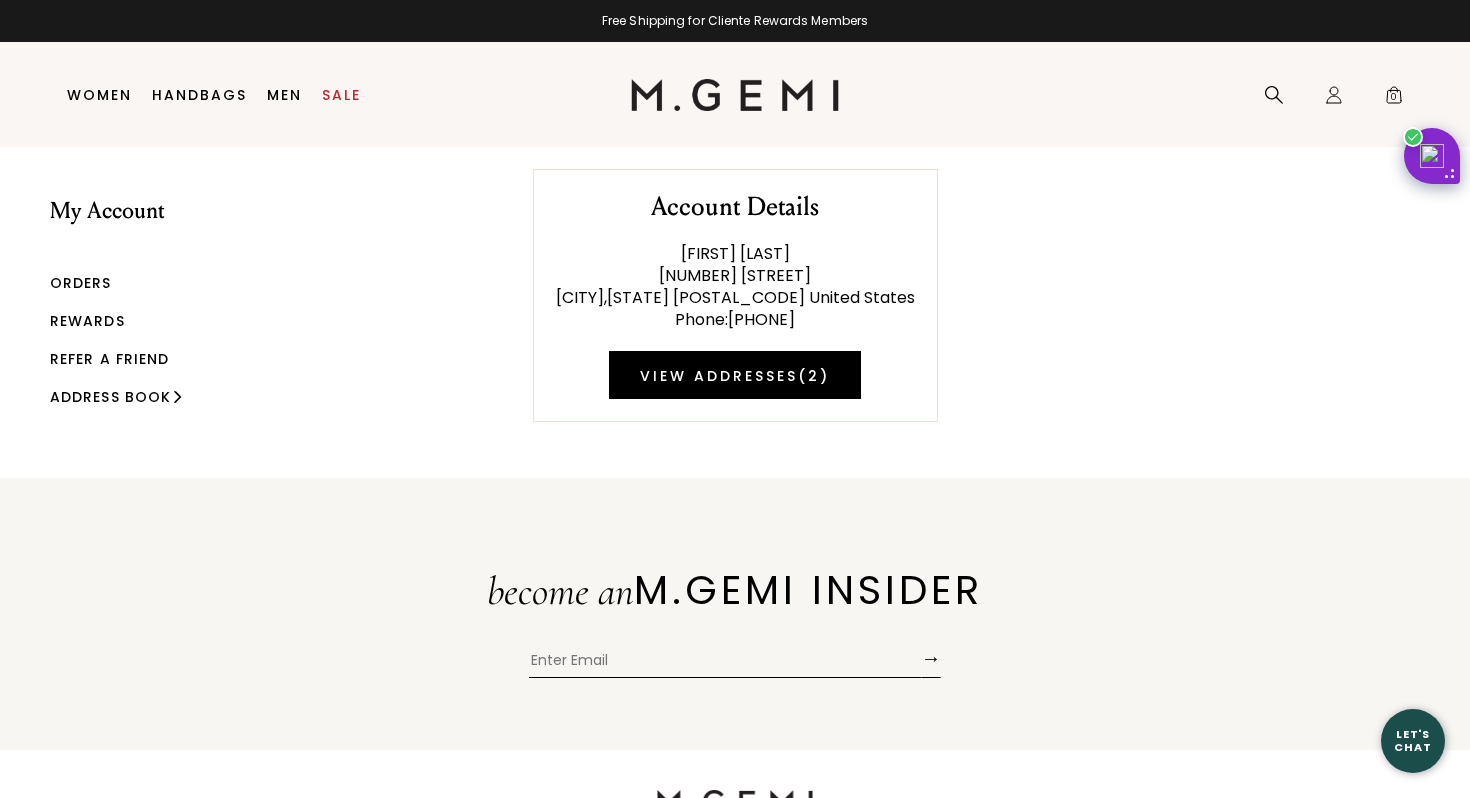 click on "Rewards" at bounding box center (87, 321) 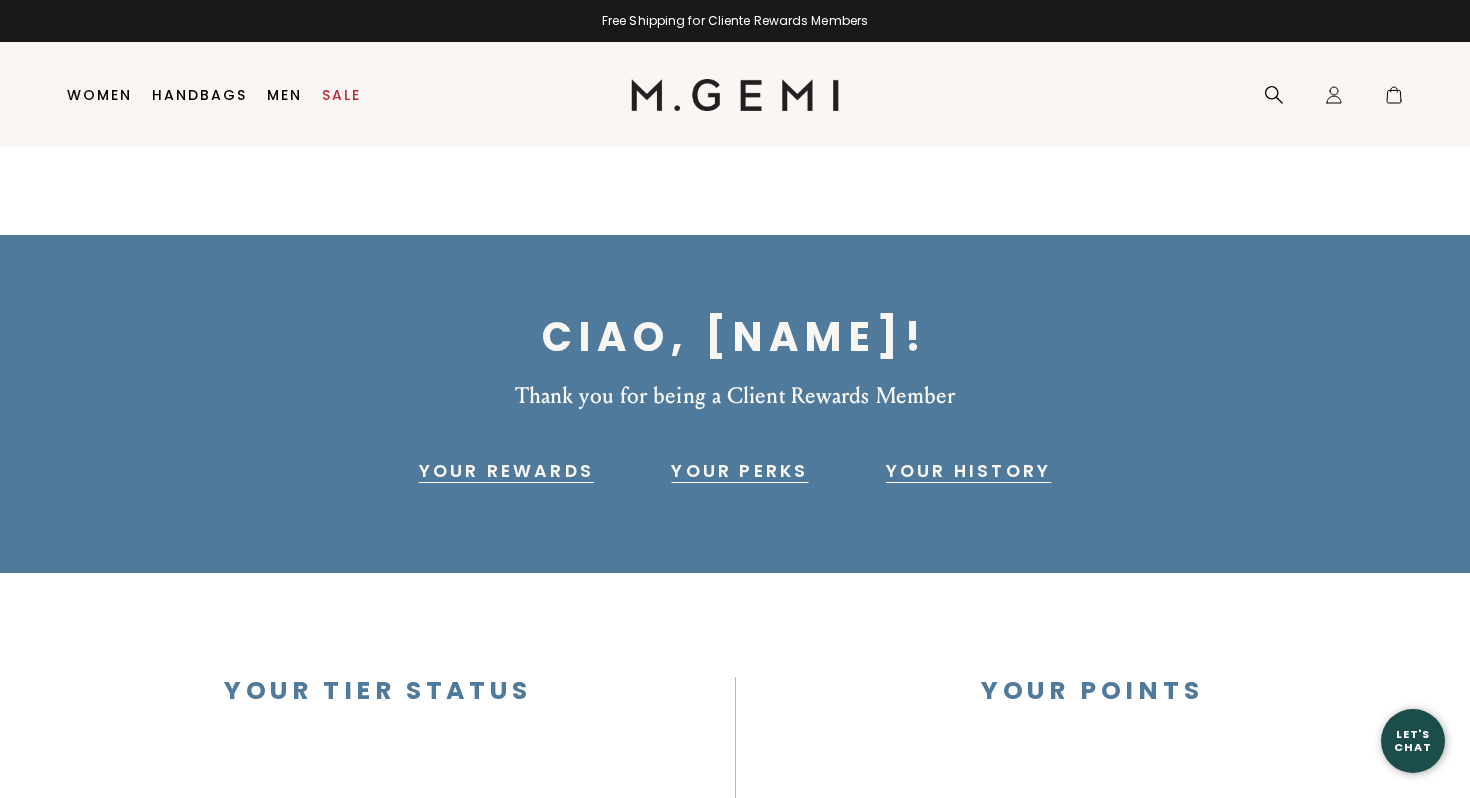 scroll, scrollTop: 0, scrollLeft: 0, axis: both 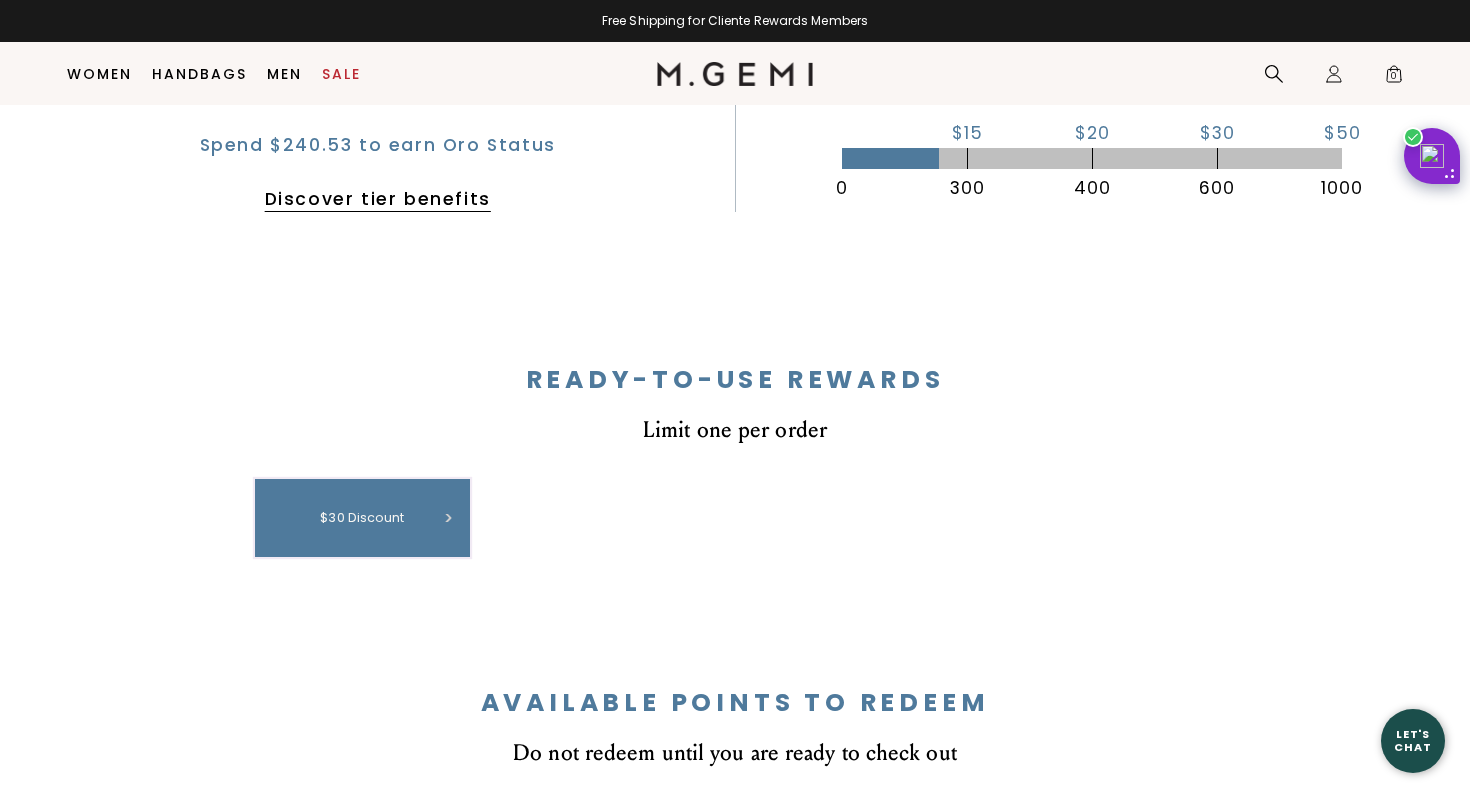 click on "$30 discount" at bounding box center [362, 518] 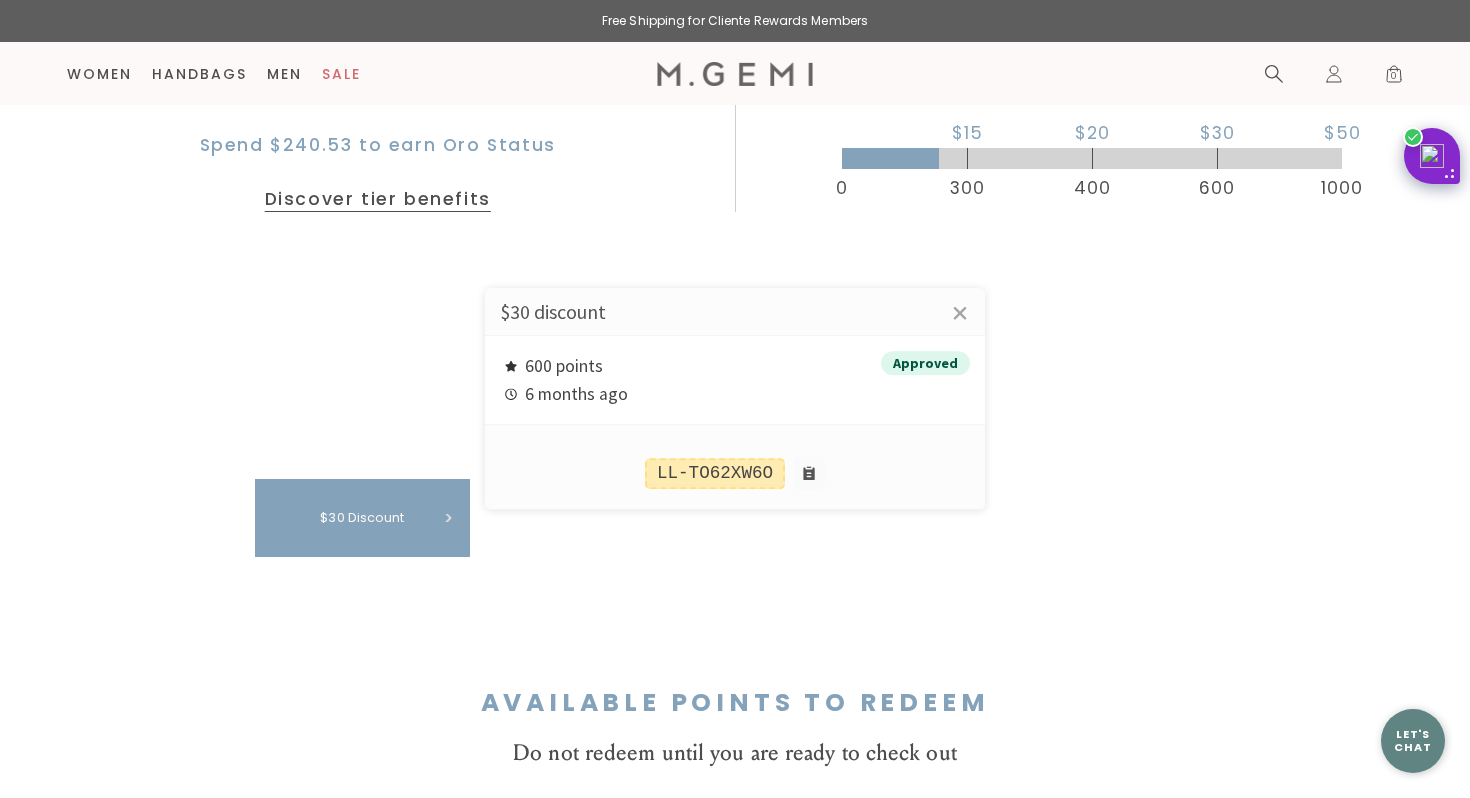 click at bounding box center [735, 399] 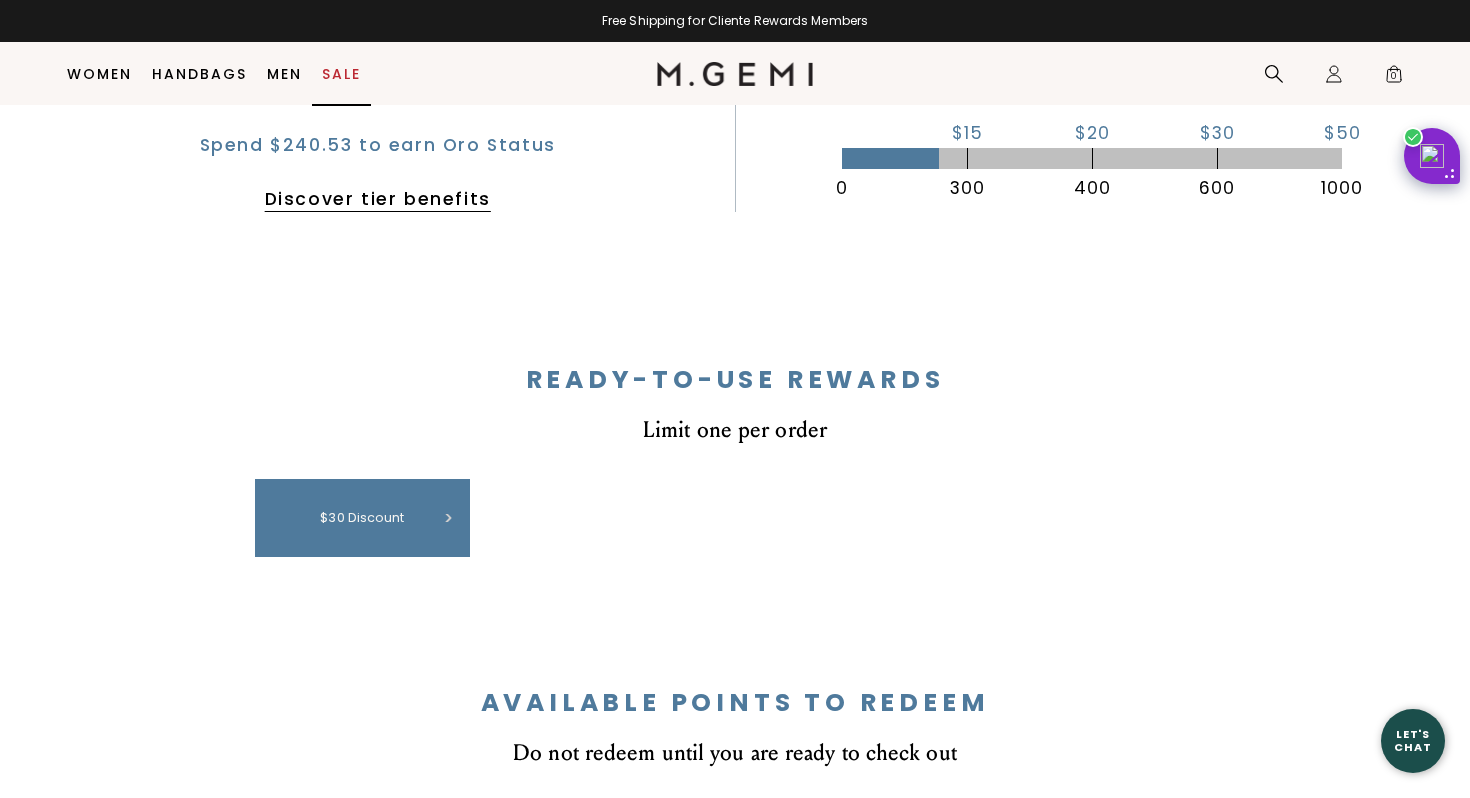 click on "Sale" at bounding box center (341, 74) 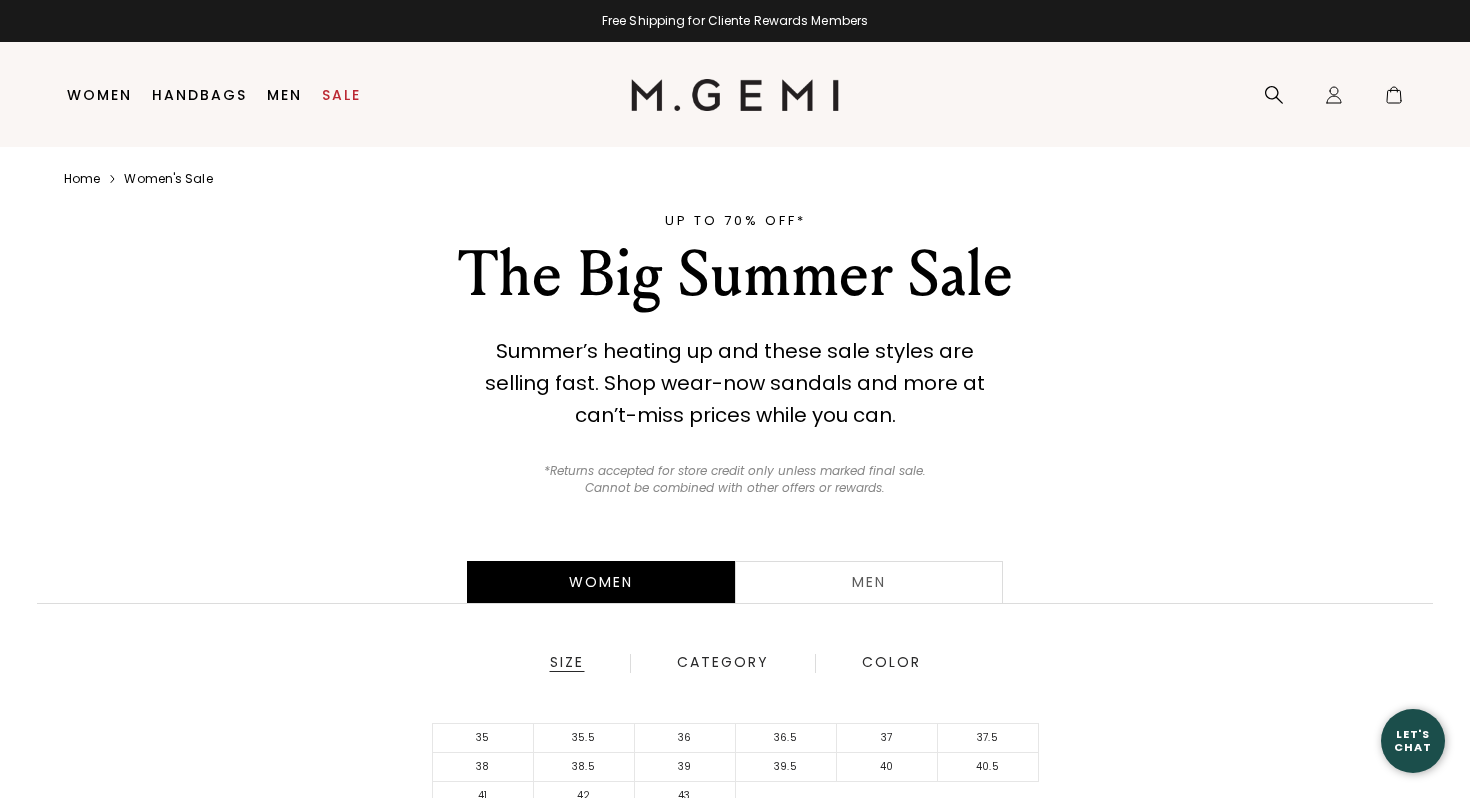 scroll, scrollTop: 0, scrollLeft: 0, axis: both 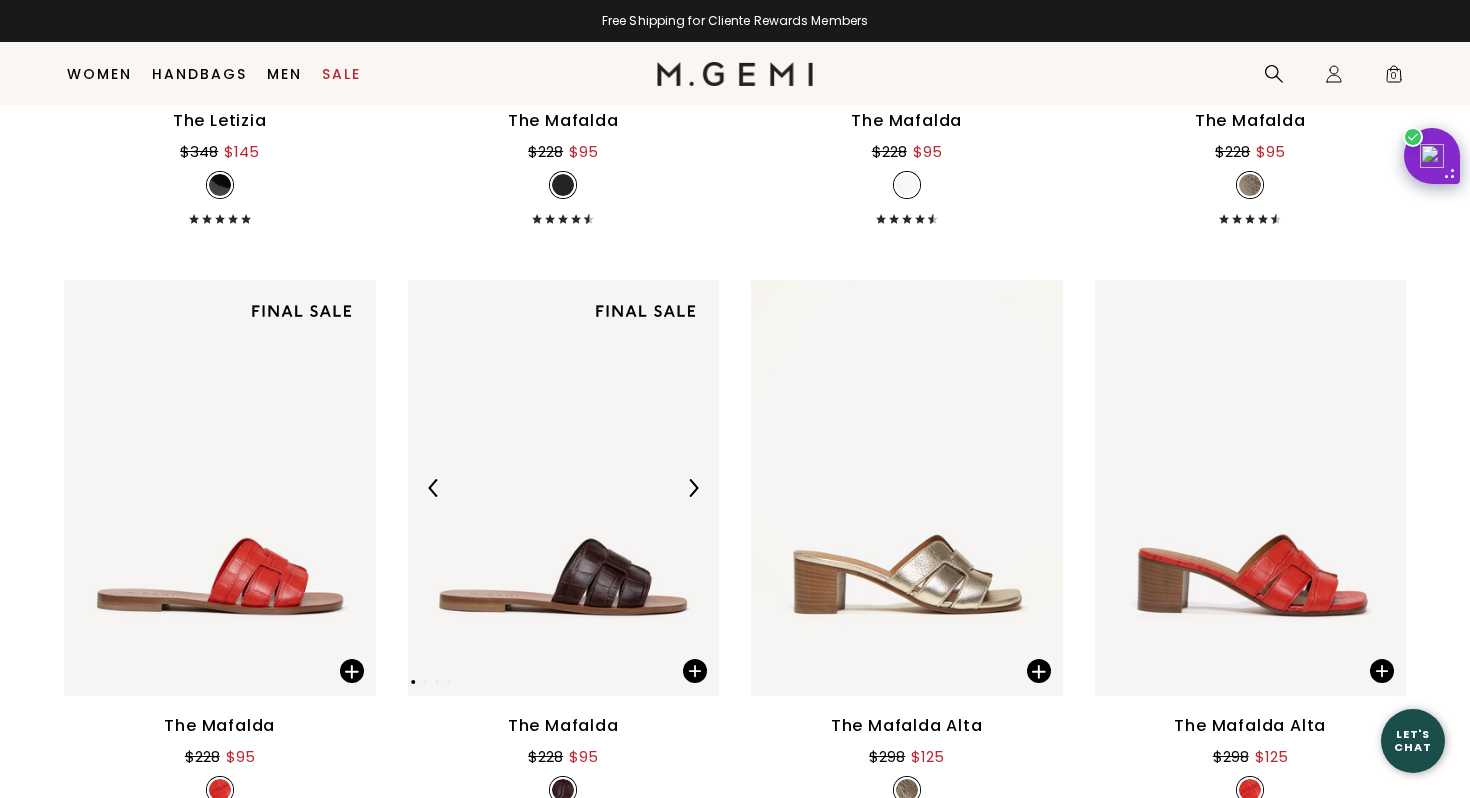 click at bounding box center [564, 488] 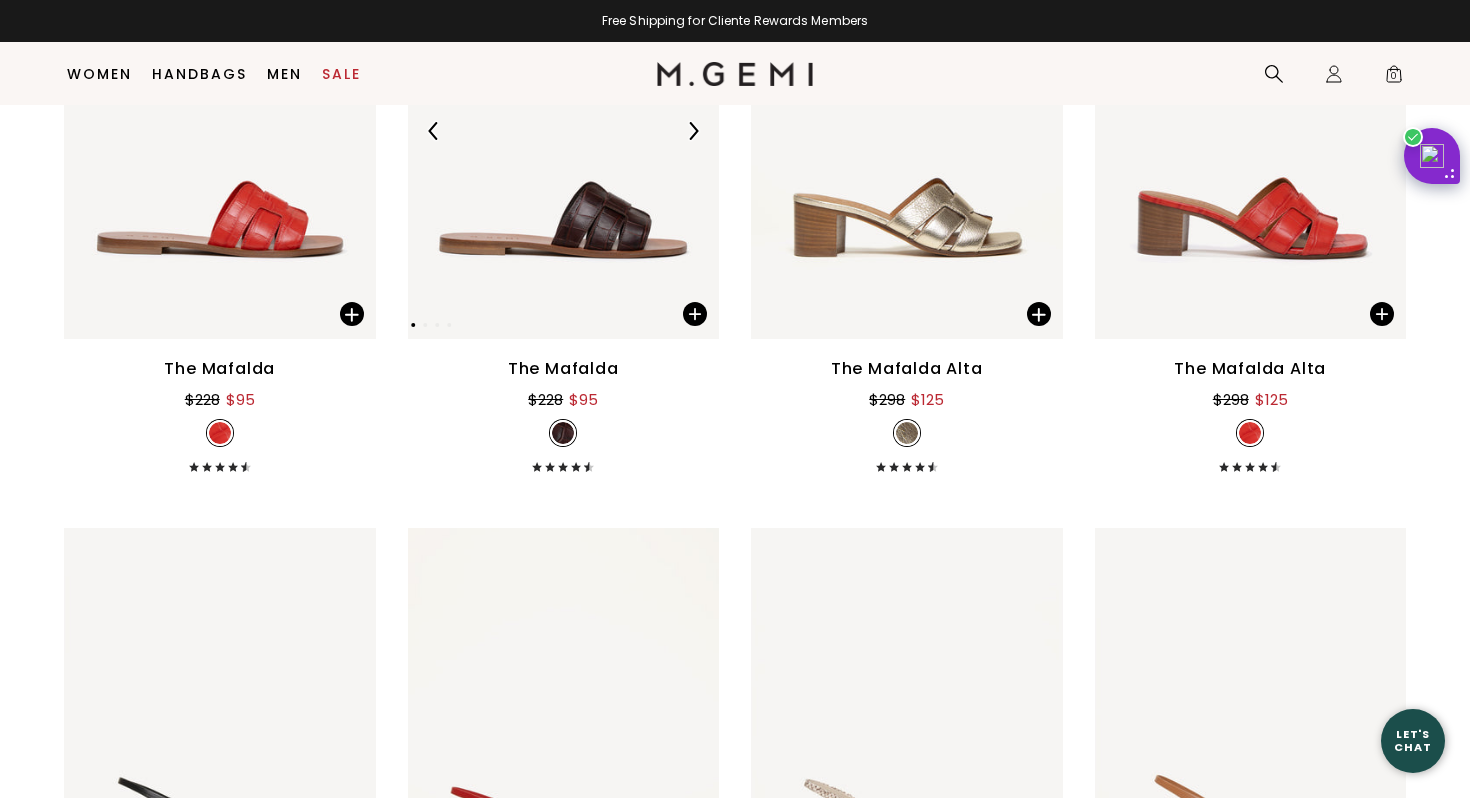 scroll, scrollTop: 10622, scrollLeft: 0, axis: vertical 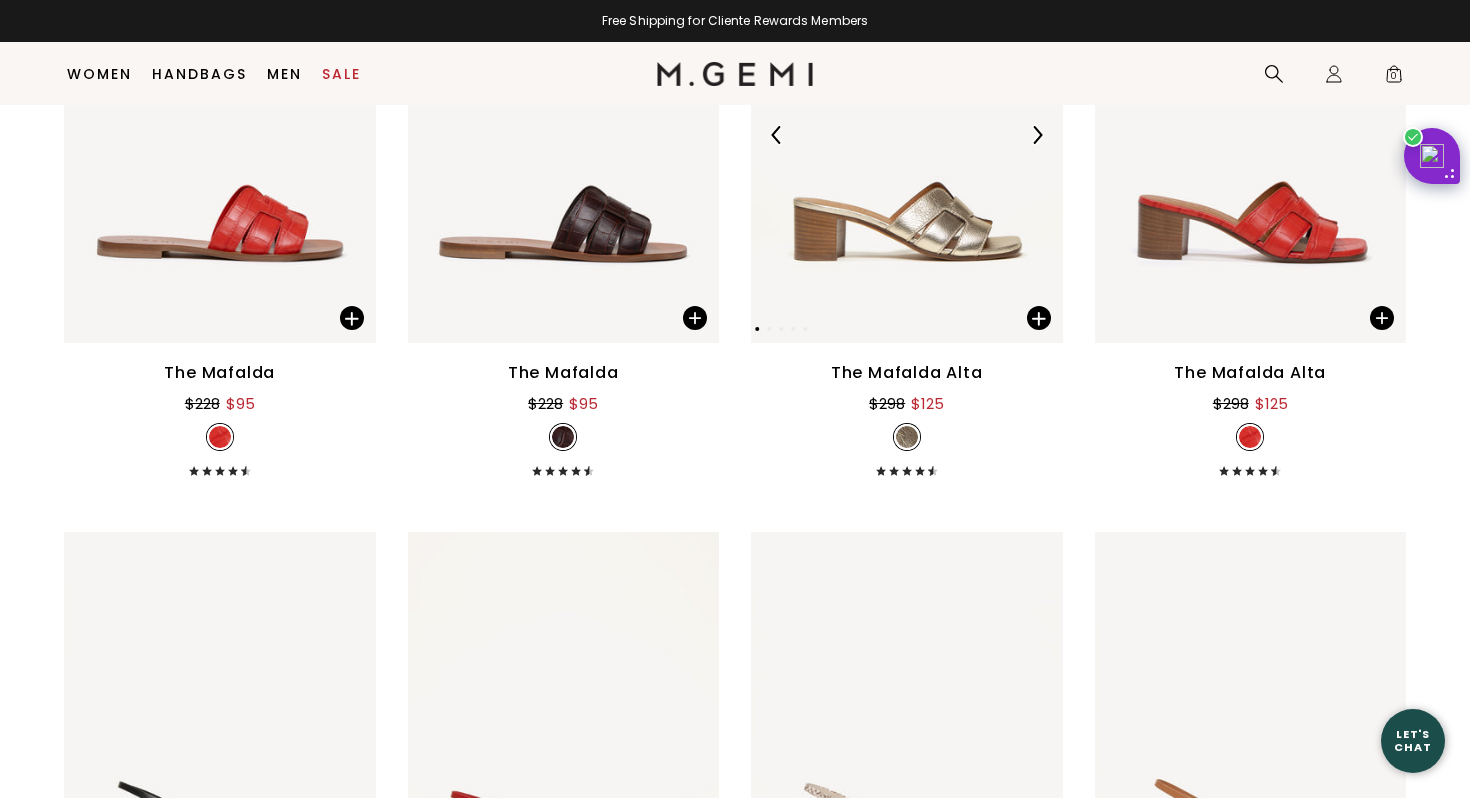 click at bounding box center (907, 135) 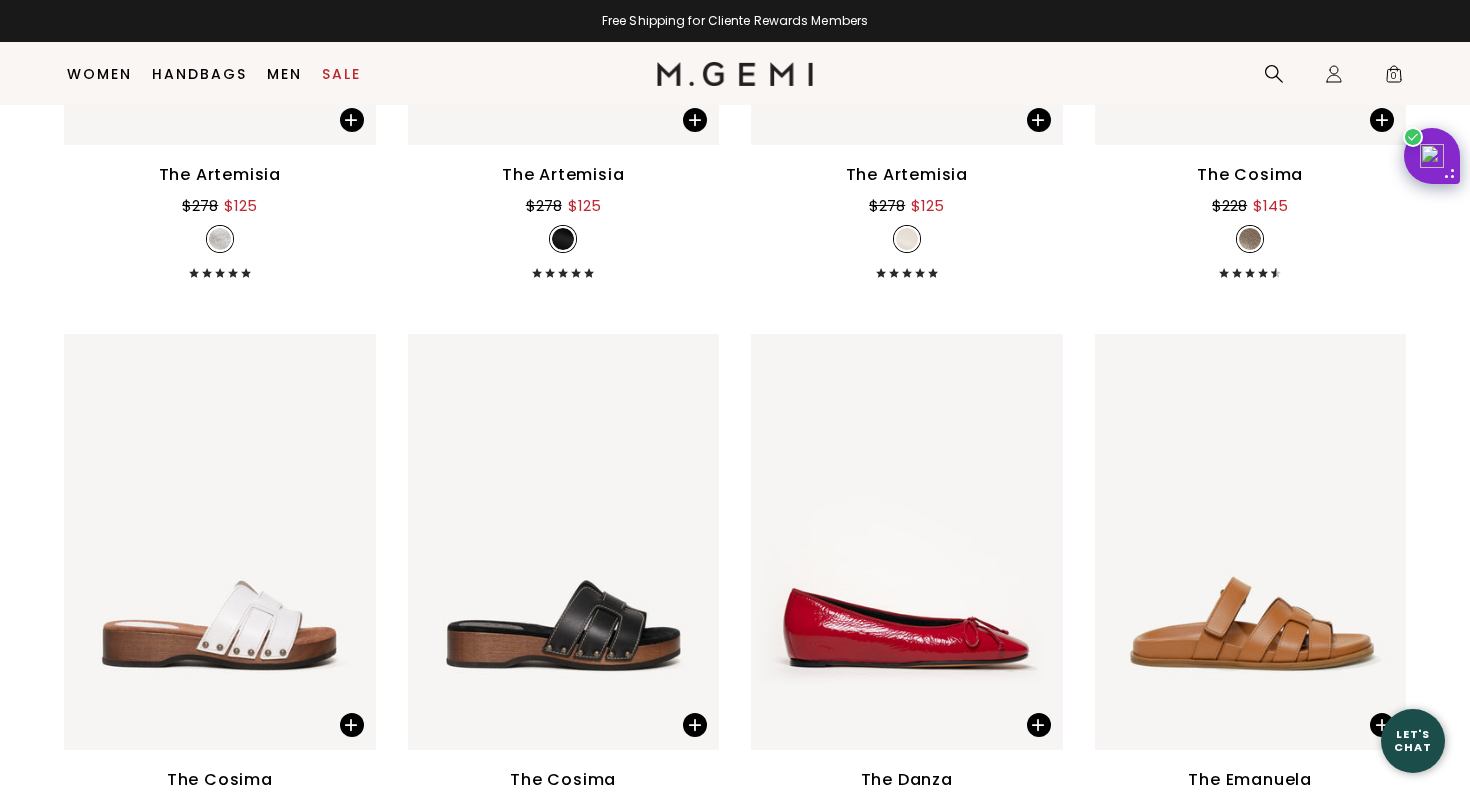 scroll, scrollTop: 12721, scrollLeft: 0, axis: vertical 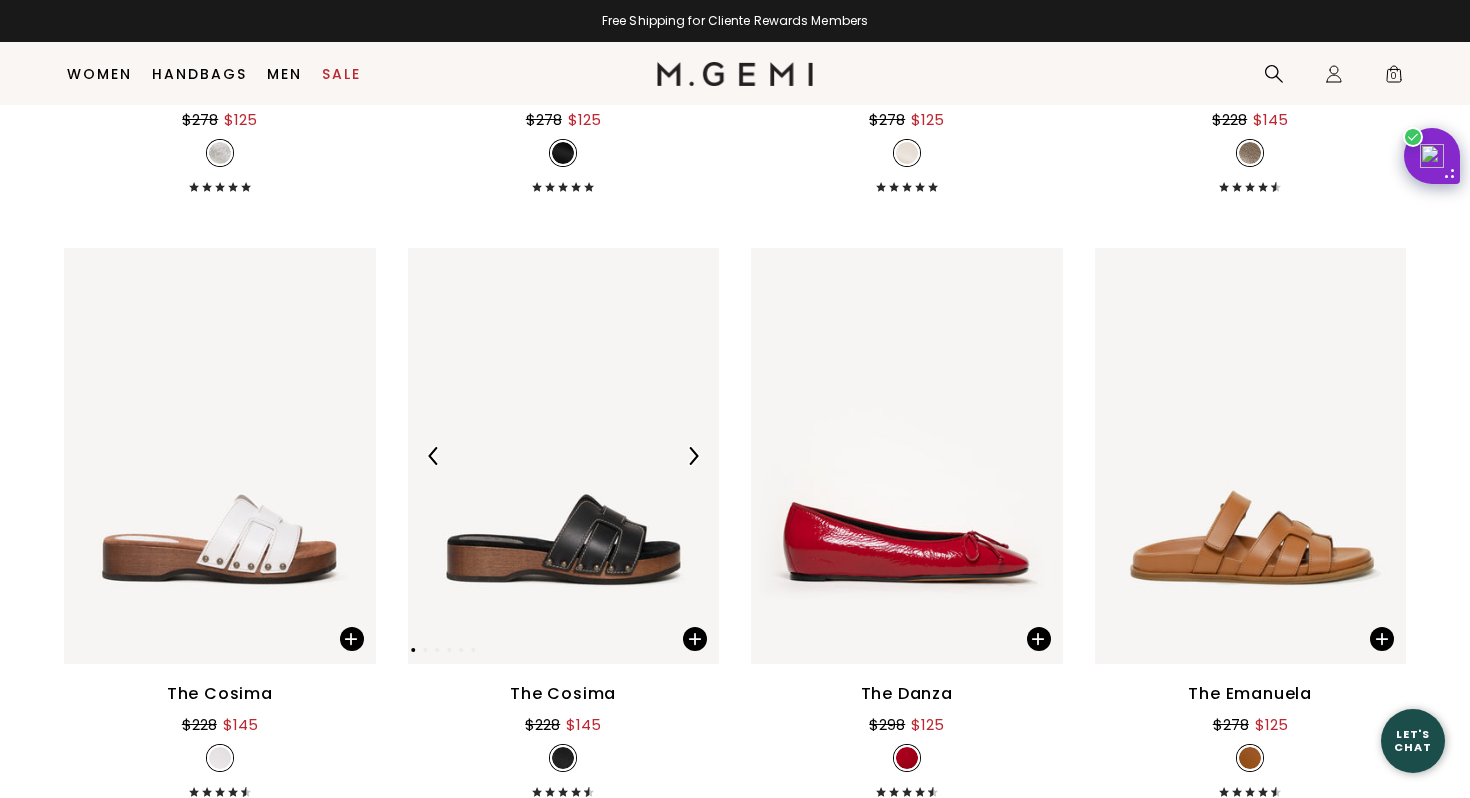 click at bounding box center (564, 456) 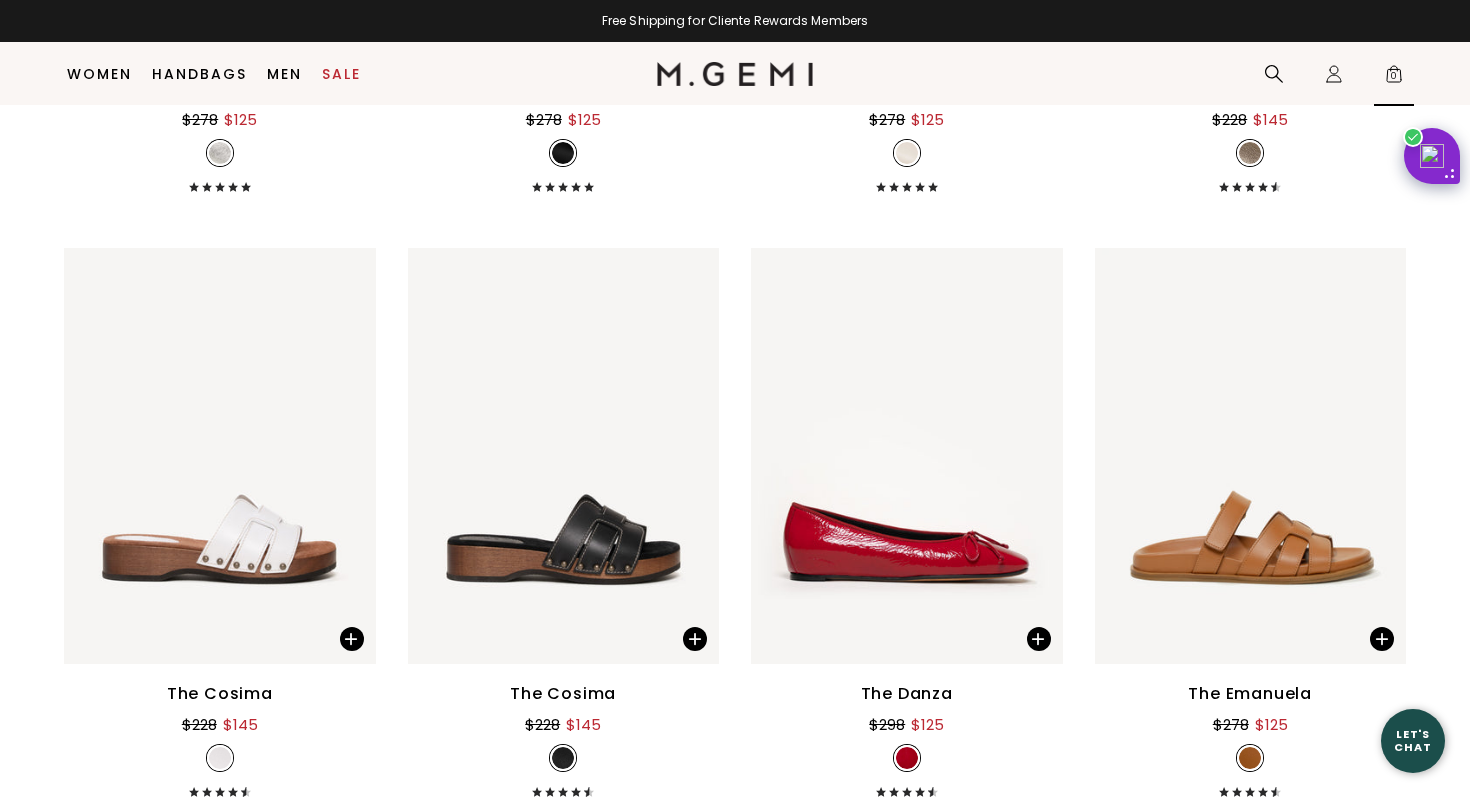 click on "0" at bounding box center (1394, 78) 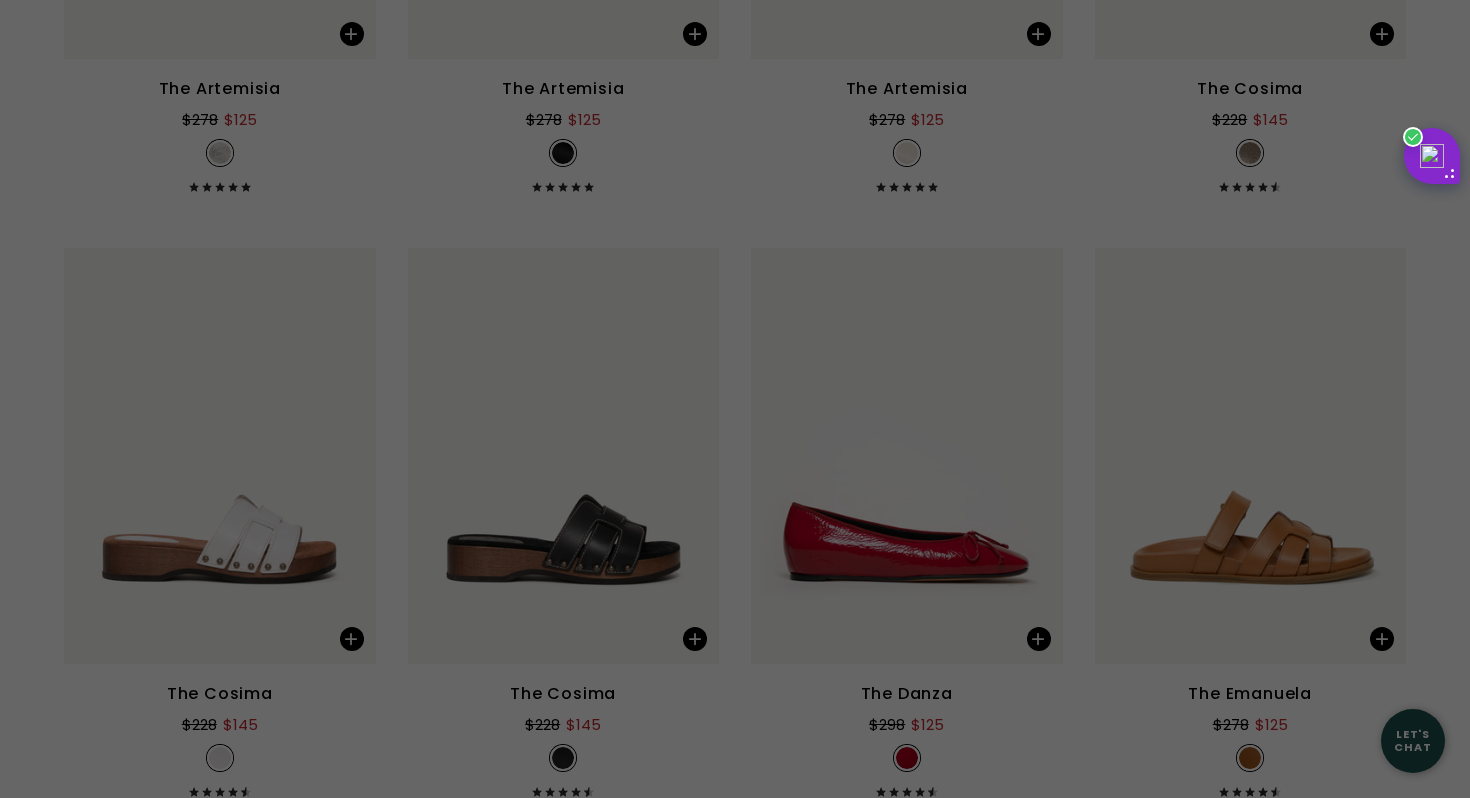 scroll, scrollTop: 0, scrollLeft: 0, axis: both 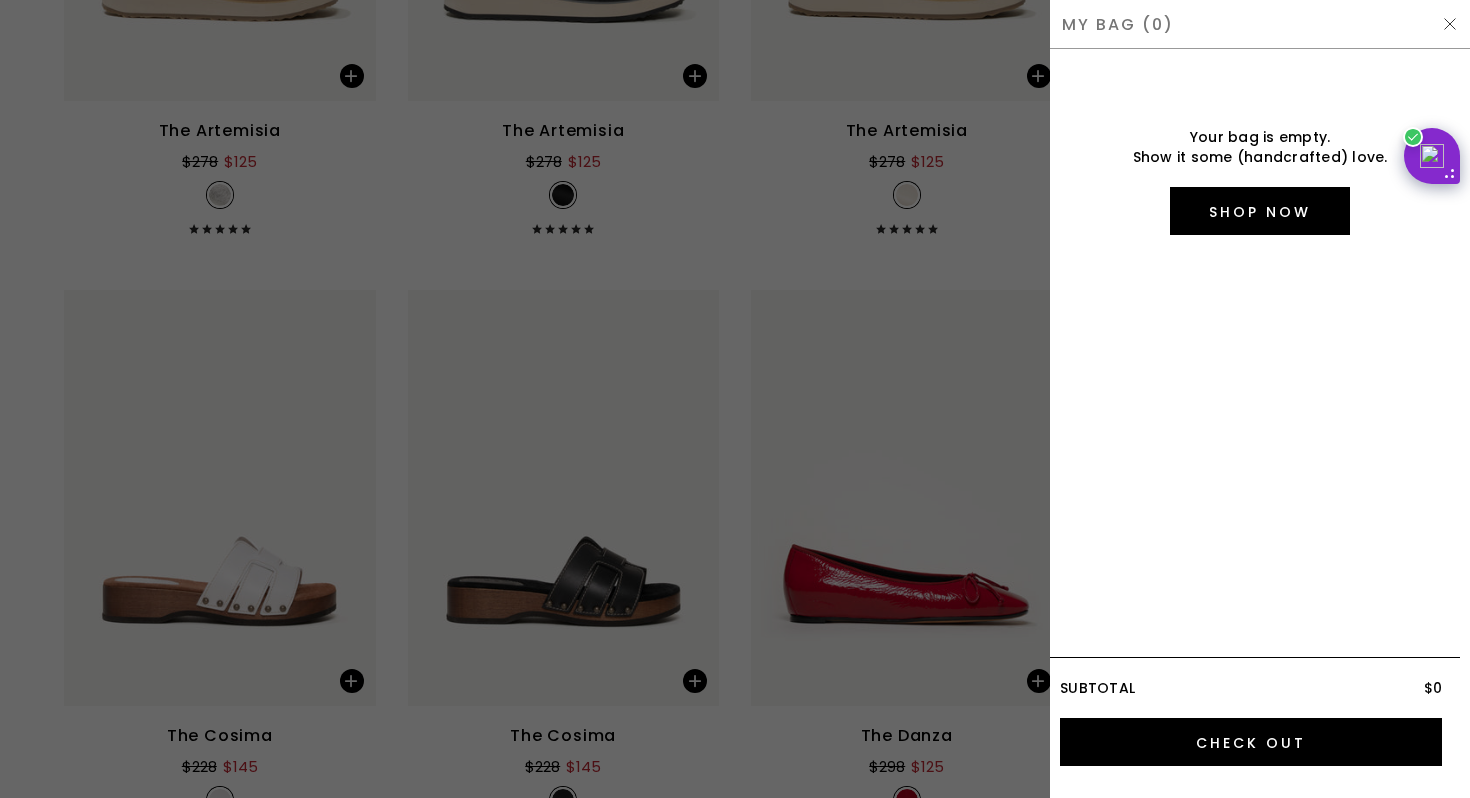 click on "My Bag (0)" at bounding box center [1260, 24] 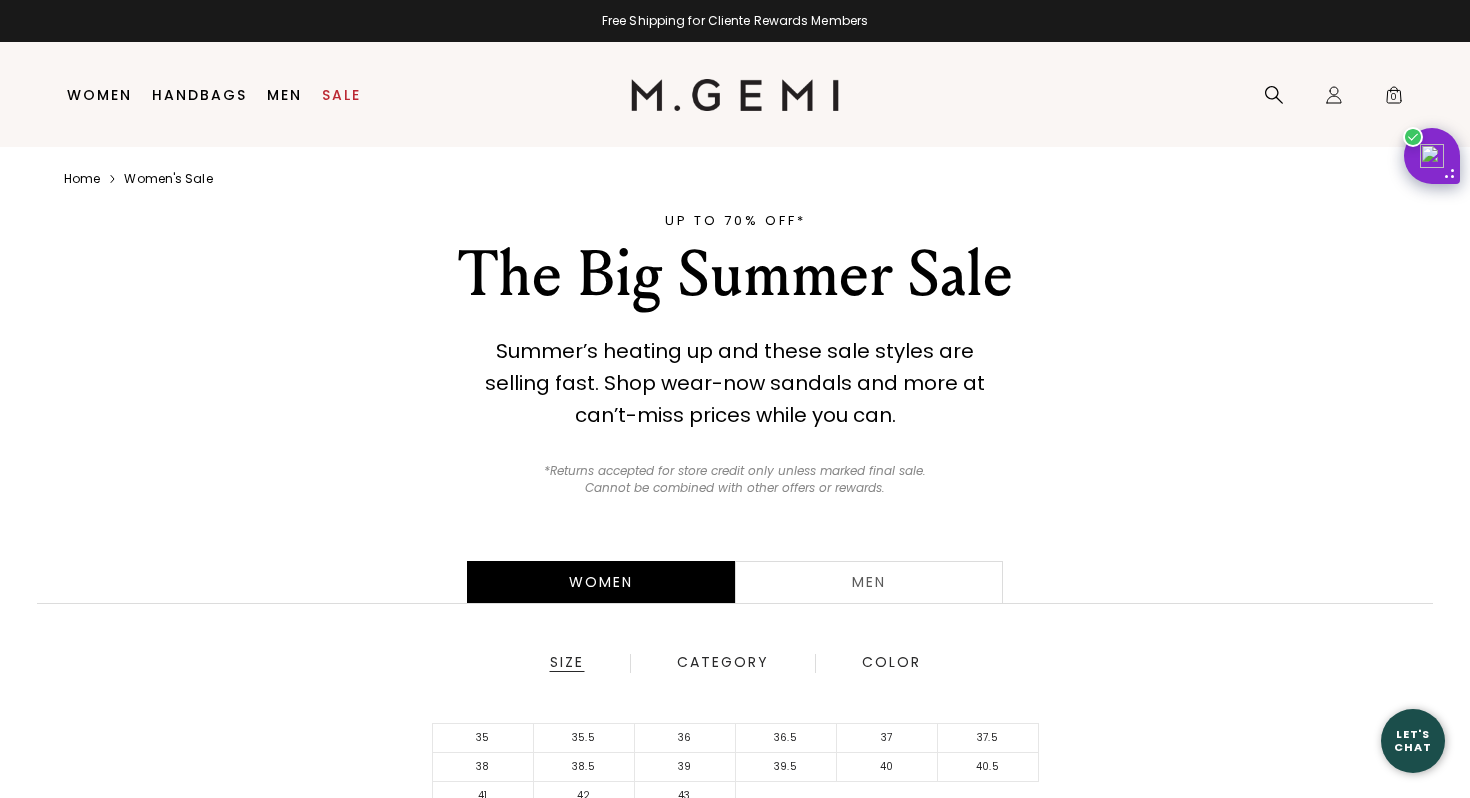 scroll, scrollTop: 12679, scrollLeft: 0, axis: vertical 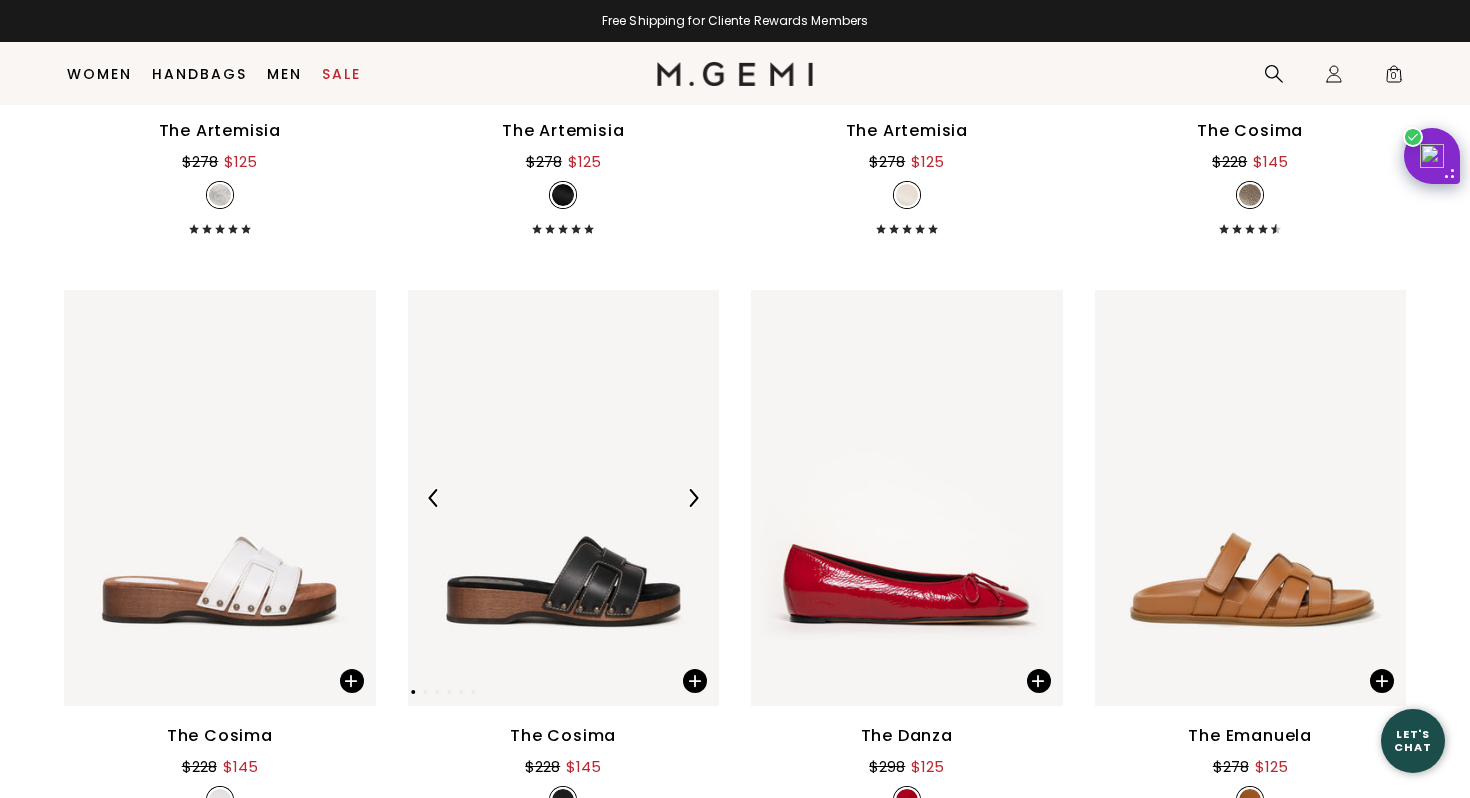 click at bounding box center [564, 498] 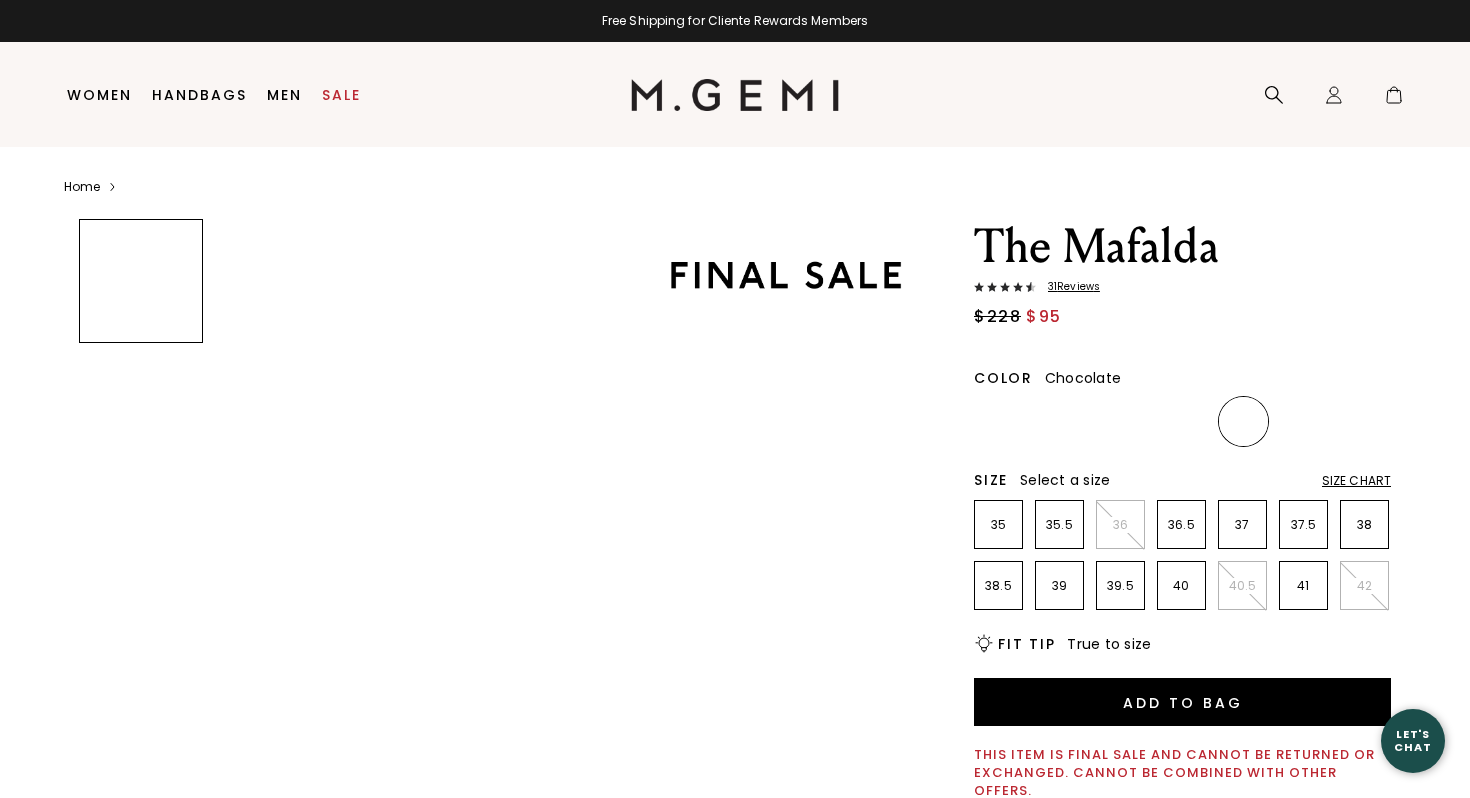 scroll, scrollTop: 0, scrollLeft: 0, axis: both 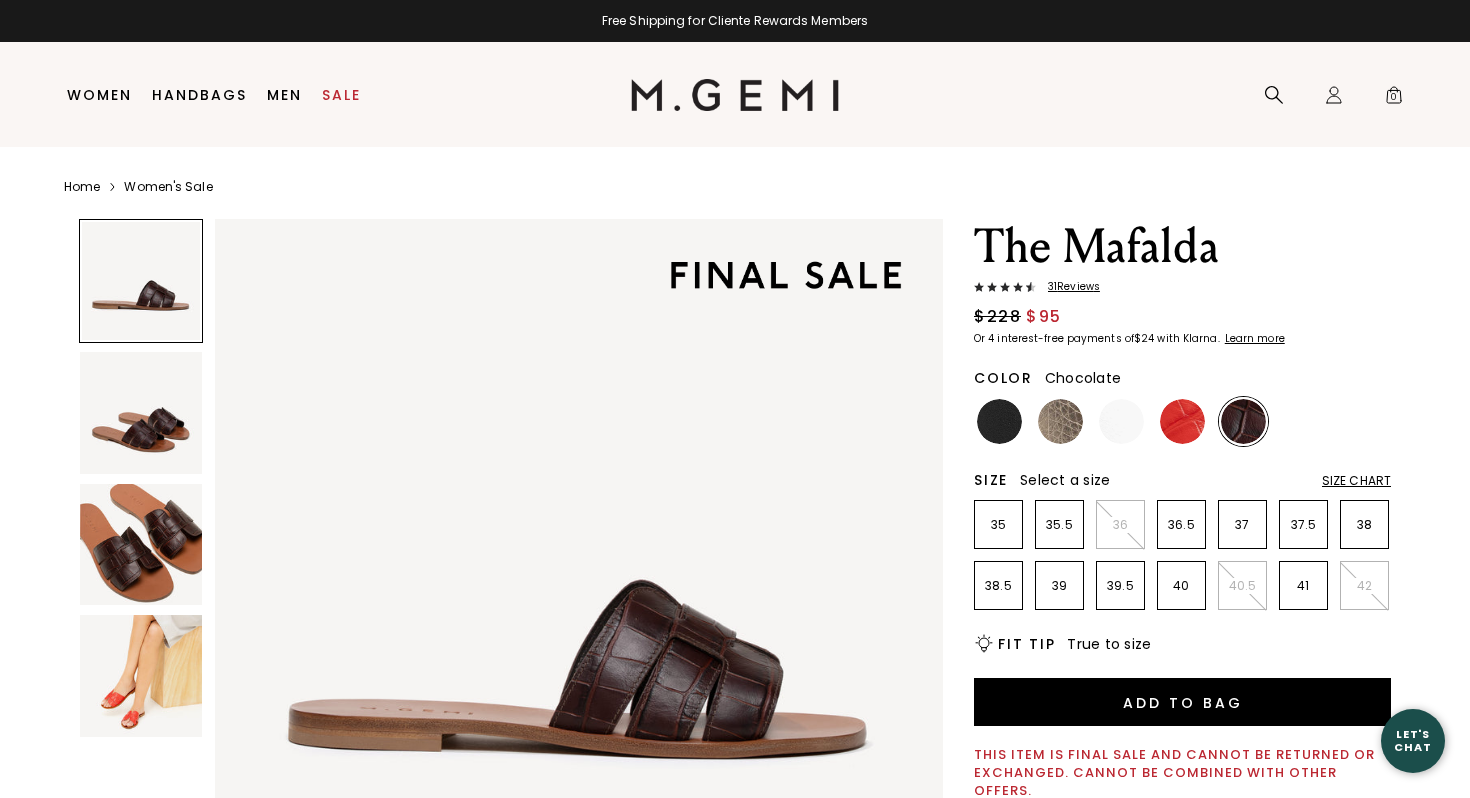 click at bounding box center (141, 676) 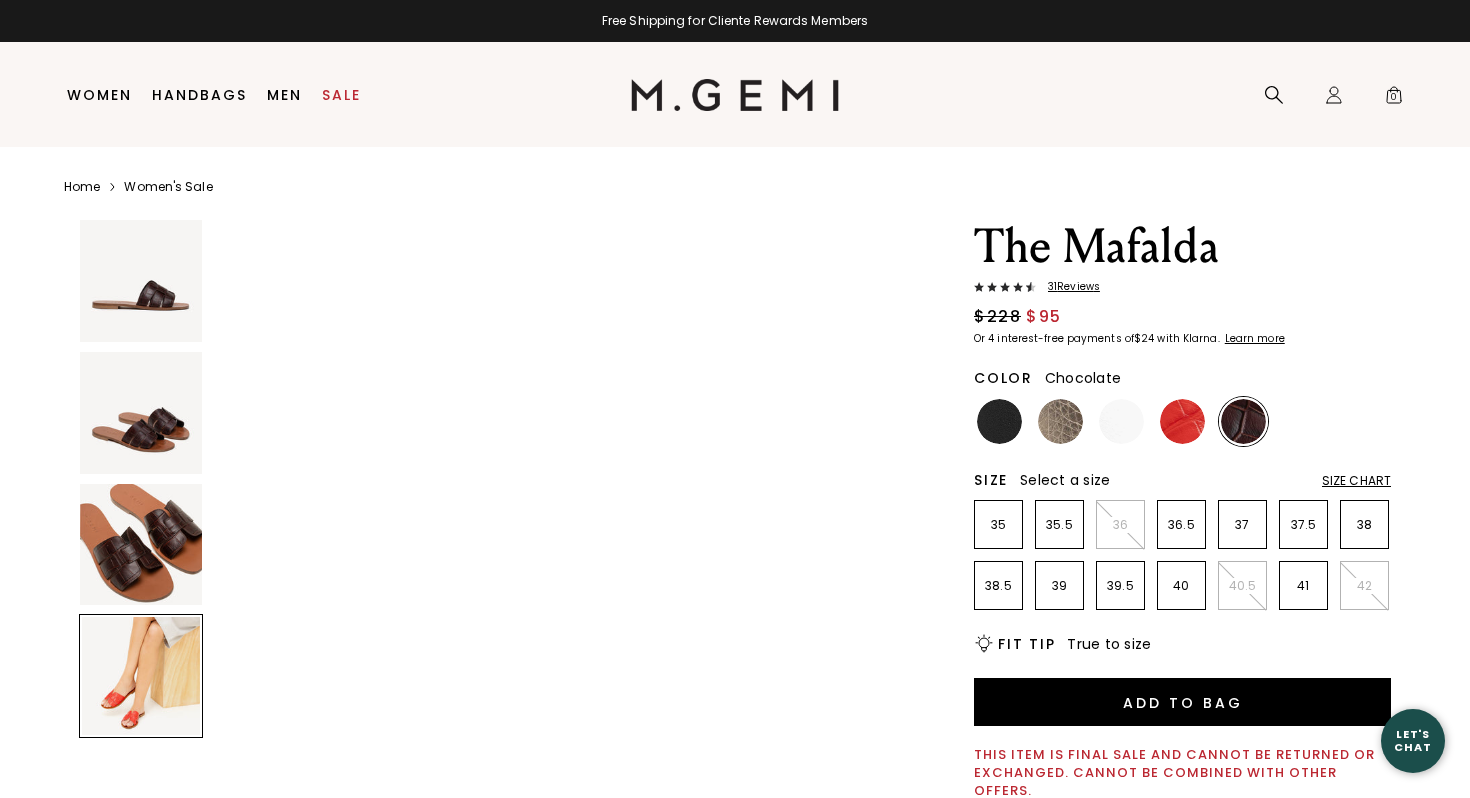 scroll, scrollTop: 2245, scrollLeft: 0, axis: vertical 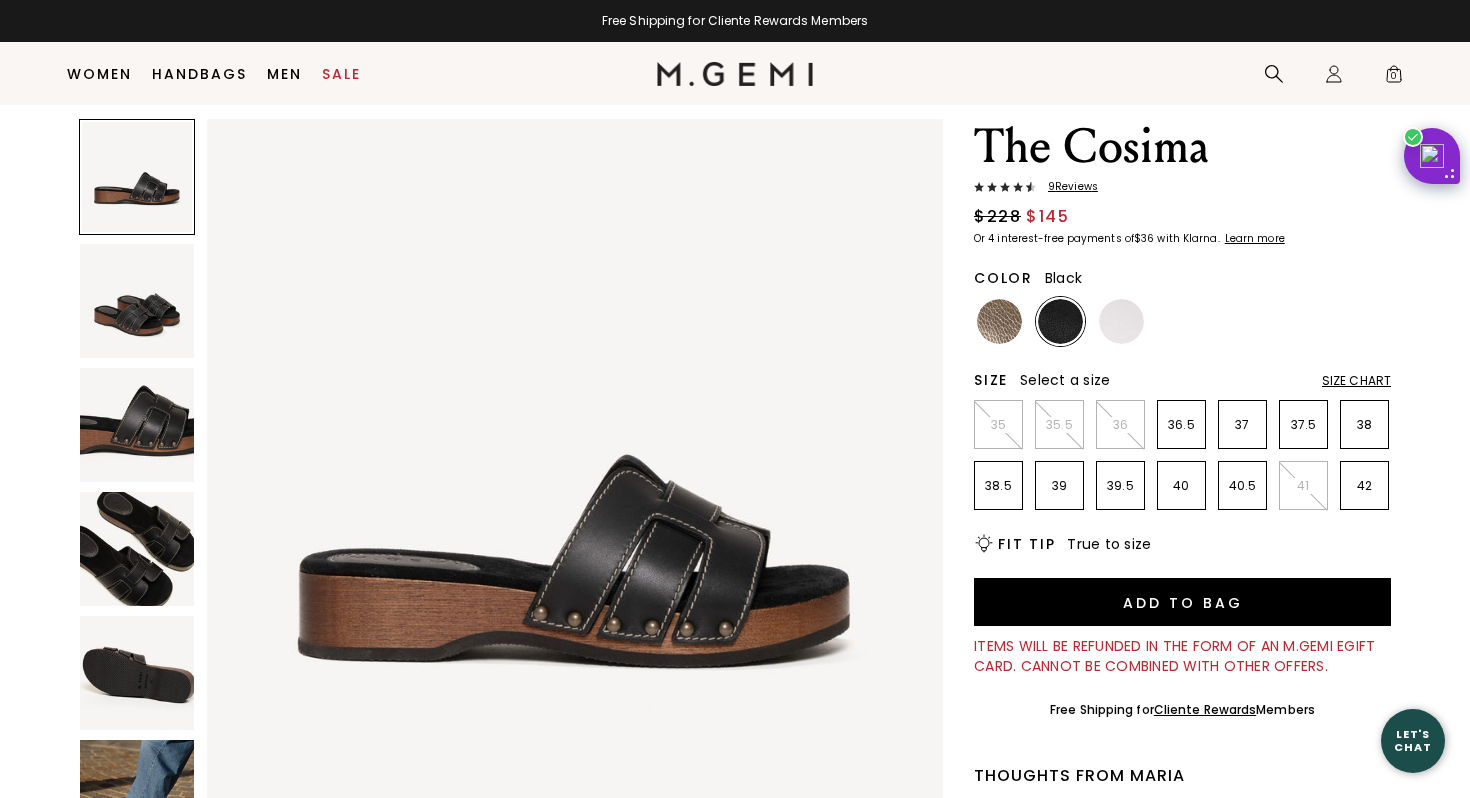 click on "9  Review s" at bounding box center [1067, 187] 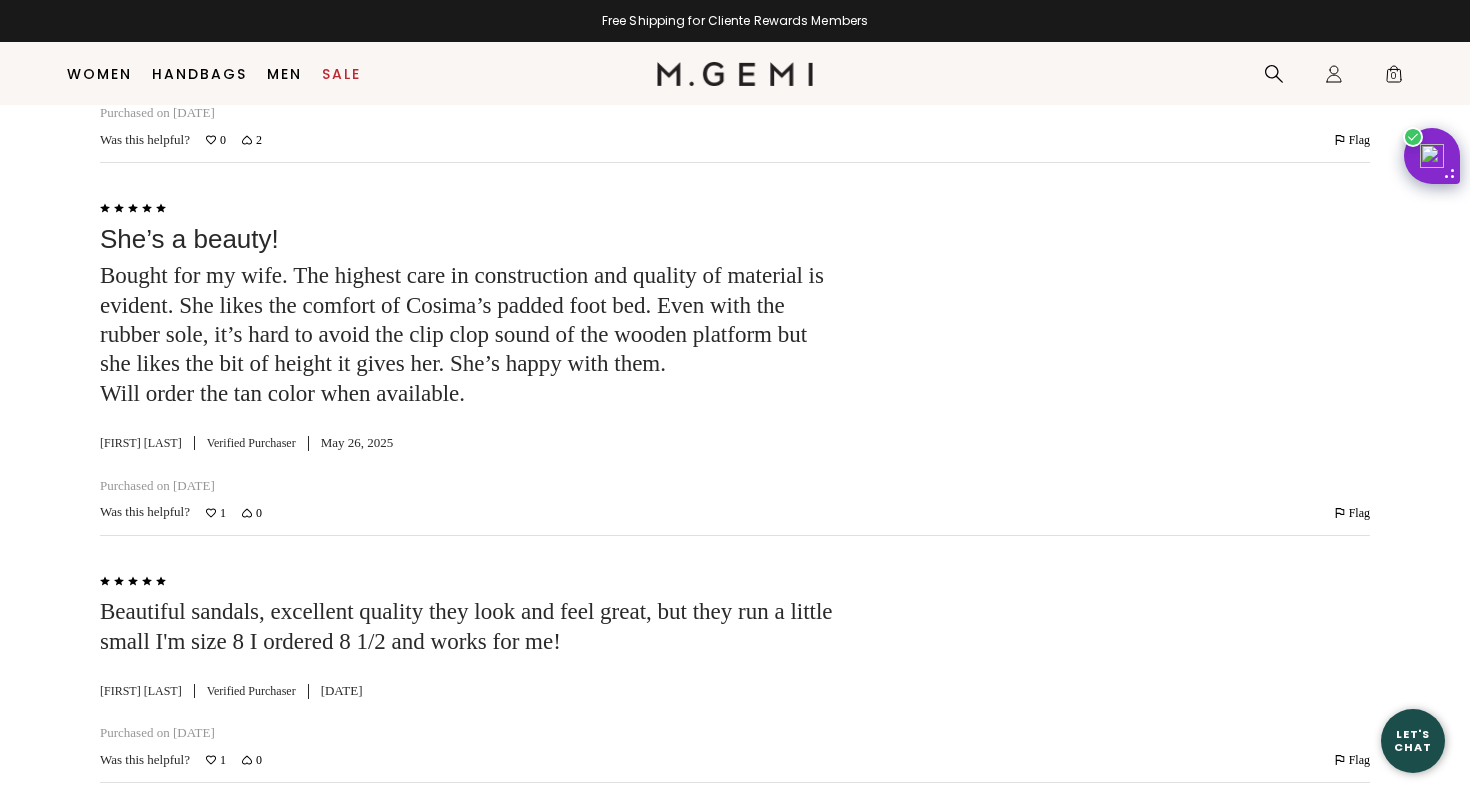 scroll, scrollTop: 3553, scrollLeft: 0, axis: vertical 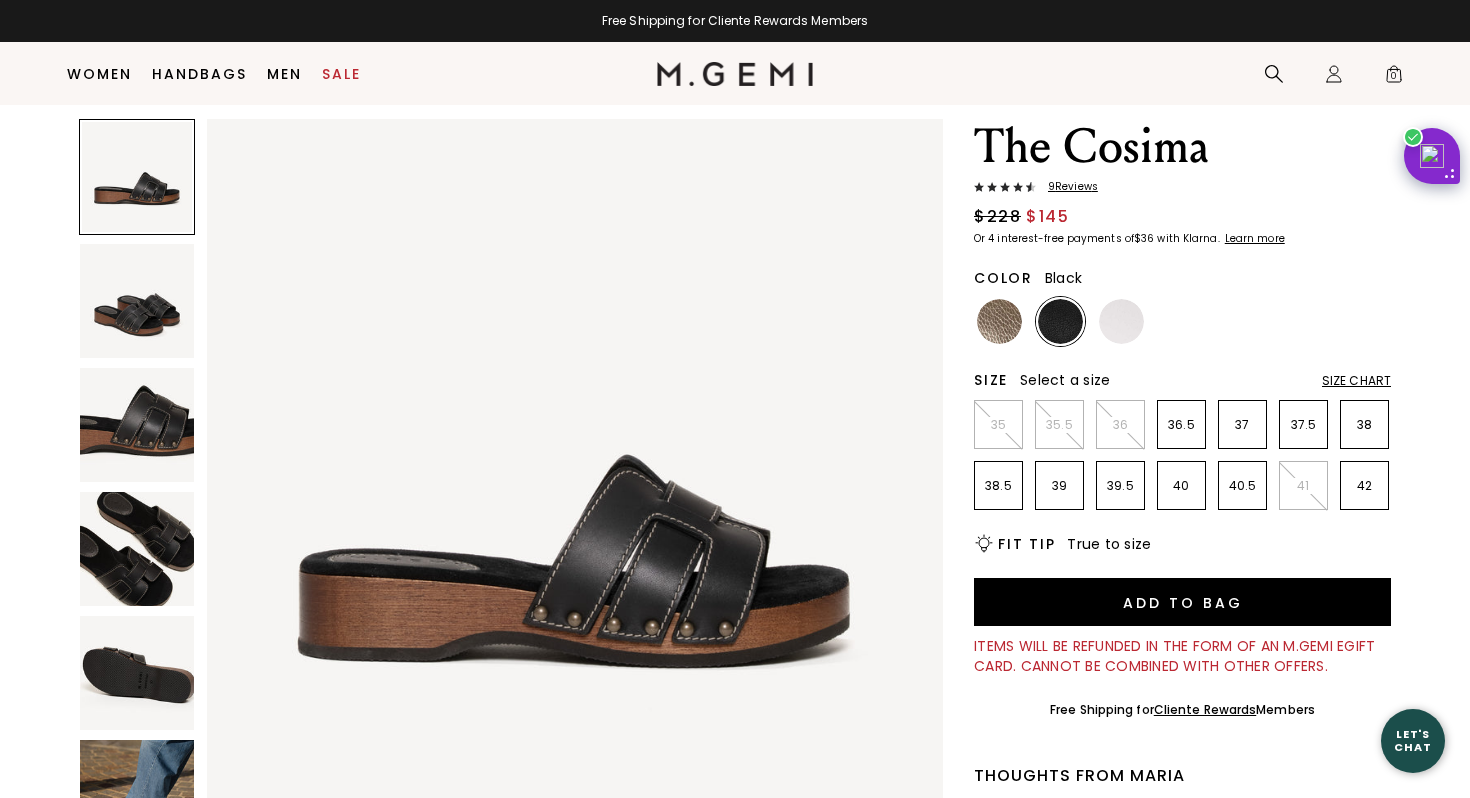 click on "Size Chart" at bounding box center (1356, 381) 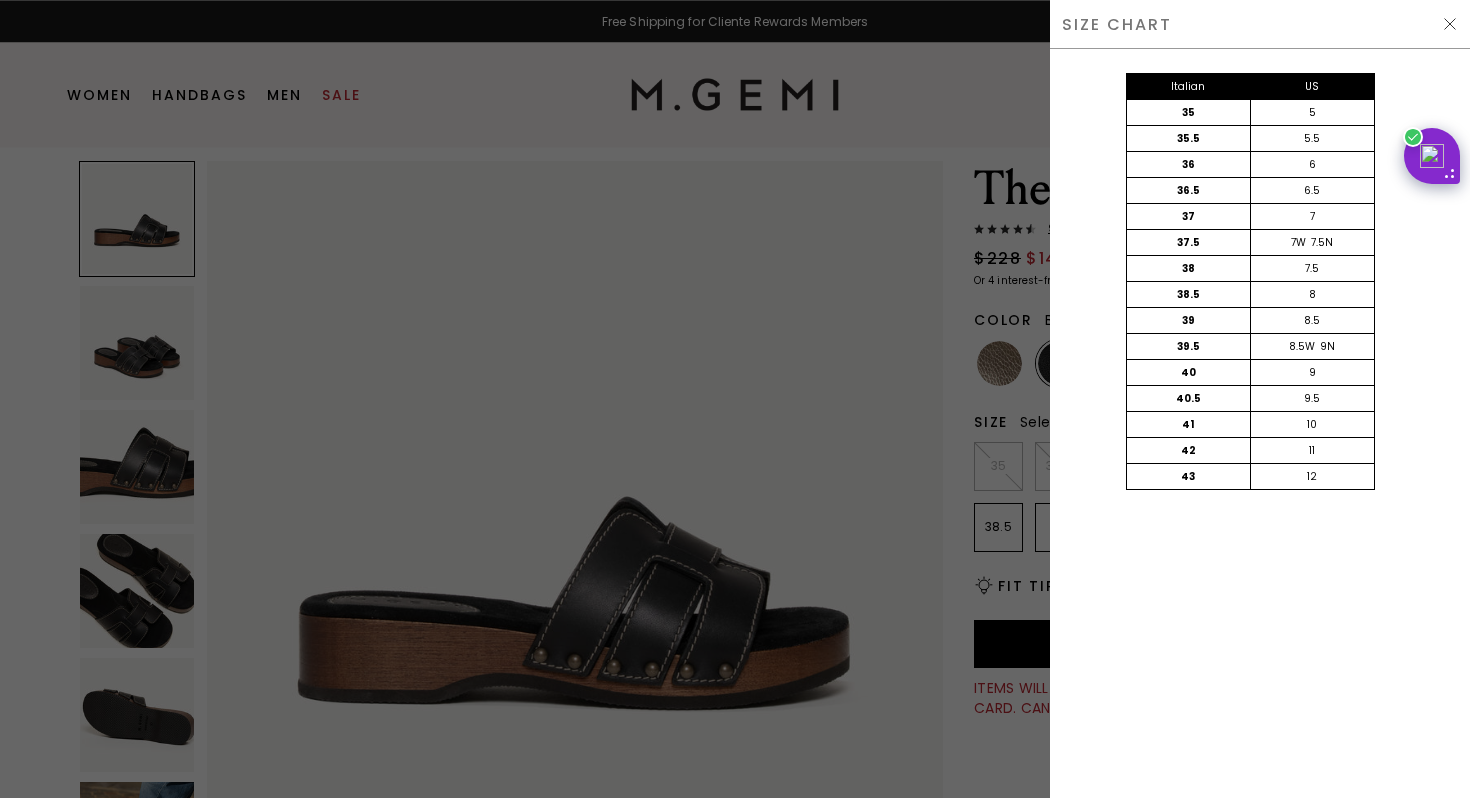 click at bounding box center [735, 399] 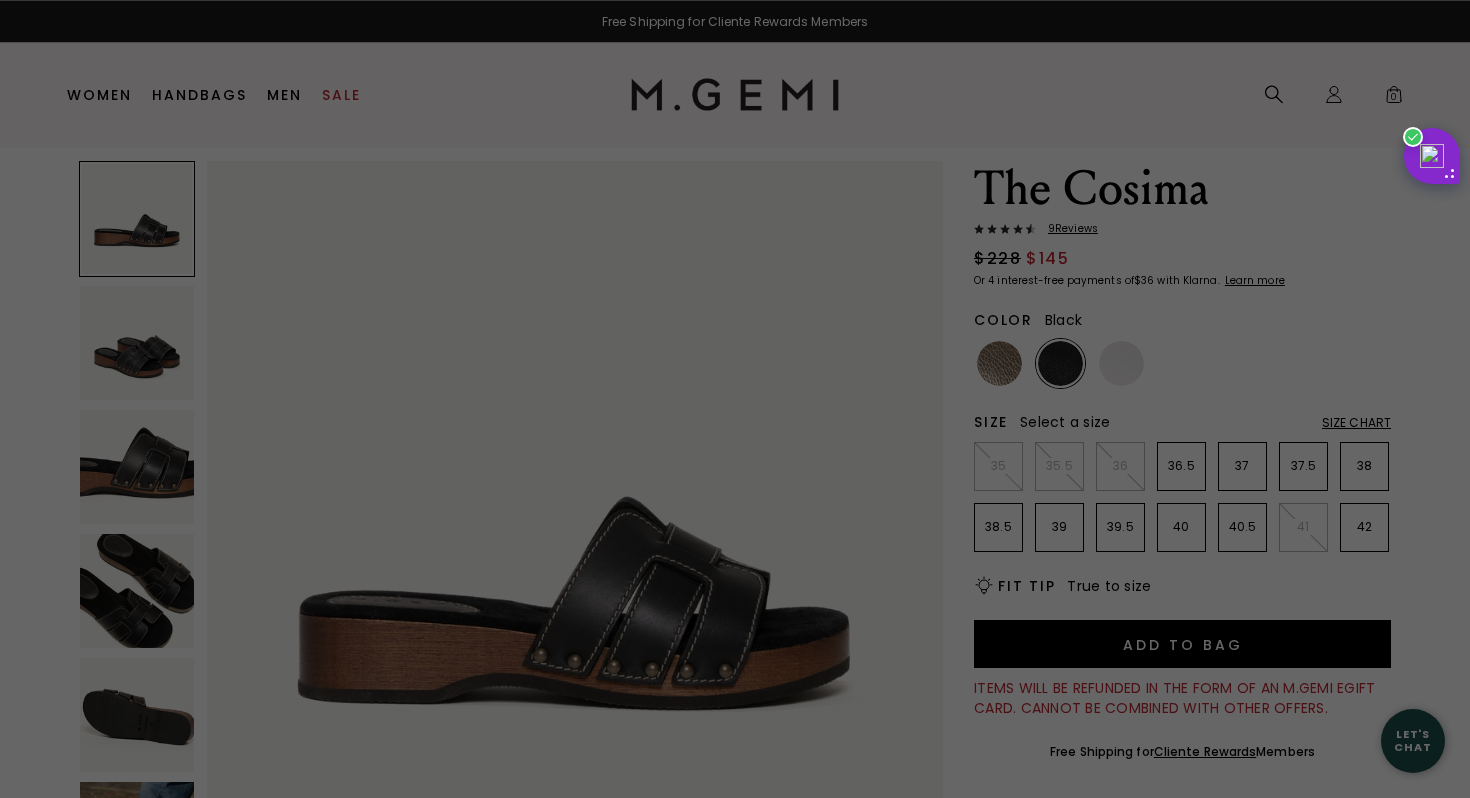 scroll, scrollTop: 58, scrollLeft: 0, axis: vertical 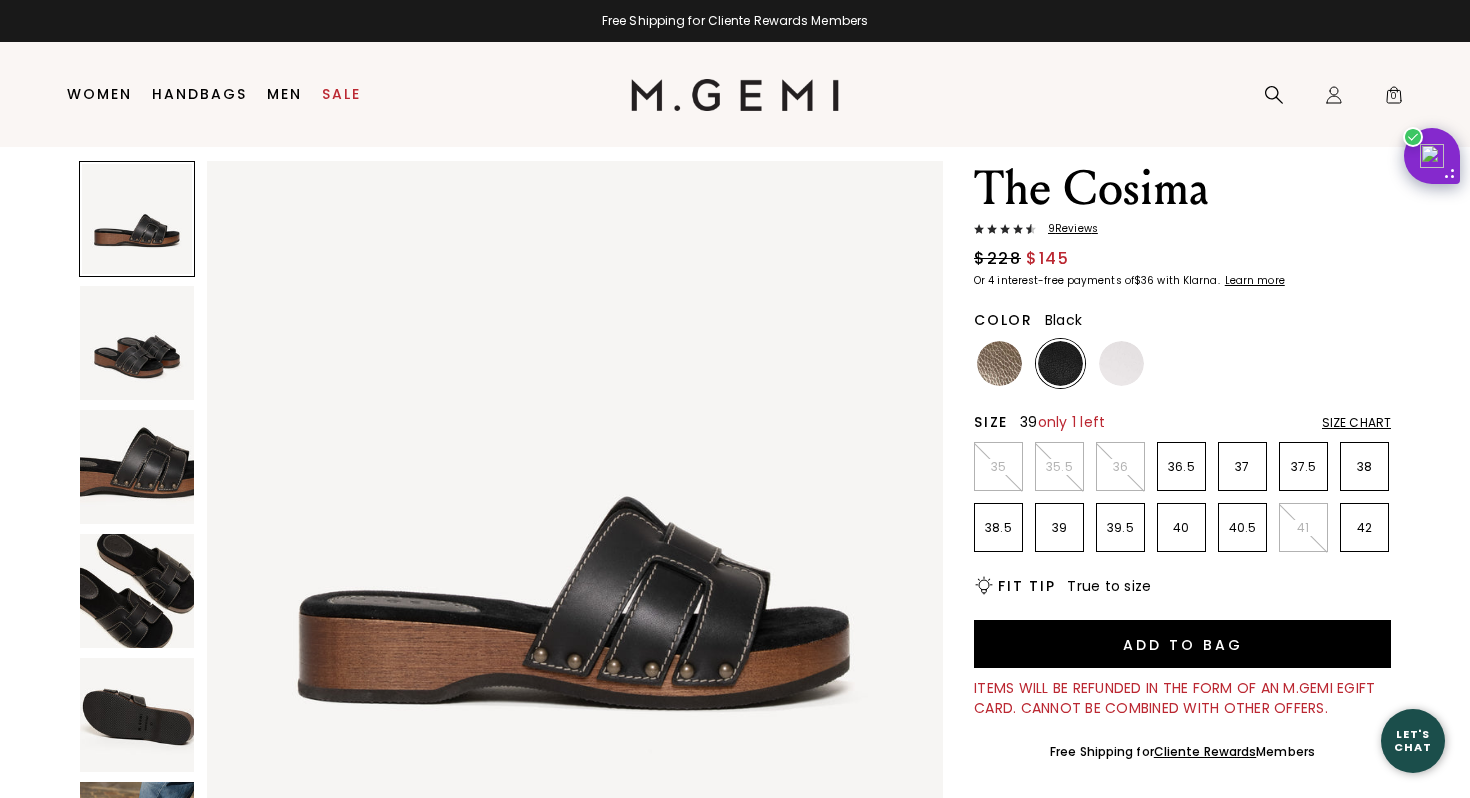 click on "39" at bounding box center [1059, 528] 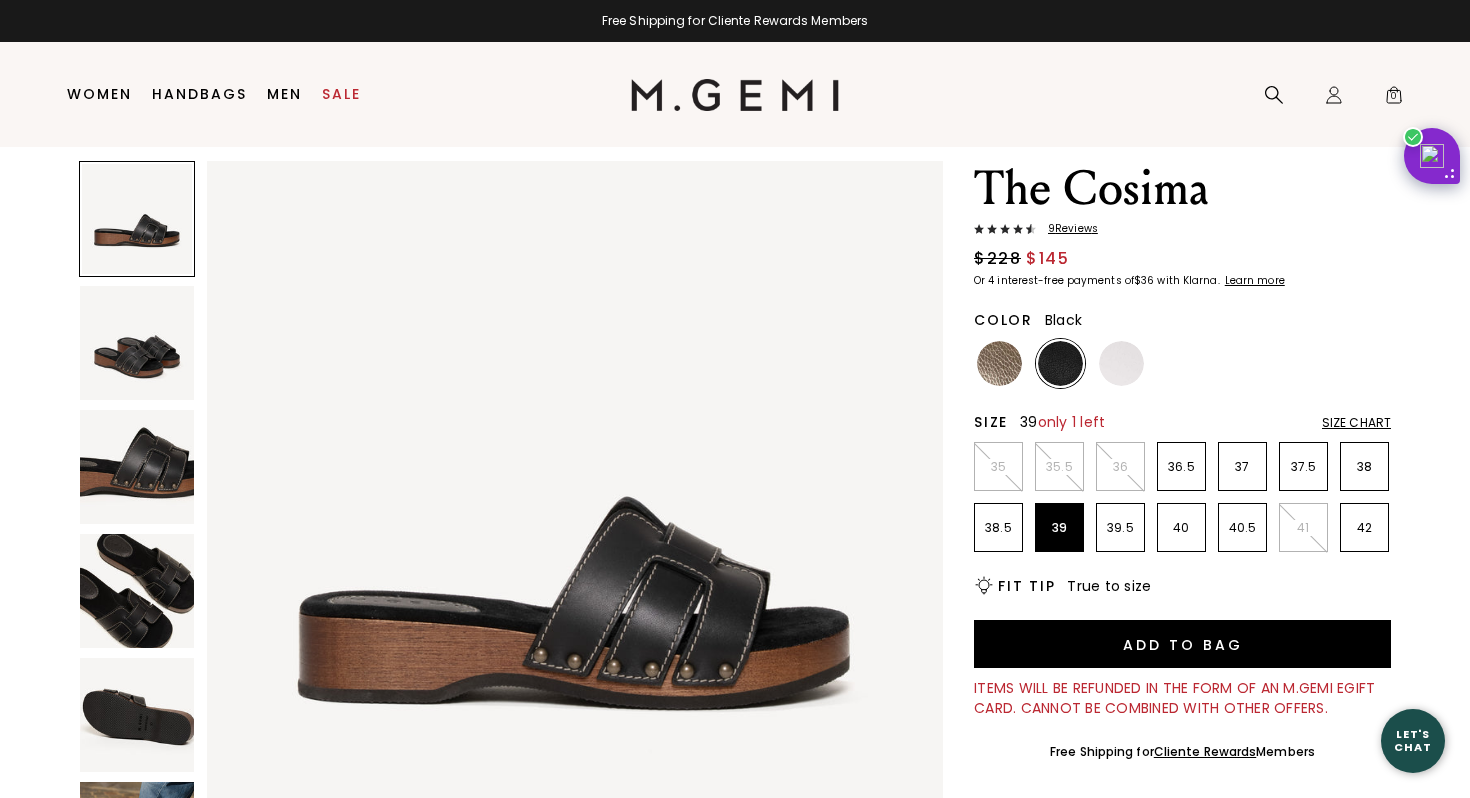 scroll, scrollTop: 0, scrollLeft: 0, axis: both 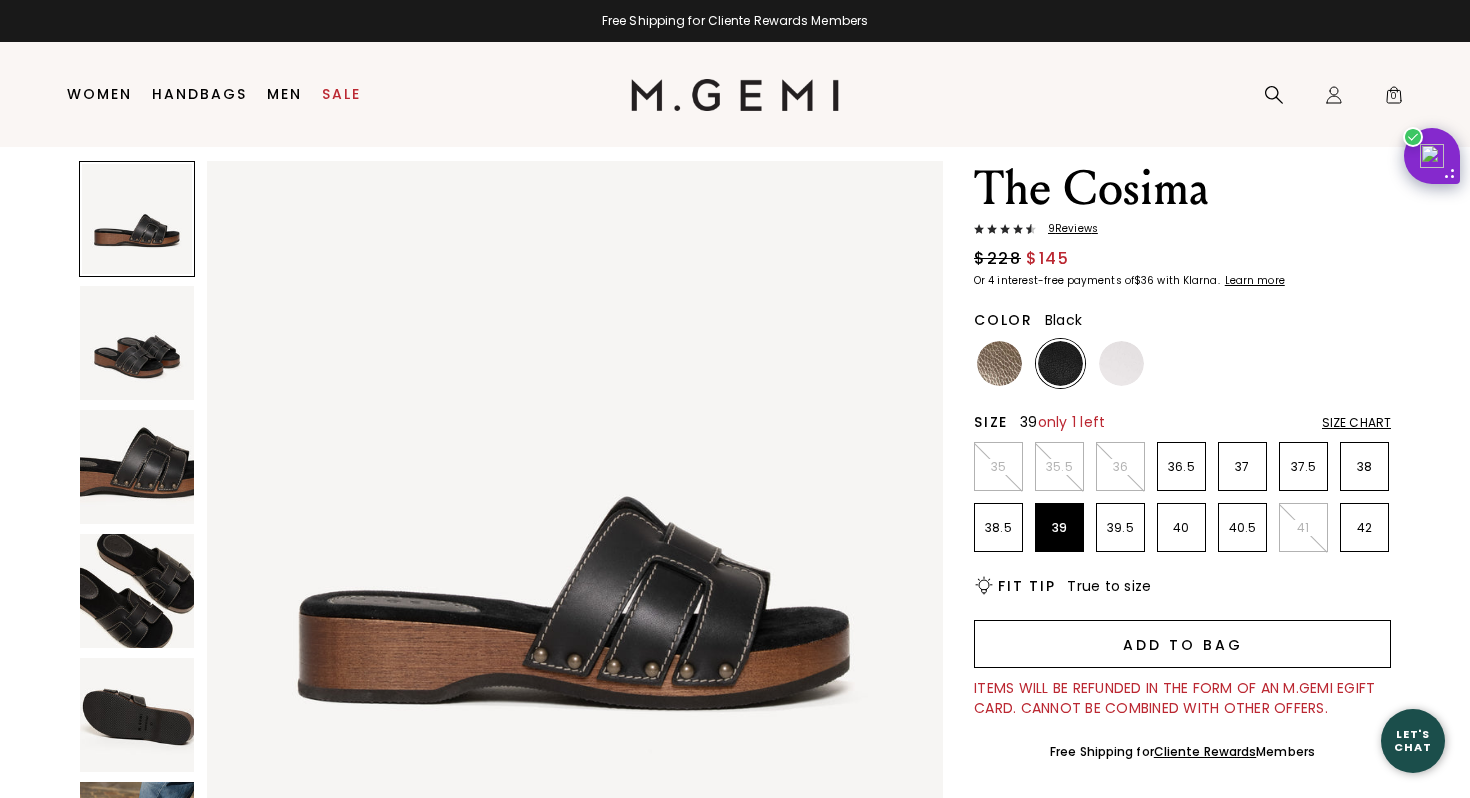 click on "Add to Bag" at bounding box center [1182, 644] 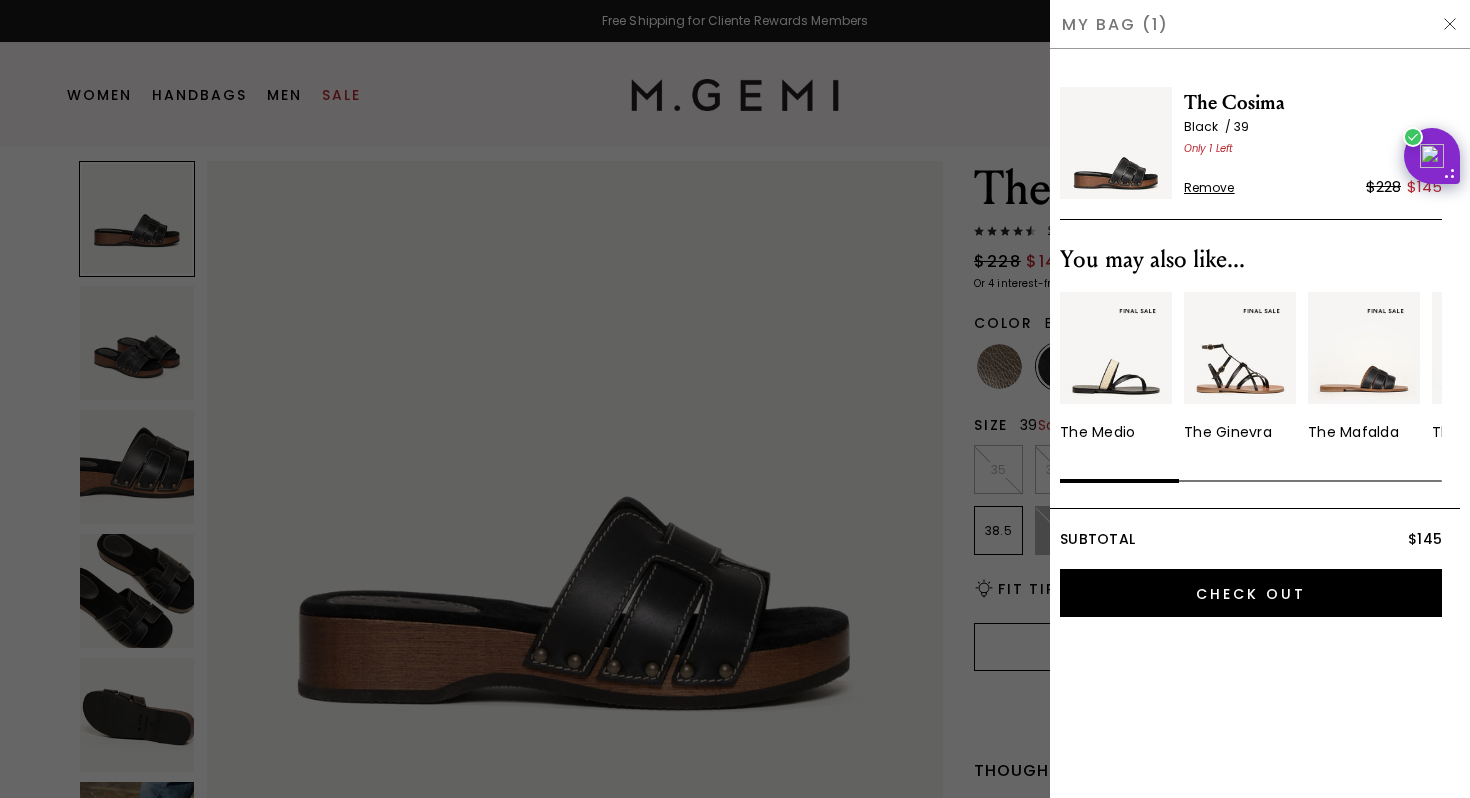 scroll, scrollTop: 0, scrollLeft: 0, axis: both 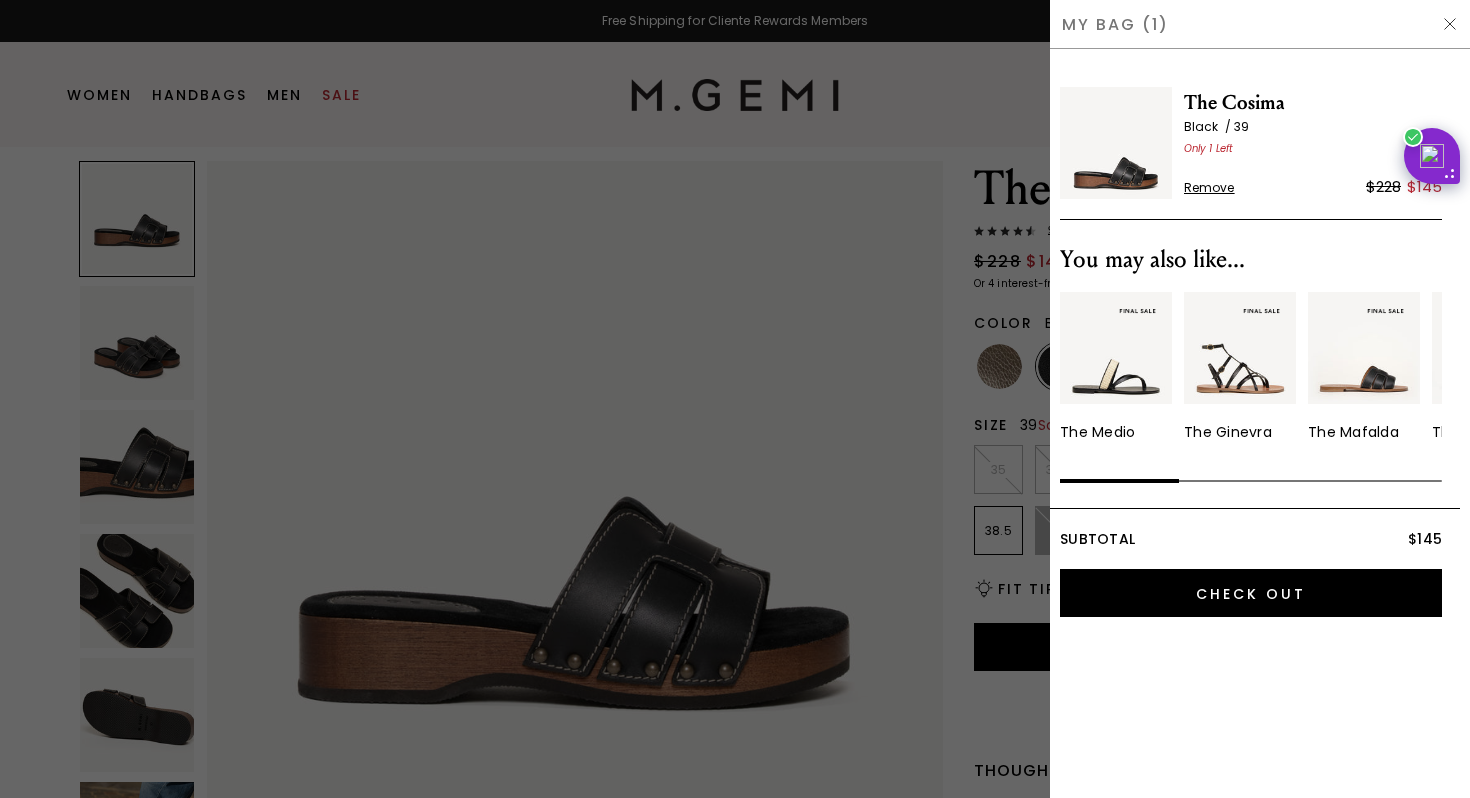 click at bounding box center (735, 399) 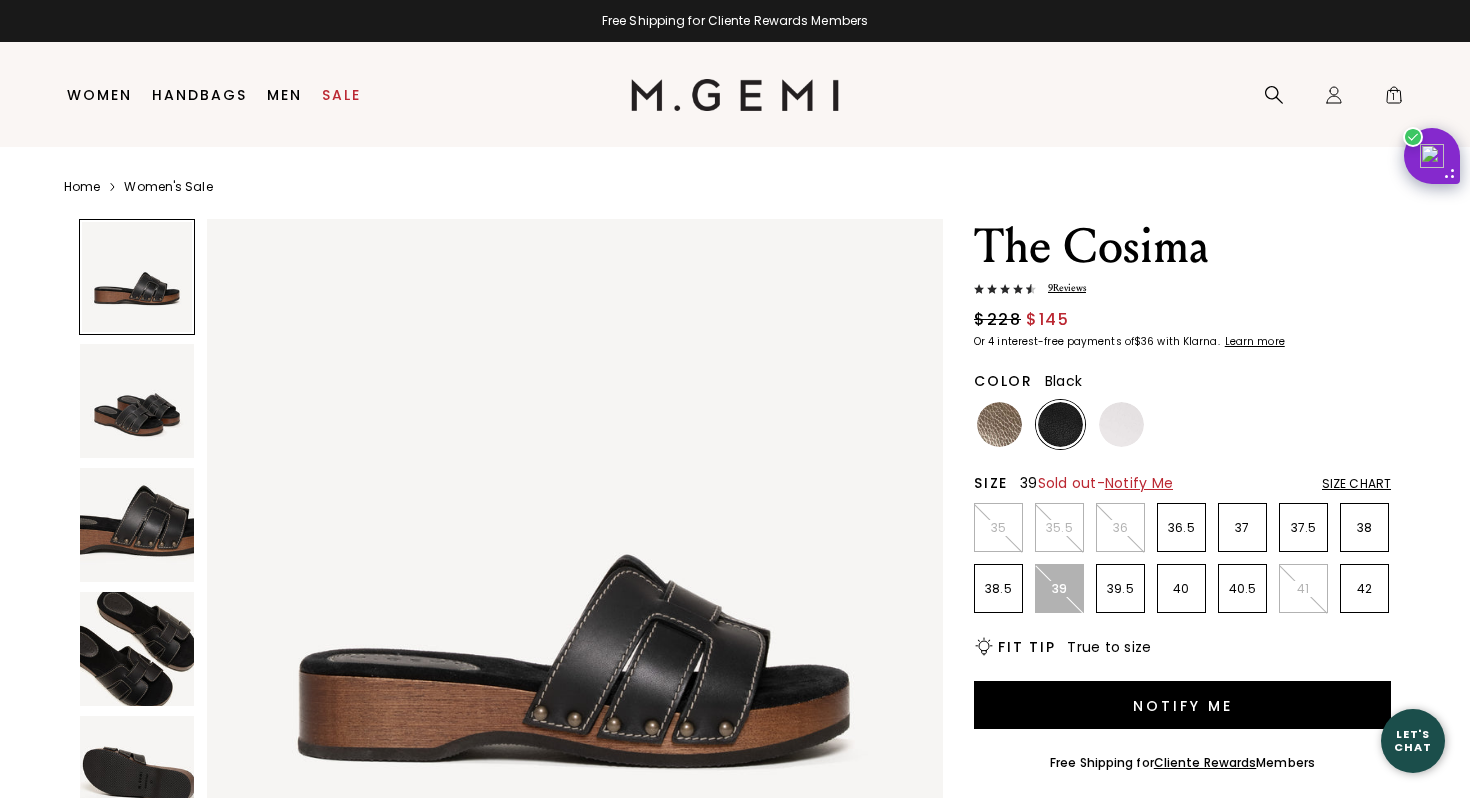 scroll, scrollTop: 58, scrollLeft: 0, axis: vertical 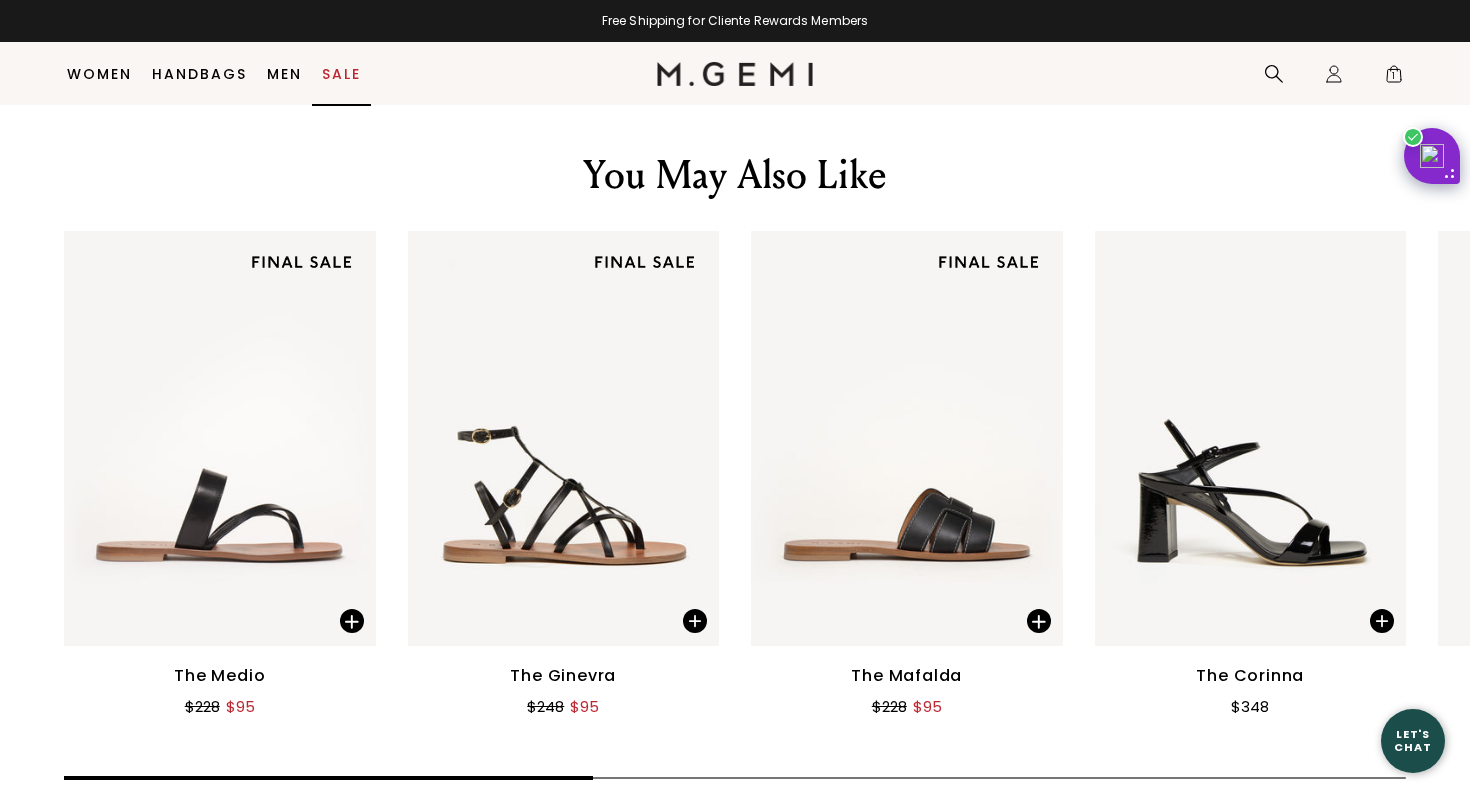 click on "Sale" at bounding box center (341, 74) 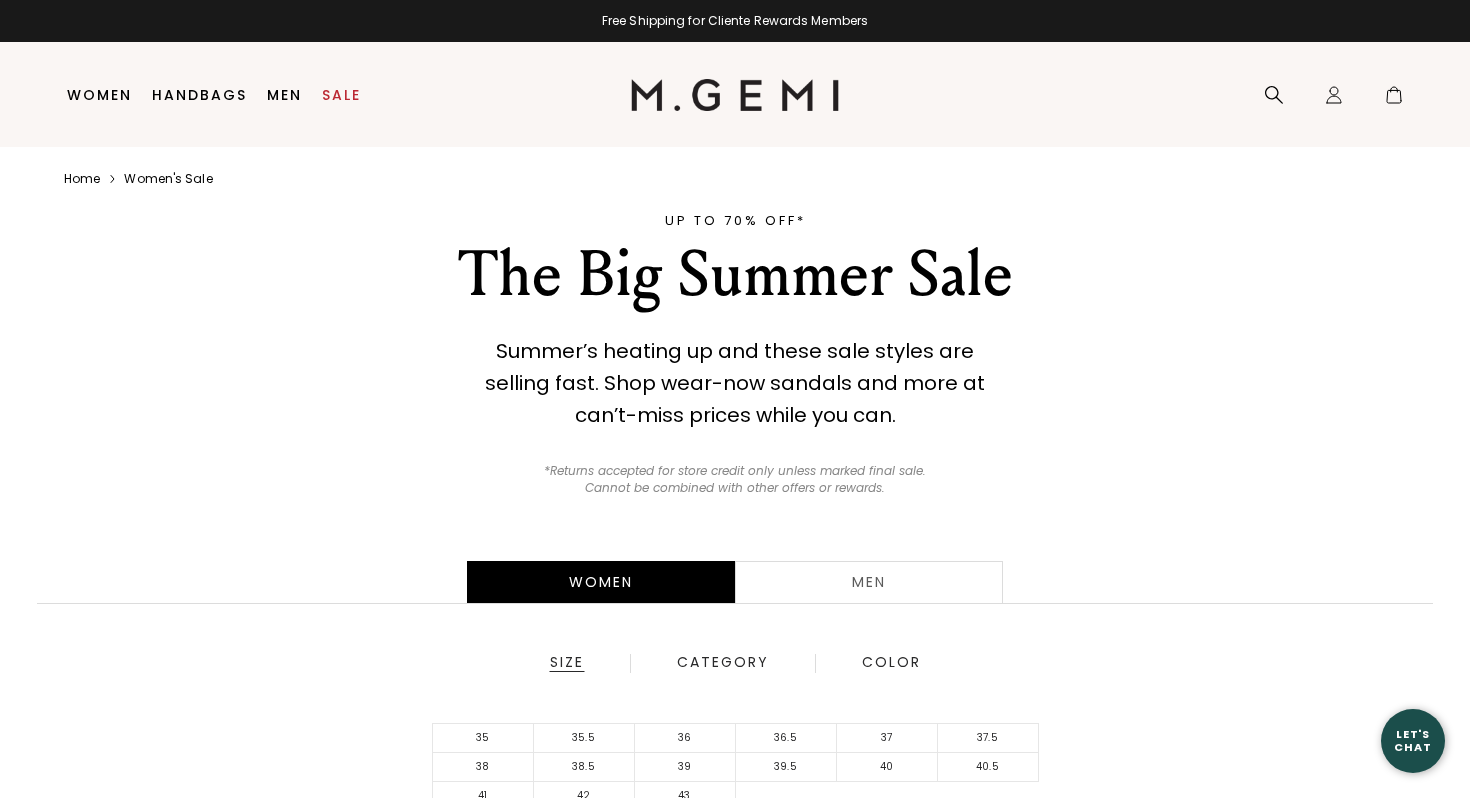 scroll, scrollTop: 0, scrollLeft: 0, axis: both 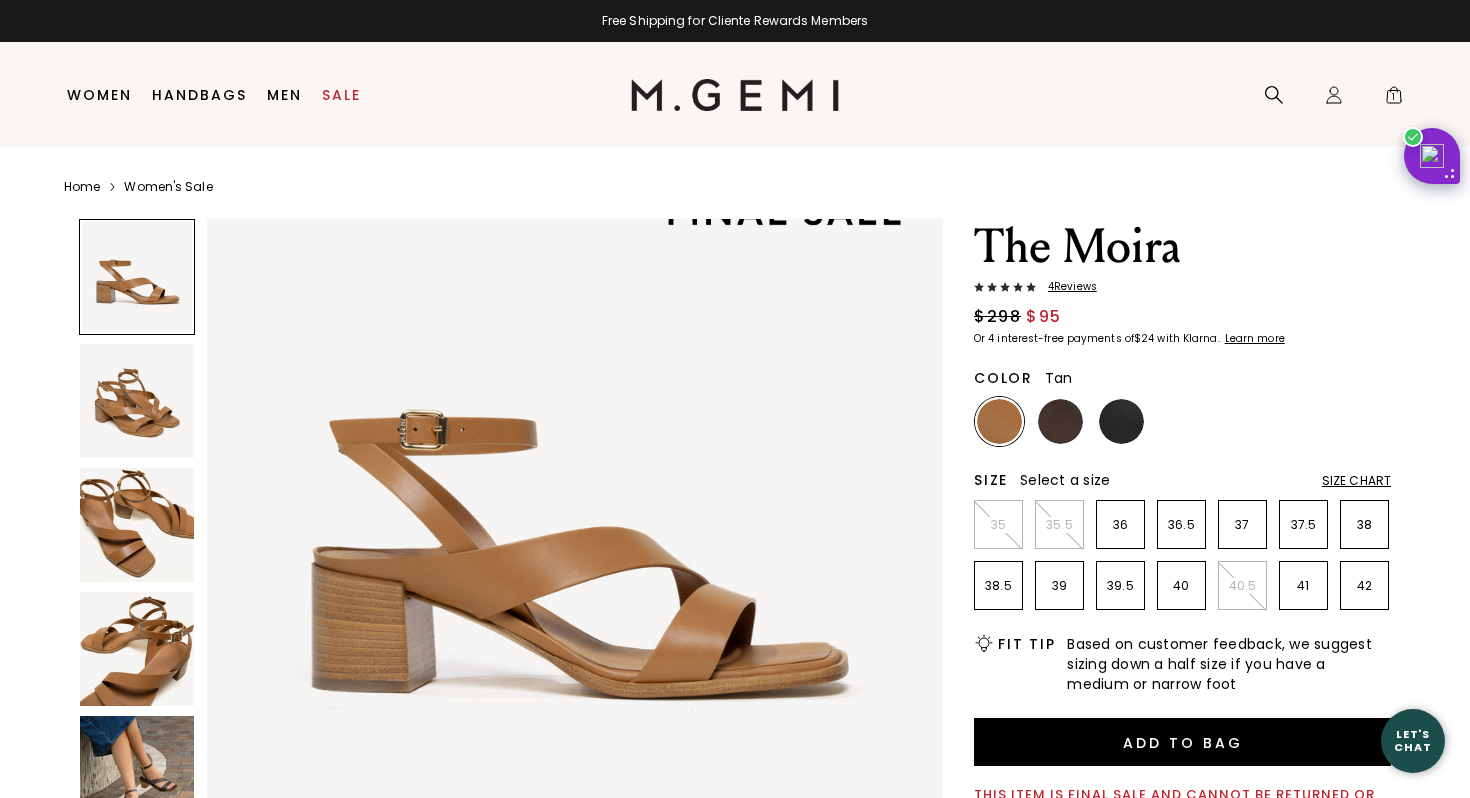 click on "4  Review s" at bounding box center (1066, 287) 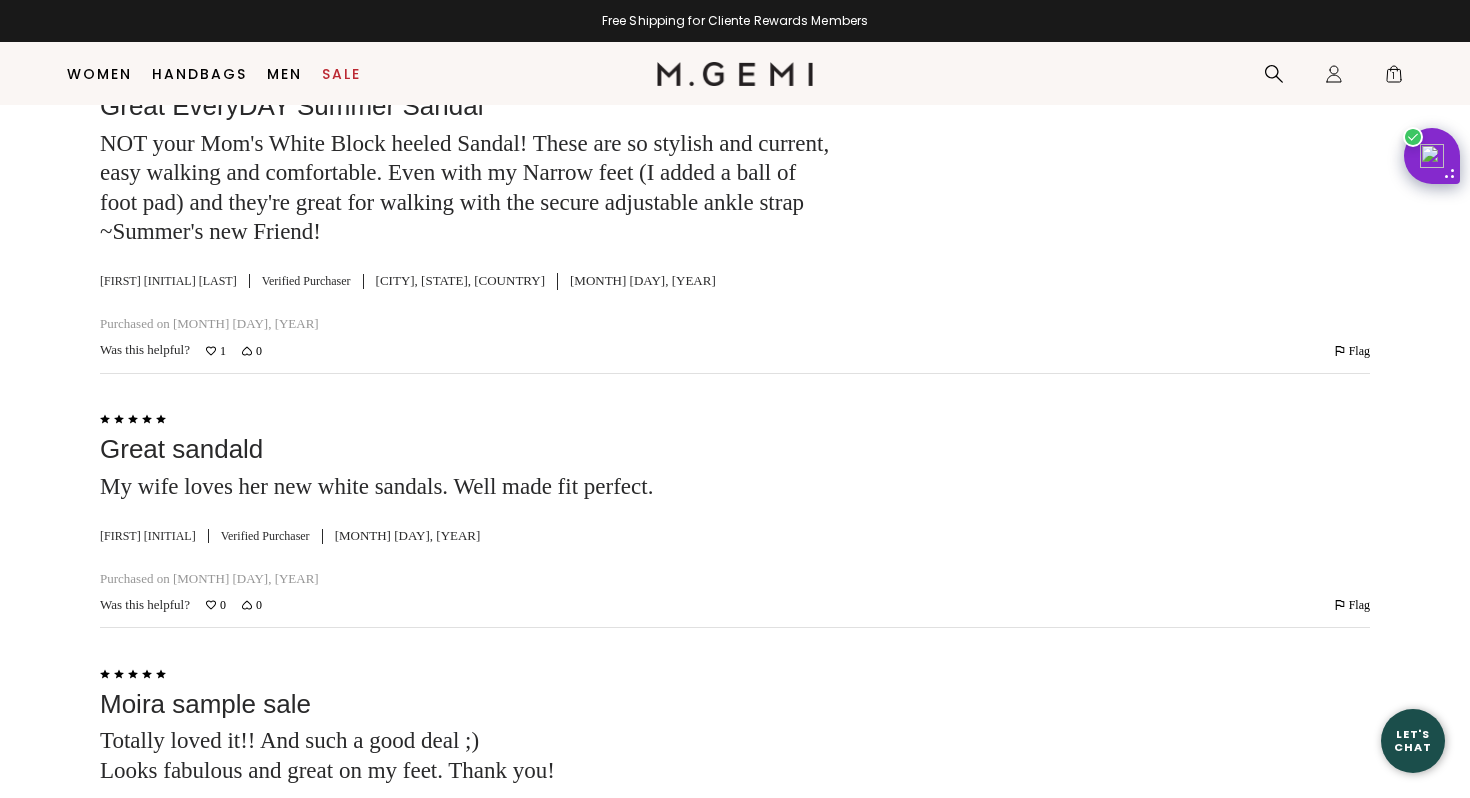 scroll, scrollTop: 3941, scrollLeft: 0, axis: vertical 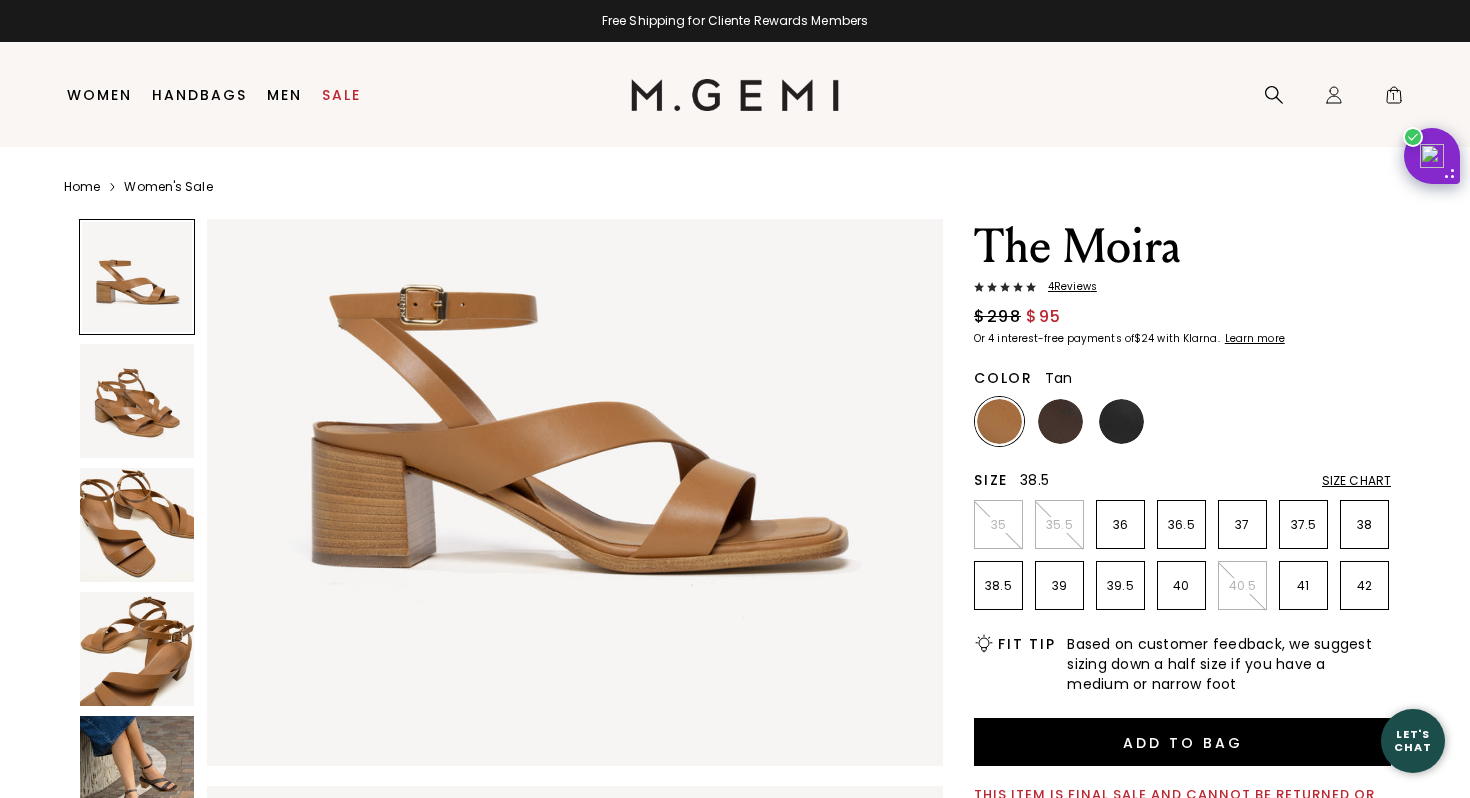 click on "38.5" at bounding box center (998, 586) 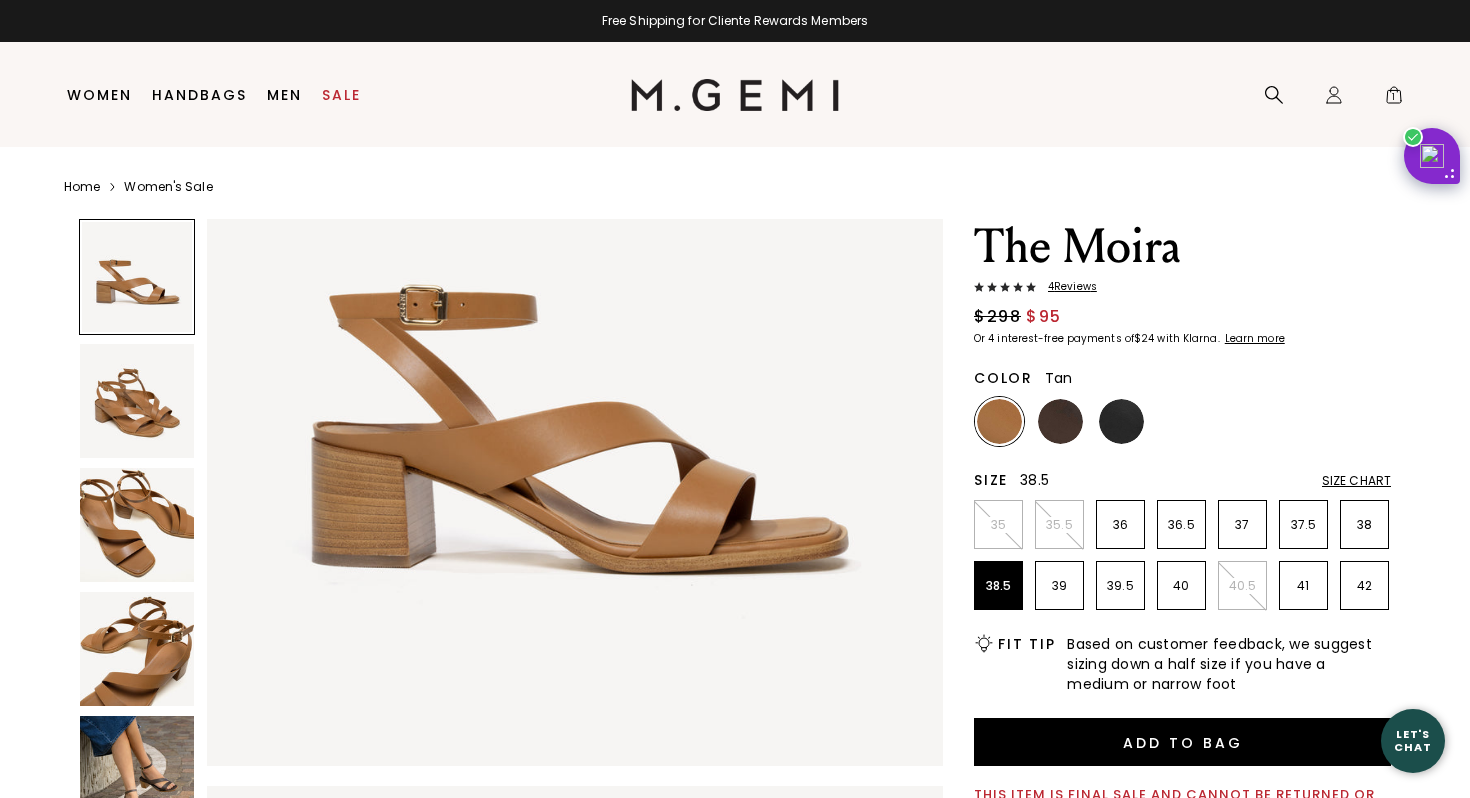 scroll, scrollTop: 0, scrollLeft: 0, axis: both 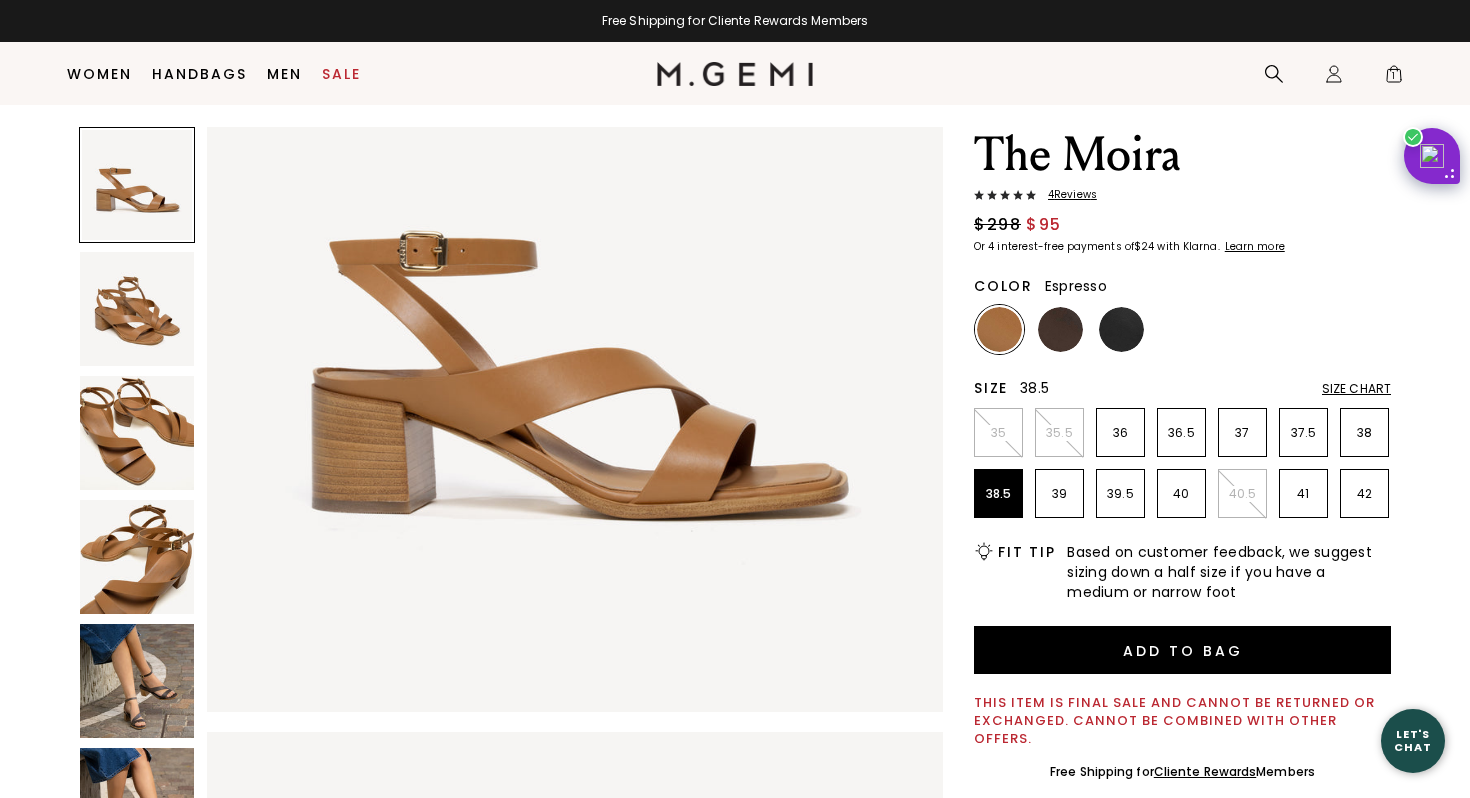 click at bounding box center [1060, 329] 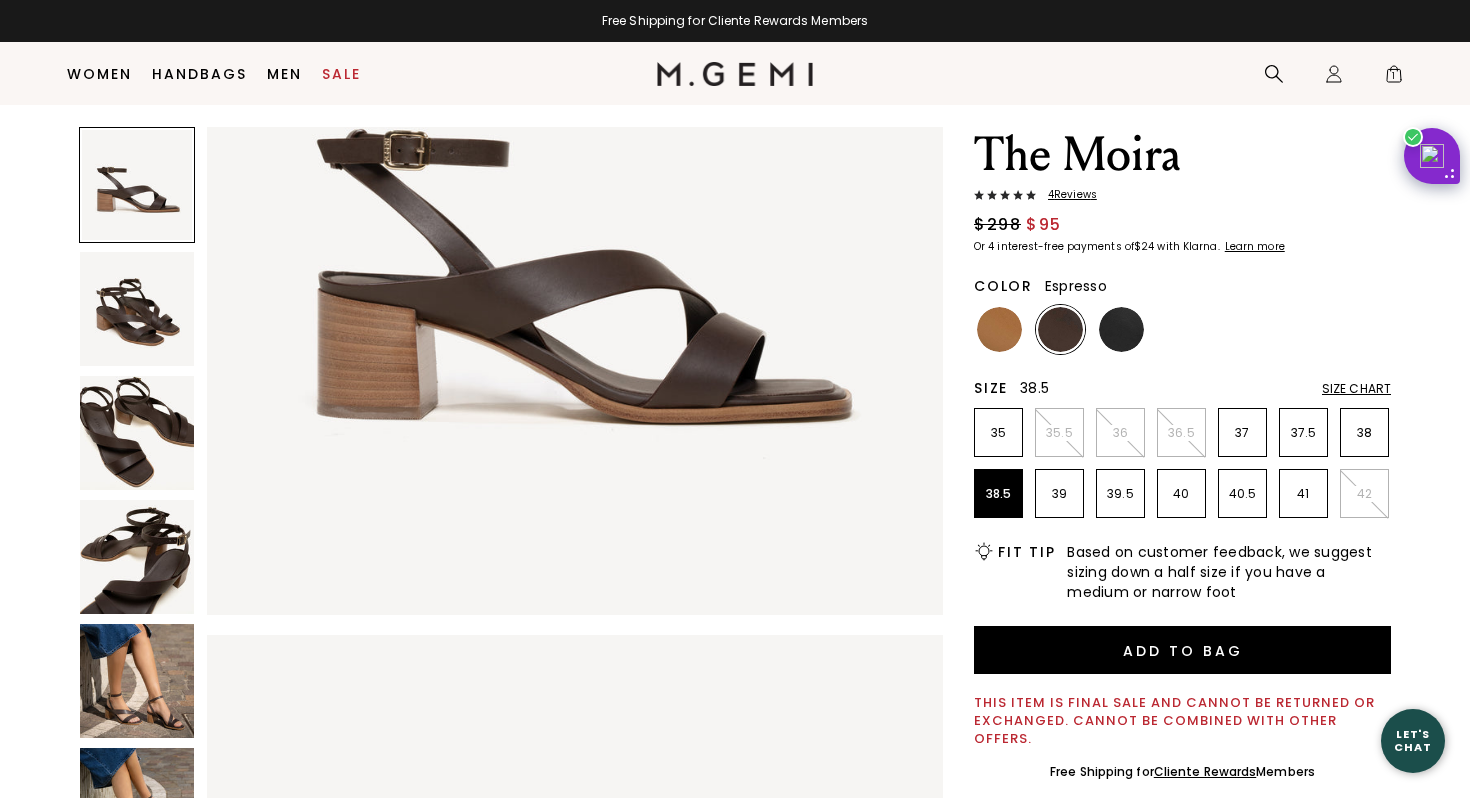 scroll, scrollTop: 0, scrollLeft: 0, axis: both 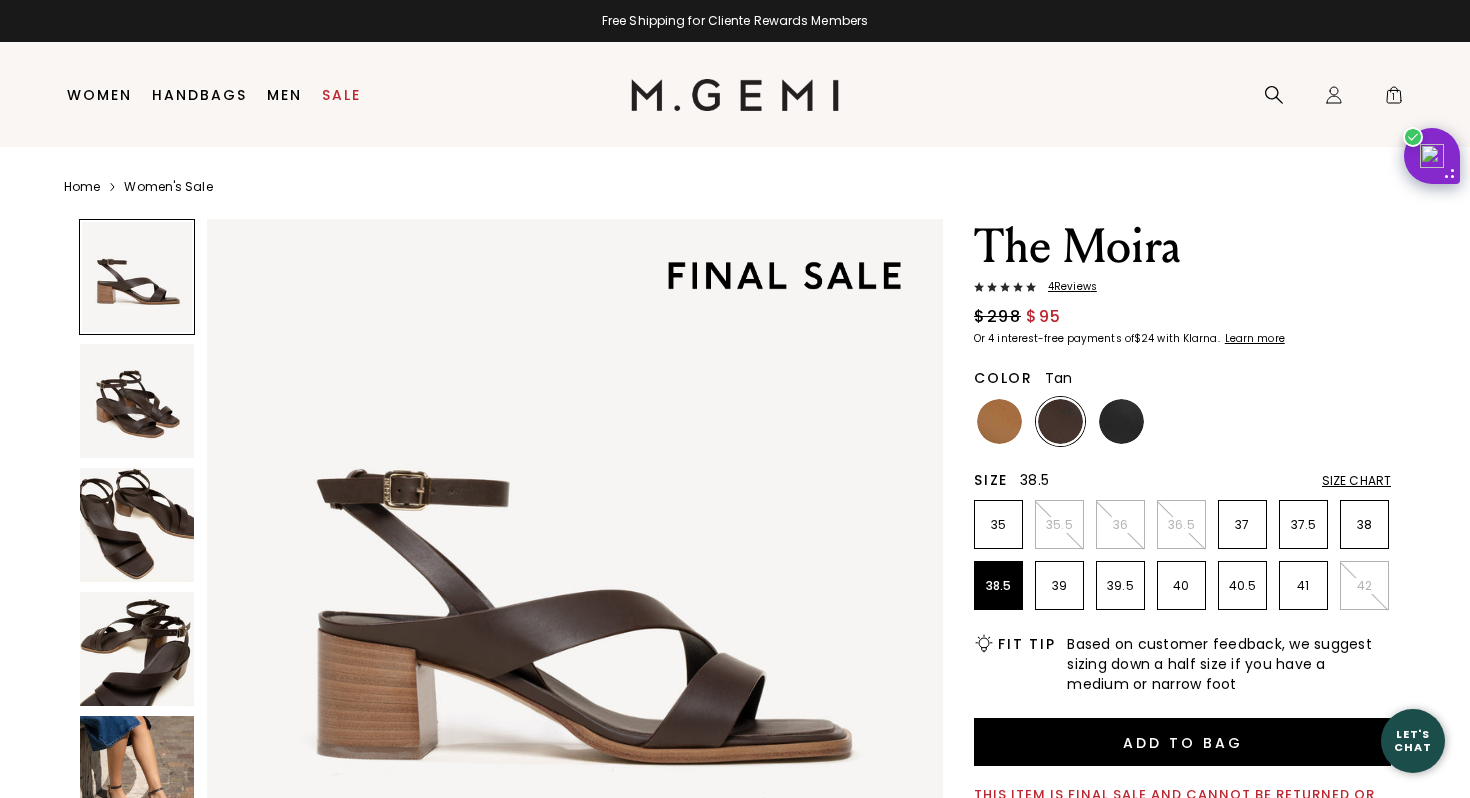 click at bounding box center (999, 421) 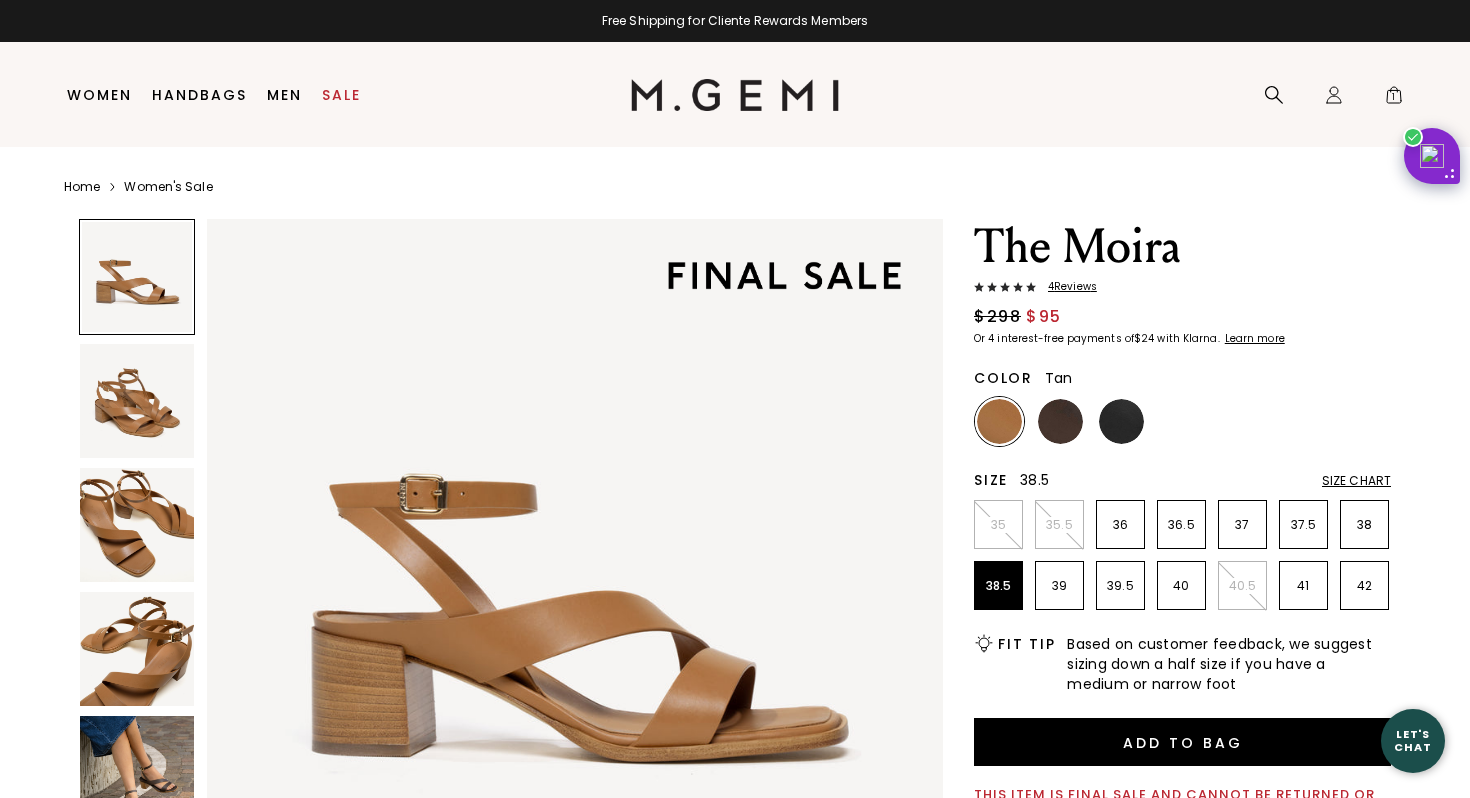 scroll, scrollTop: 0, scrollLeft: 0, axis: both 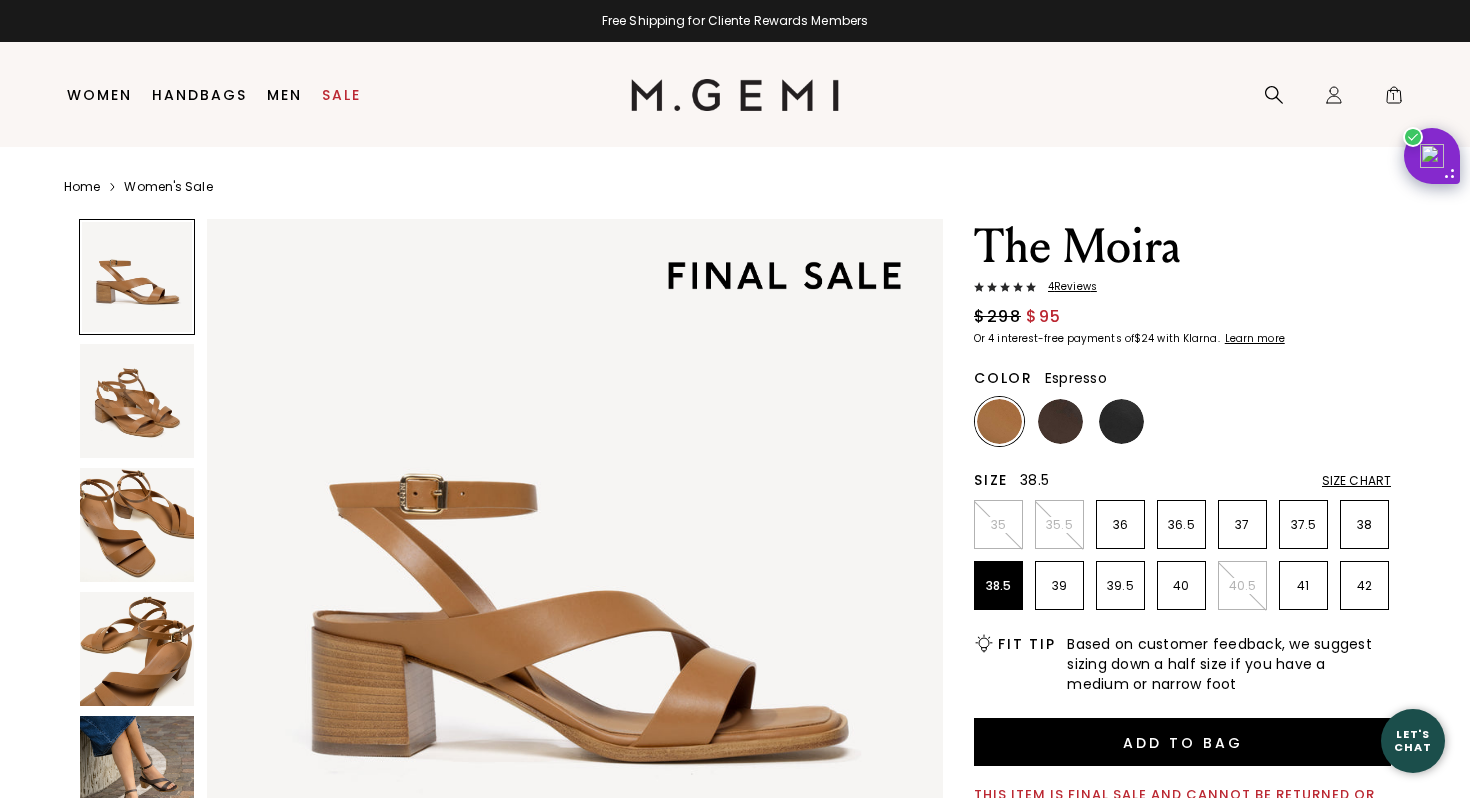 click at bounding box center [1060, 421] 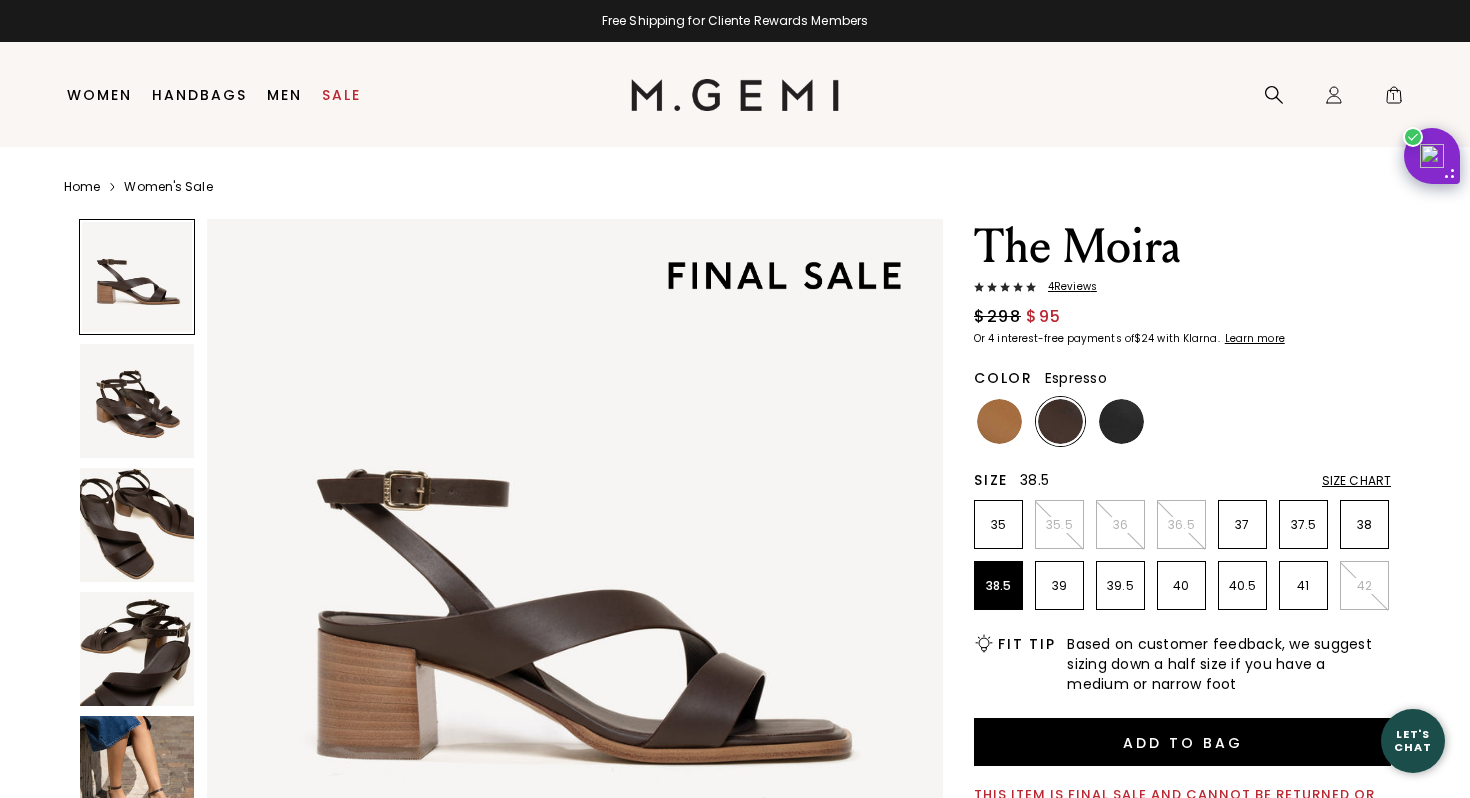 scroll, scrollTop: 0, scrollLeft: 0, axis: both 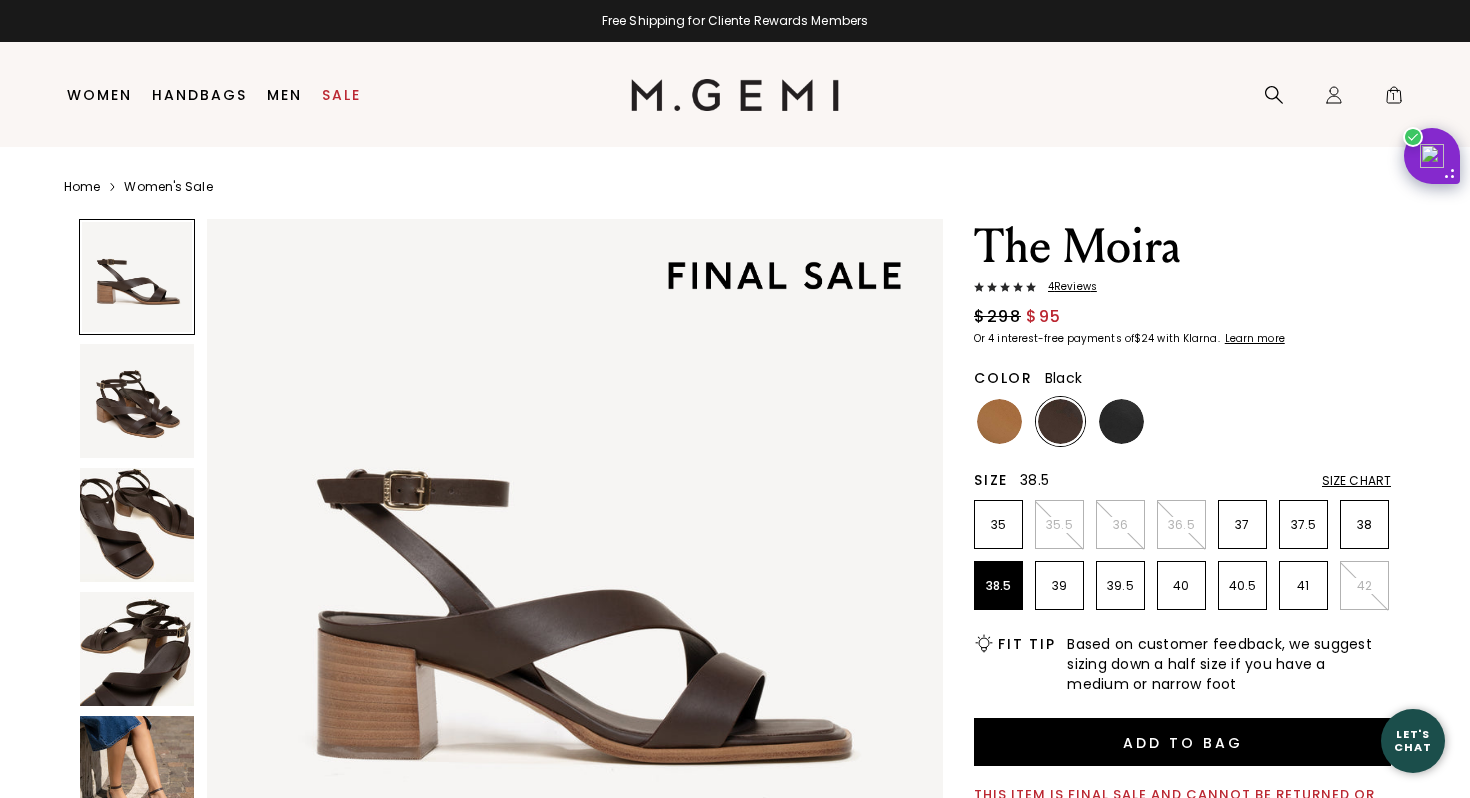 click at bounding box center (1121, 421) 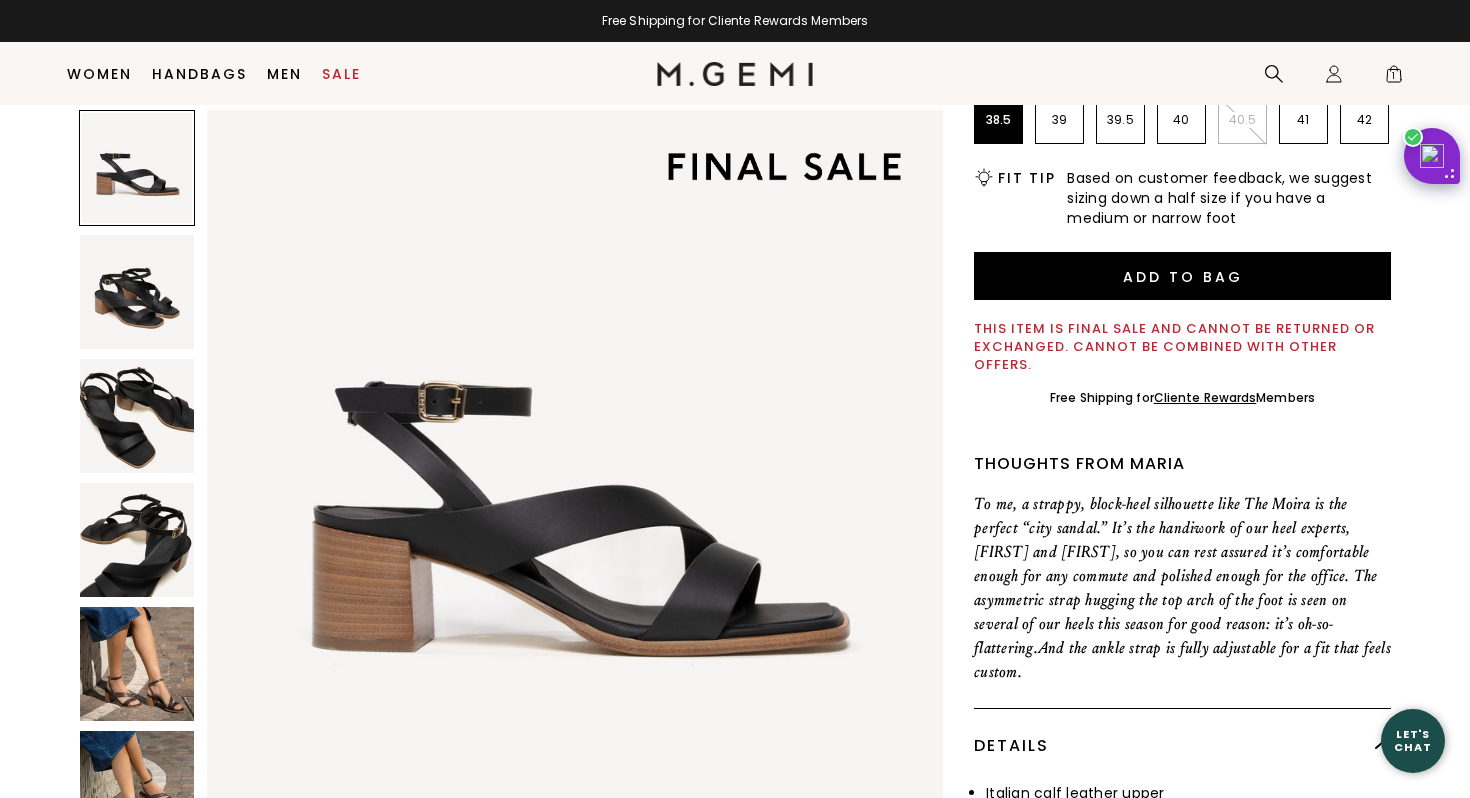 scroll, scrollTop: 597, scrollLeft: 0, axis: vertical 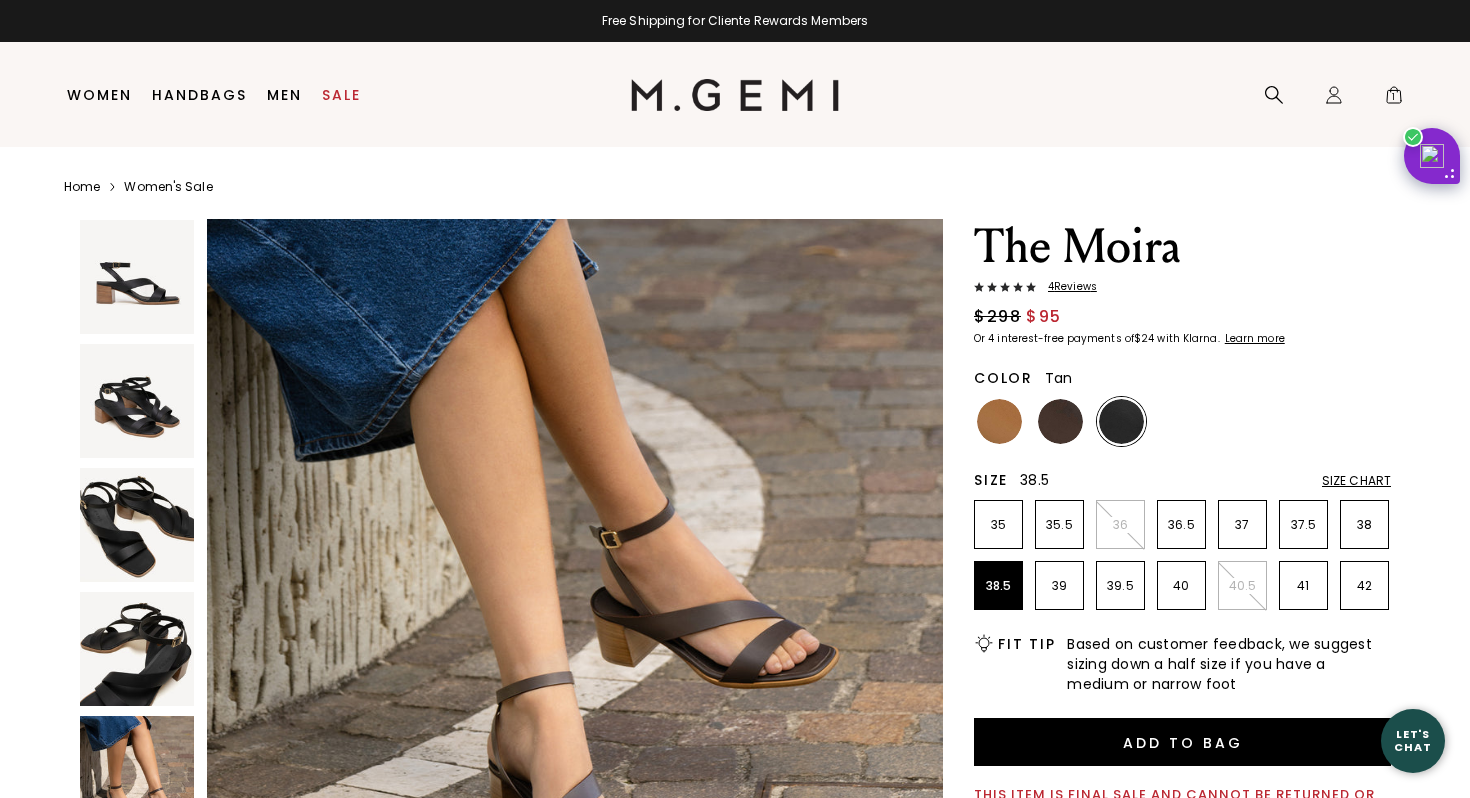 click at bounding box center (999, 421) 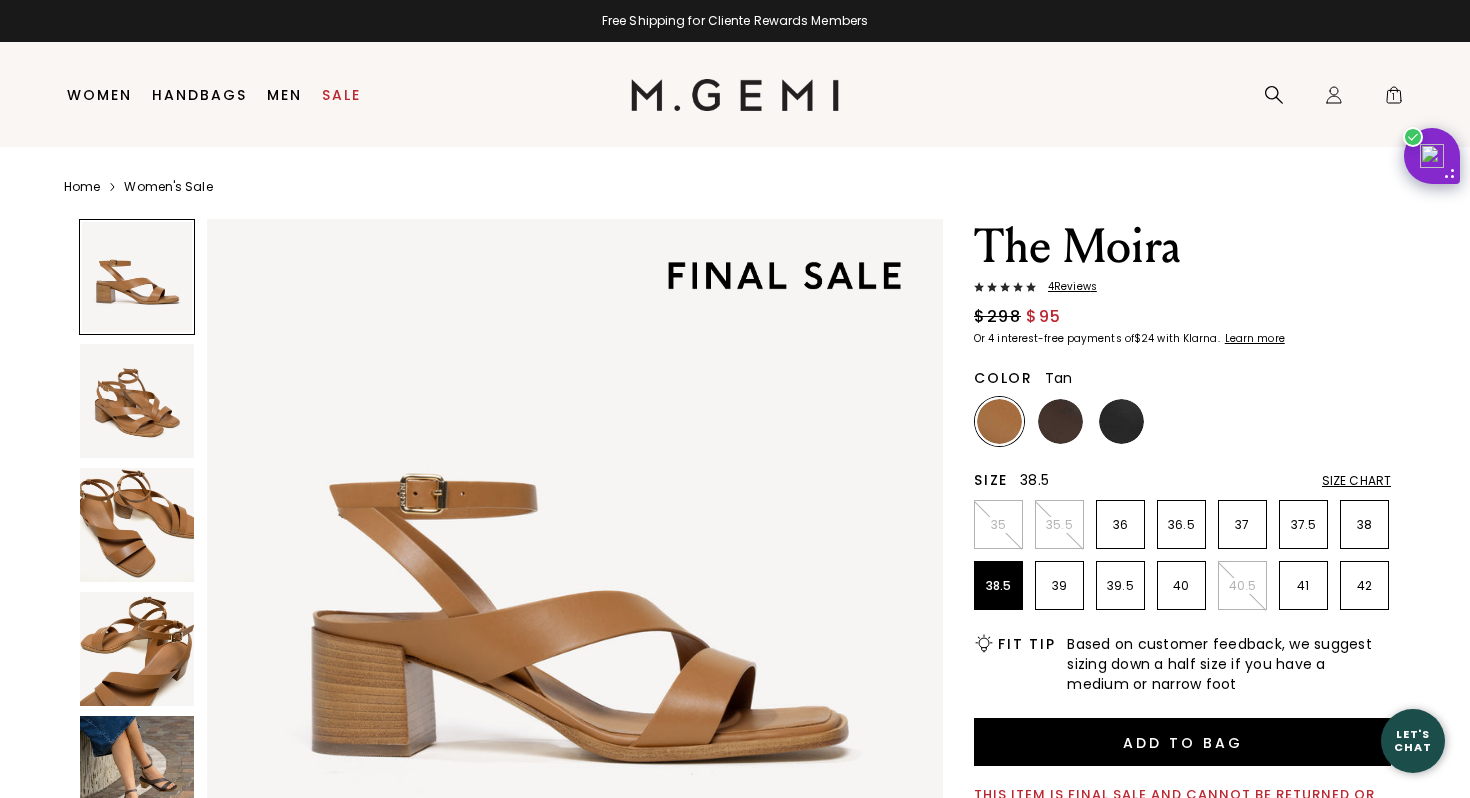 scroll, scrollTop: 0, scrollLeft: 0, axis: both 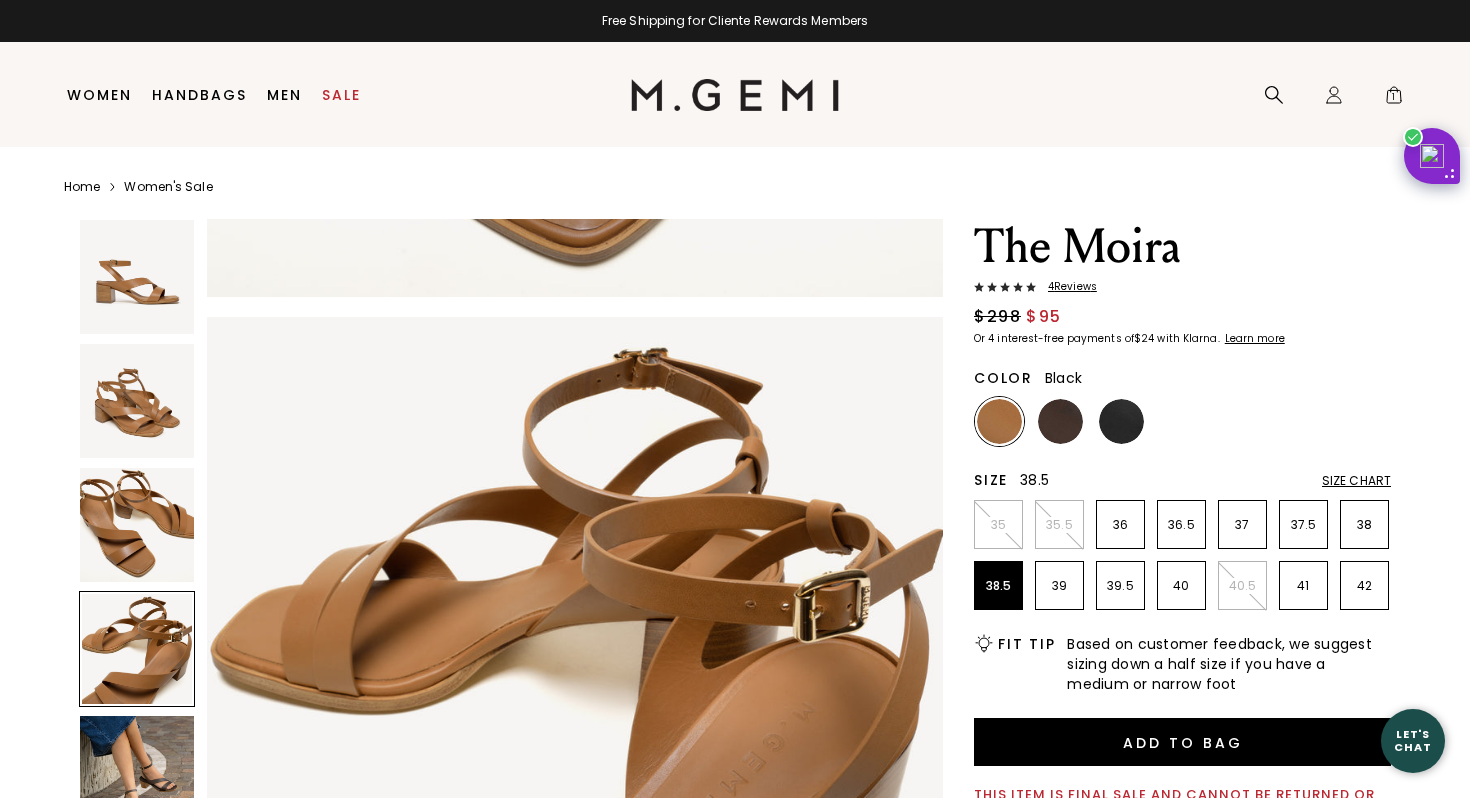 click at bounding box center (1121, 421) 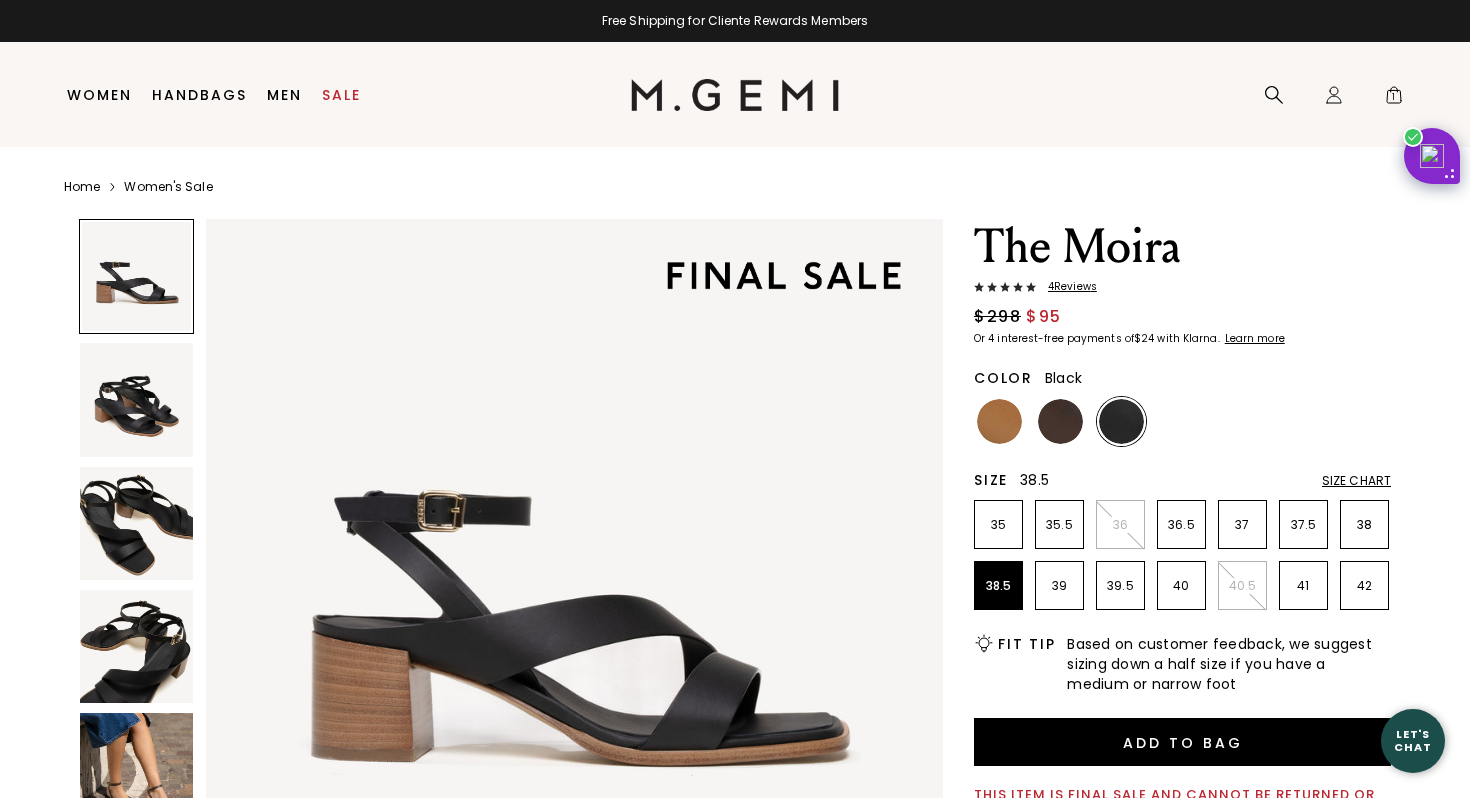 scroll, scrollTop: 0, scrollLeft: 0, axis: both 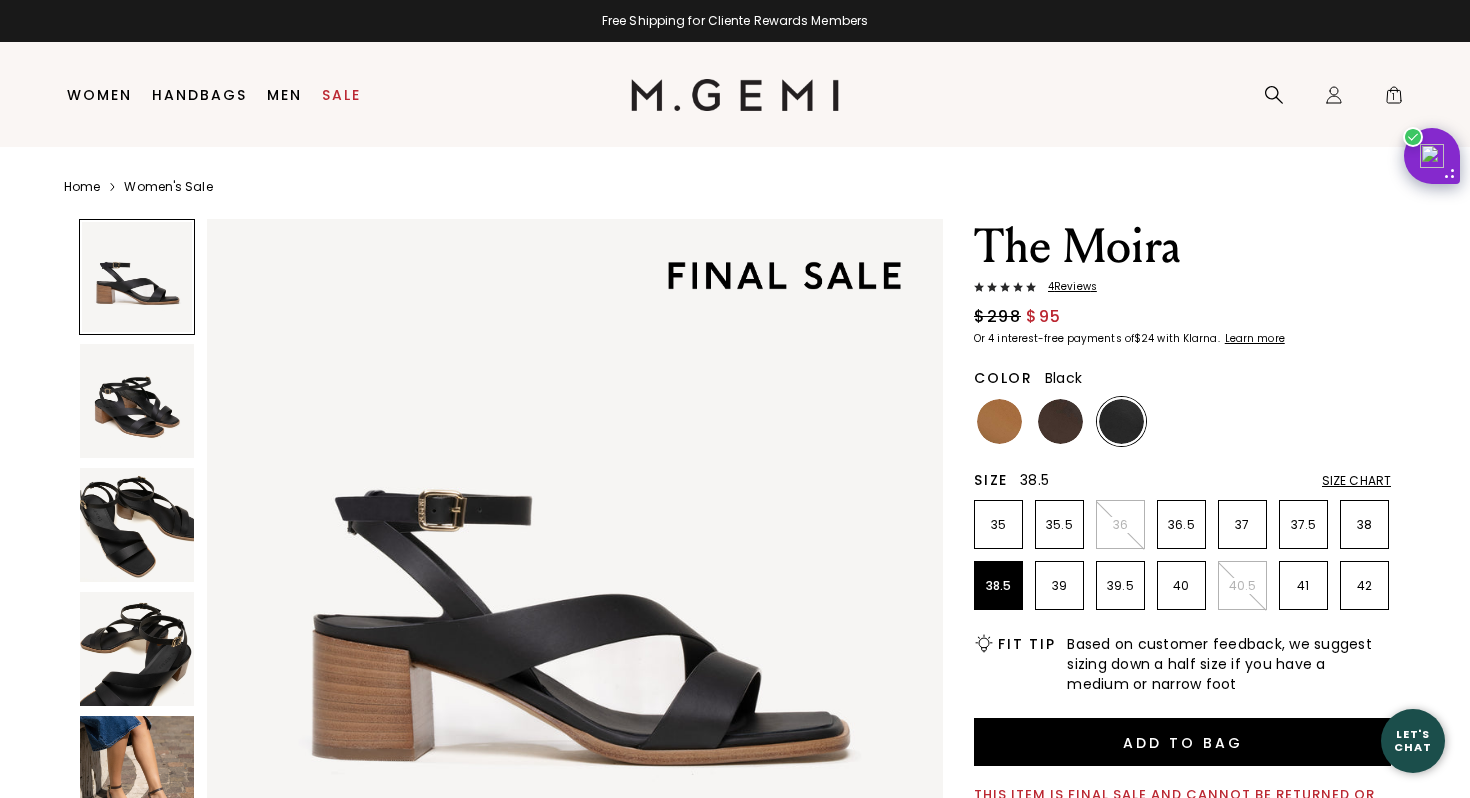click on "38.5" at bounding box center [998, 586] 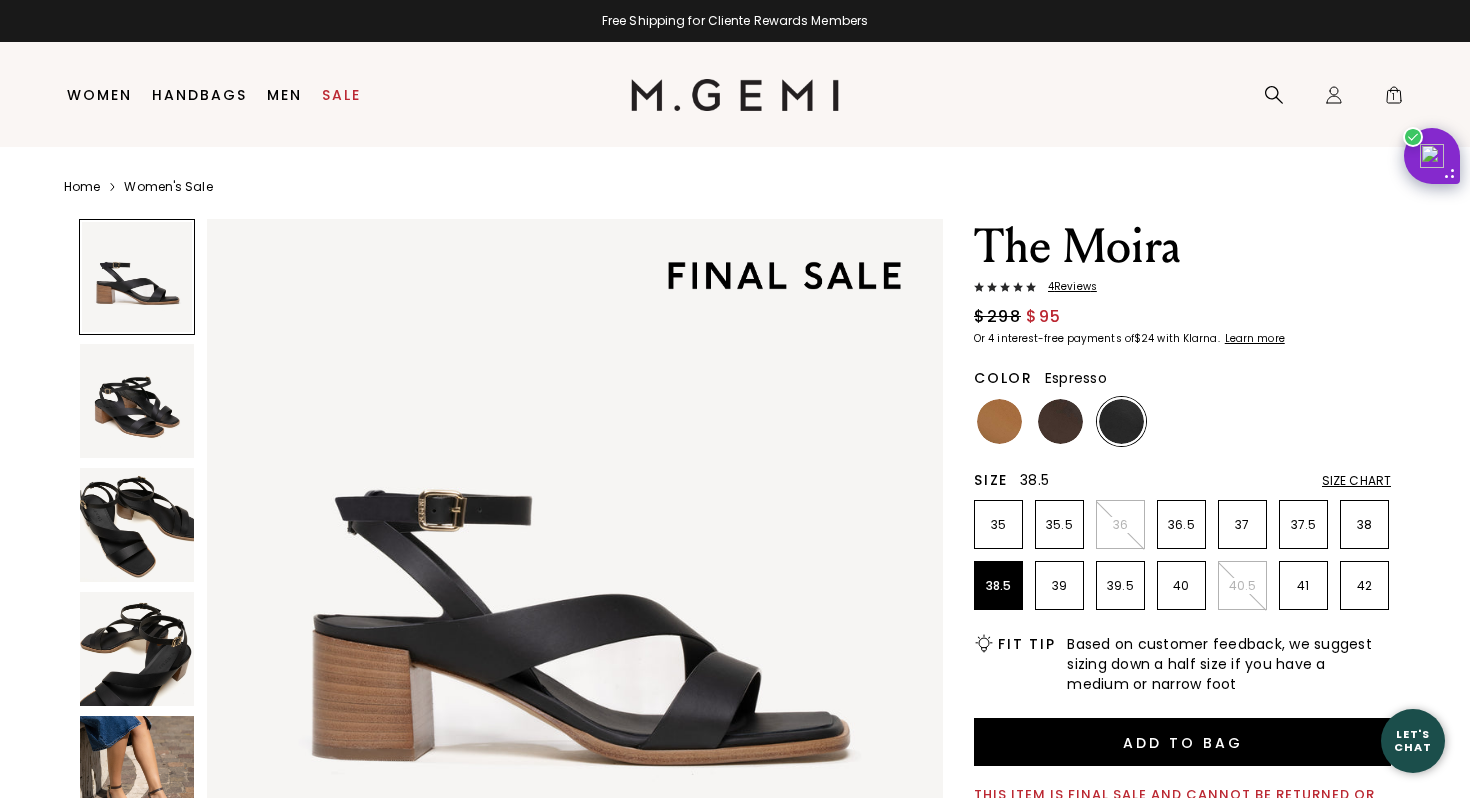 click at bounding box center [1060, 421] 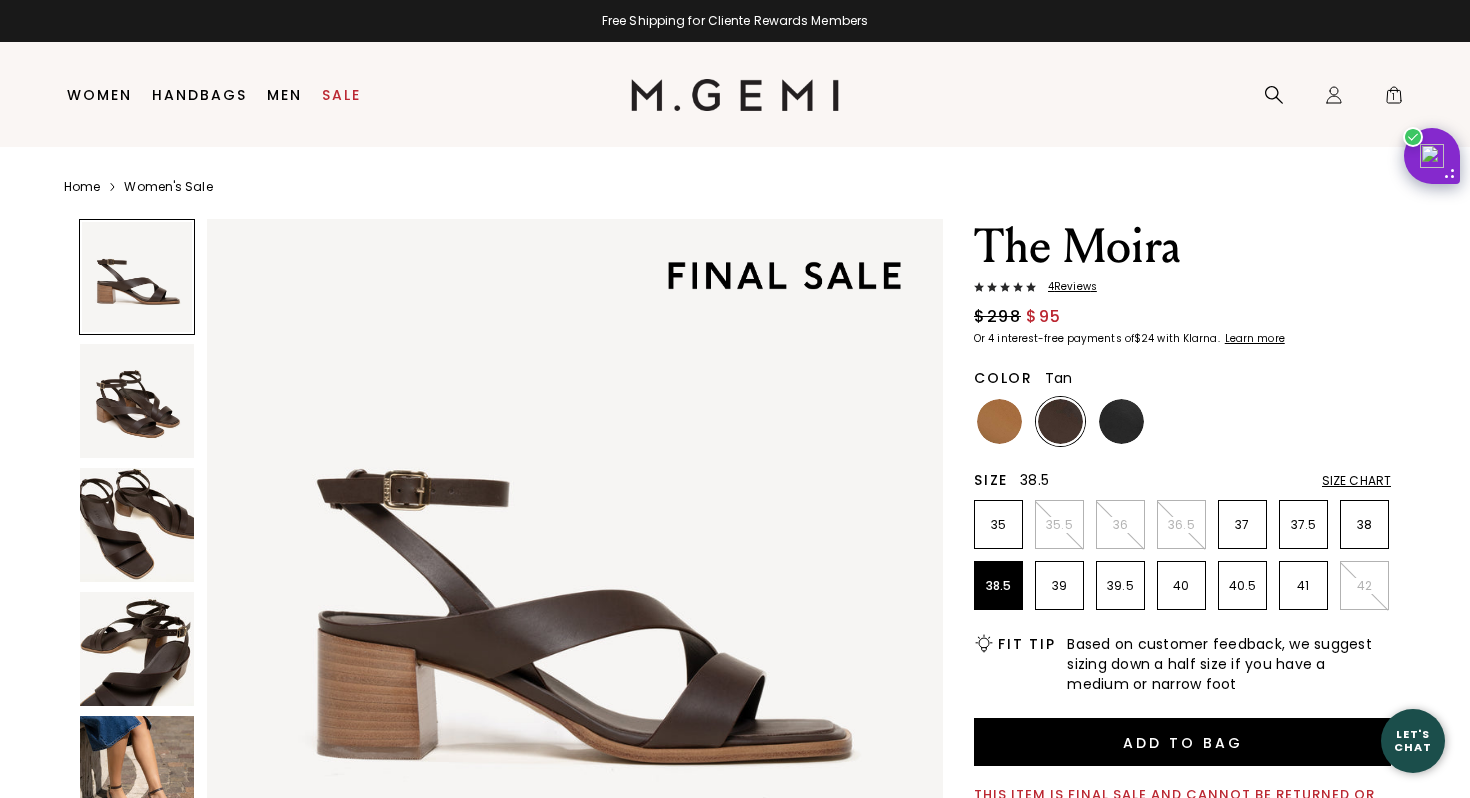 click at bounding box center (999, 421) 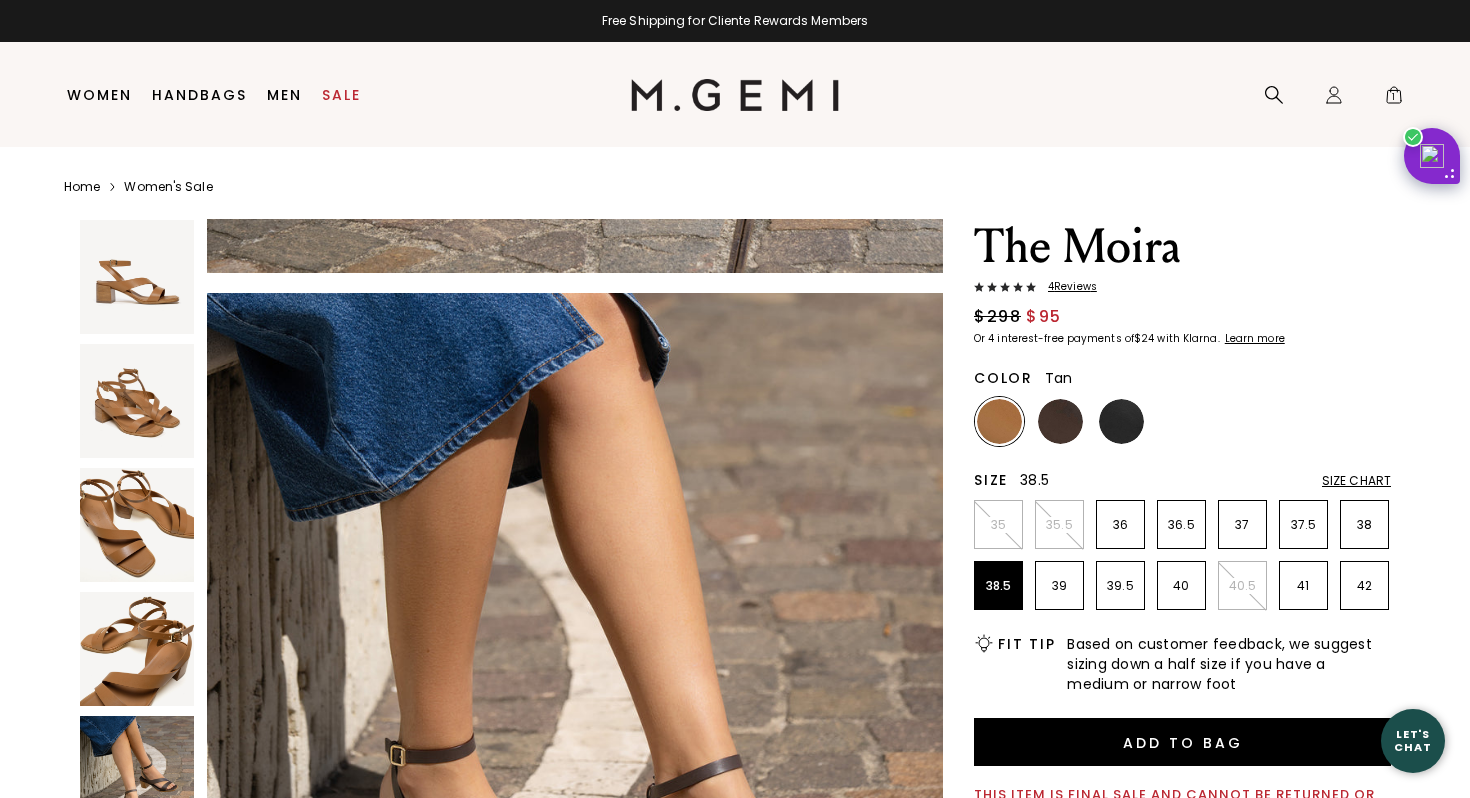 scroll, scrollTop: 3800, scrollLeft: 0, axis: vertical 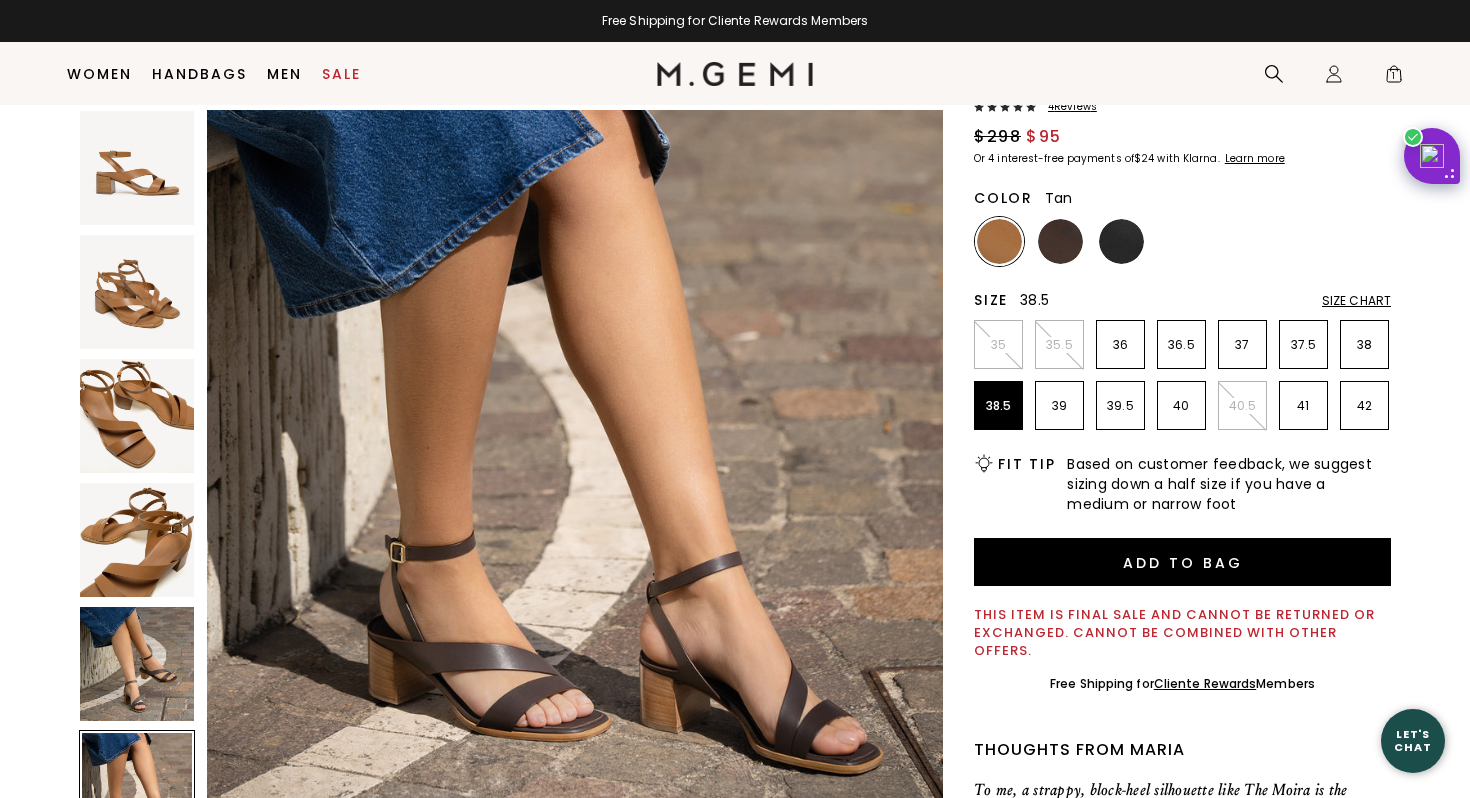 click at bounding box center [999, 241] 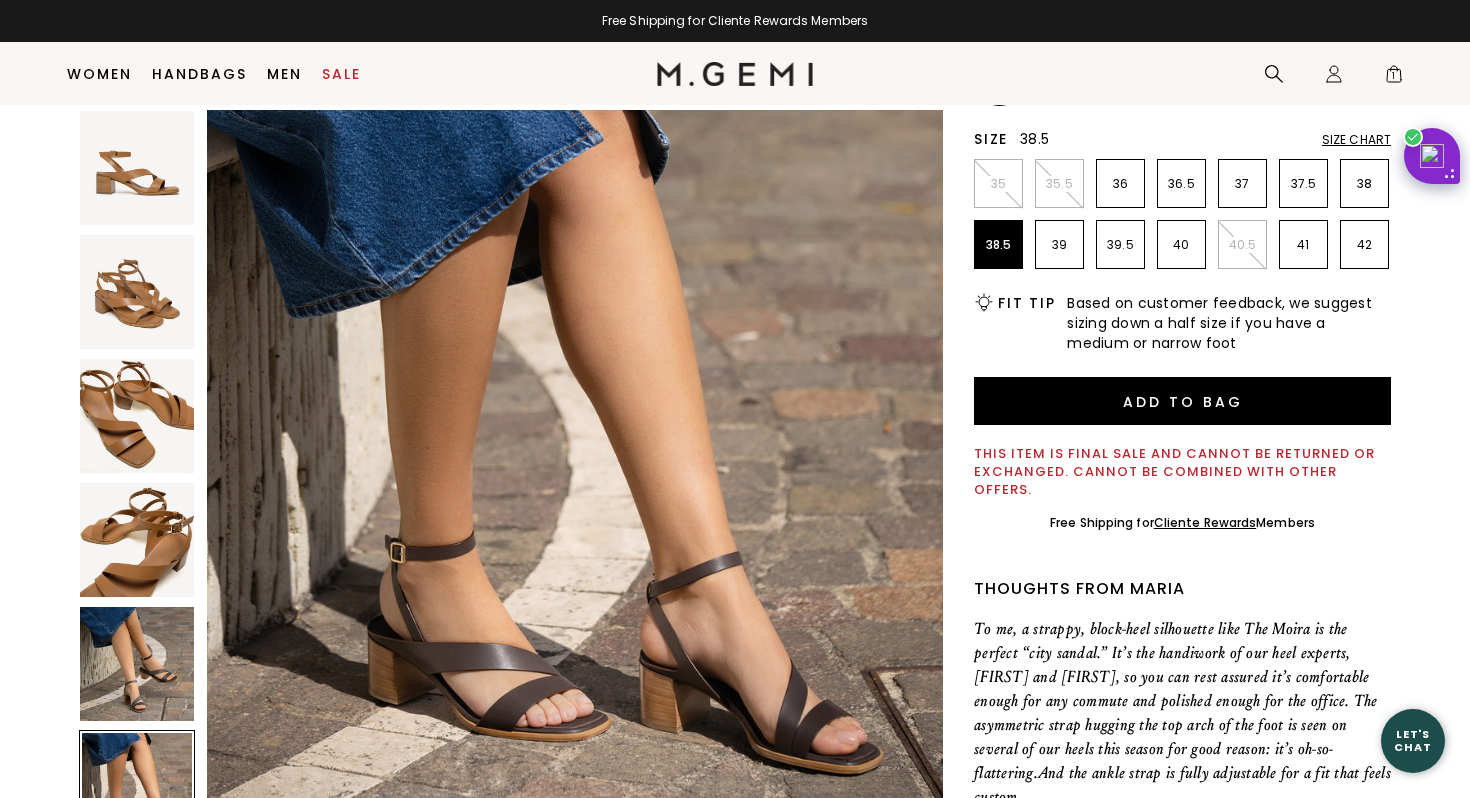 scroll, scrollTop: 297, scrollLeft: 0, axis: vertical 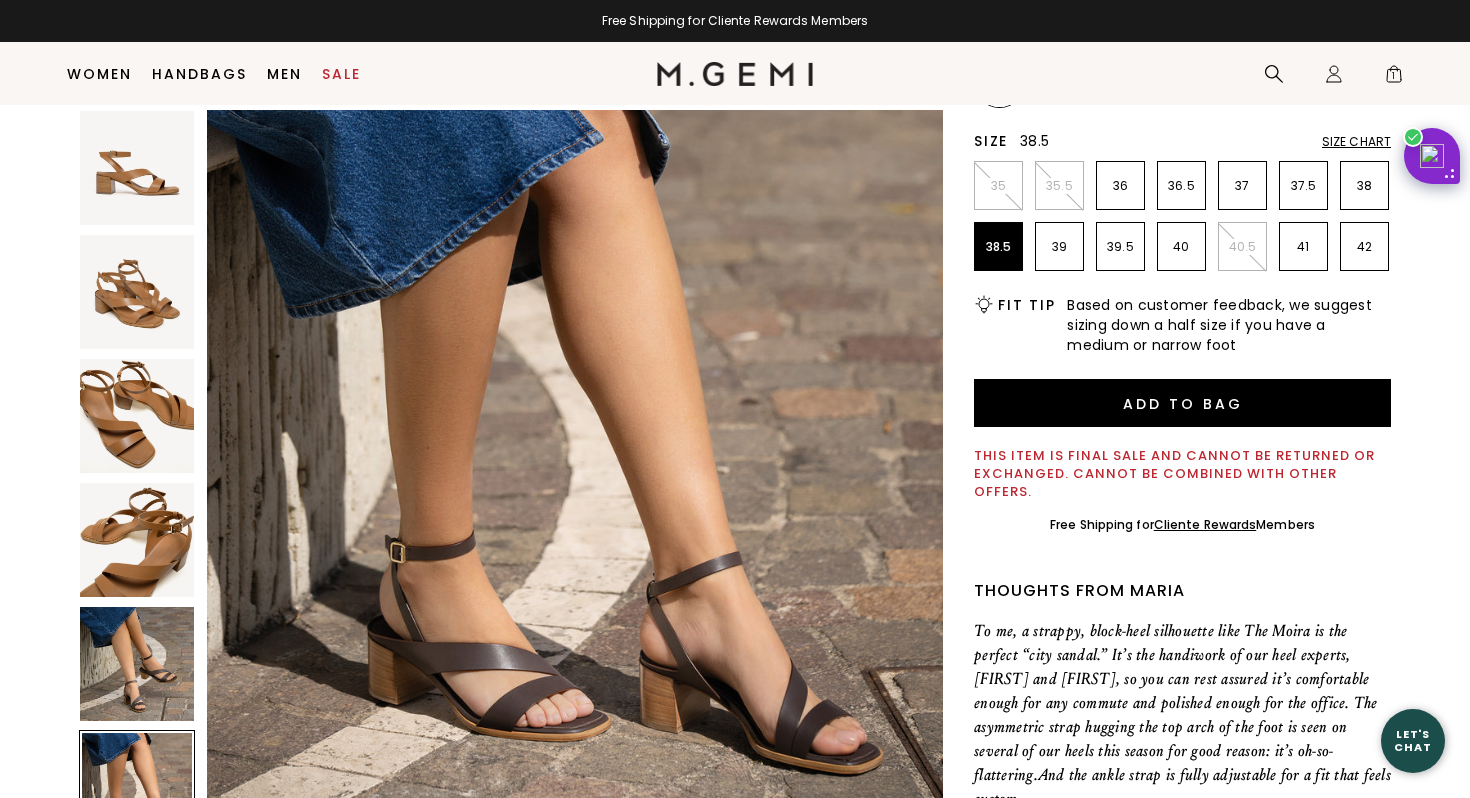 click at bounding box center (137, 540) 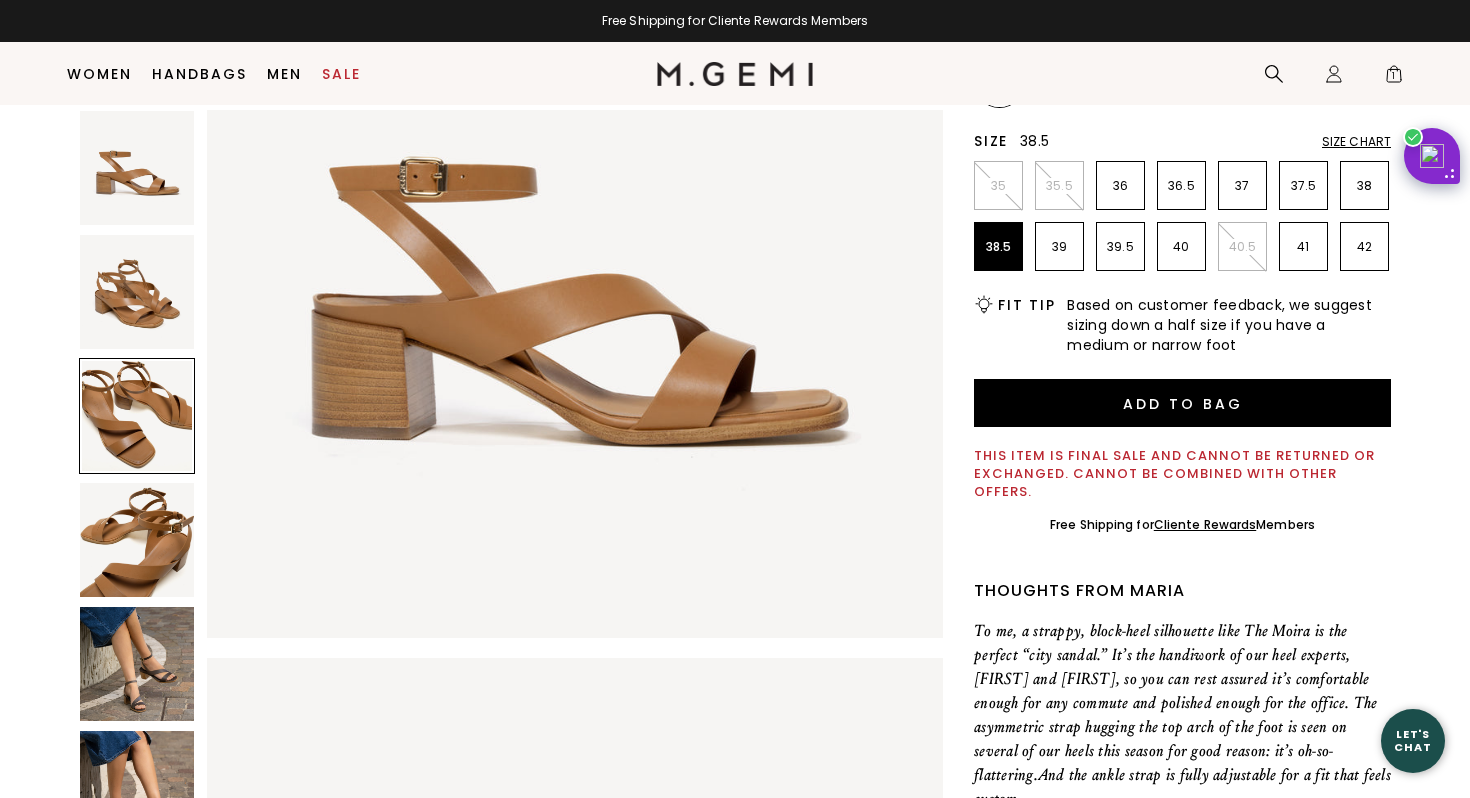 scroll, scrollTop: 0, scrollLeft: 0, axis: both 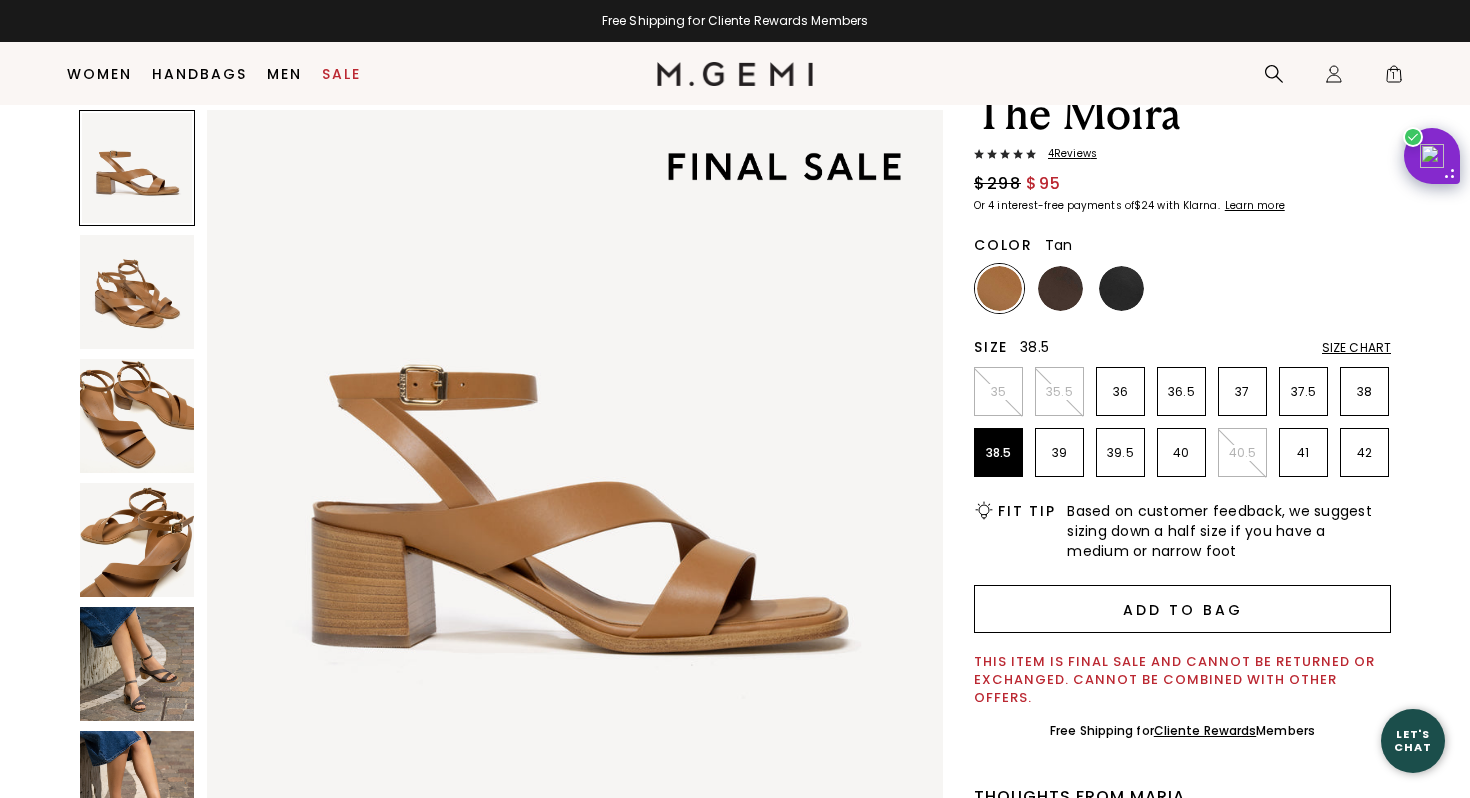 click on "Add to Bag" at bounding box center (1182, 609) 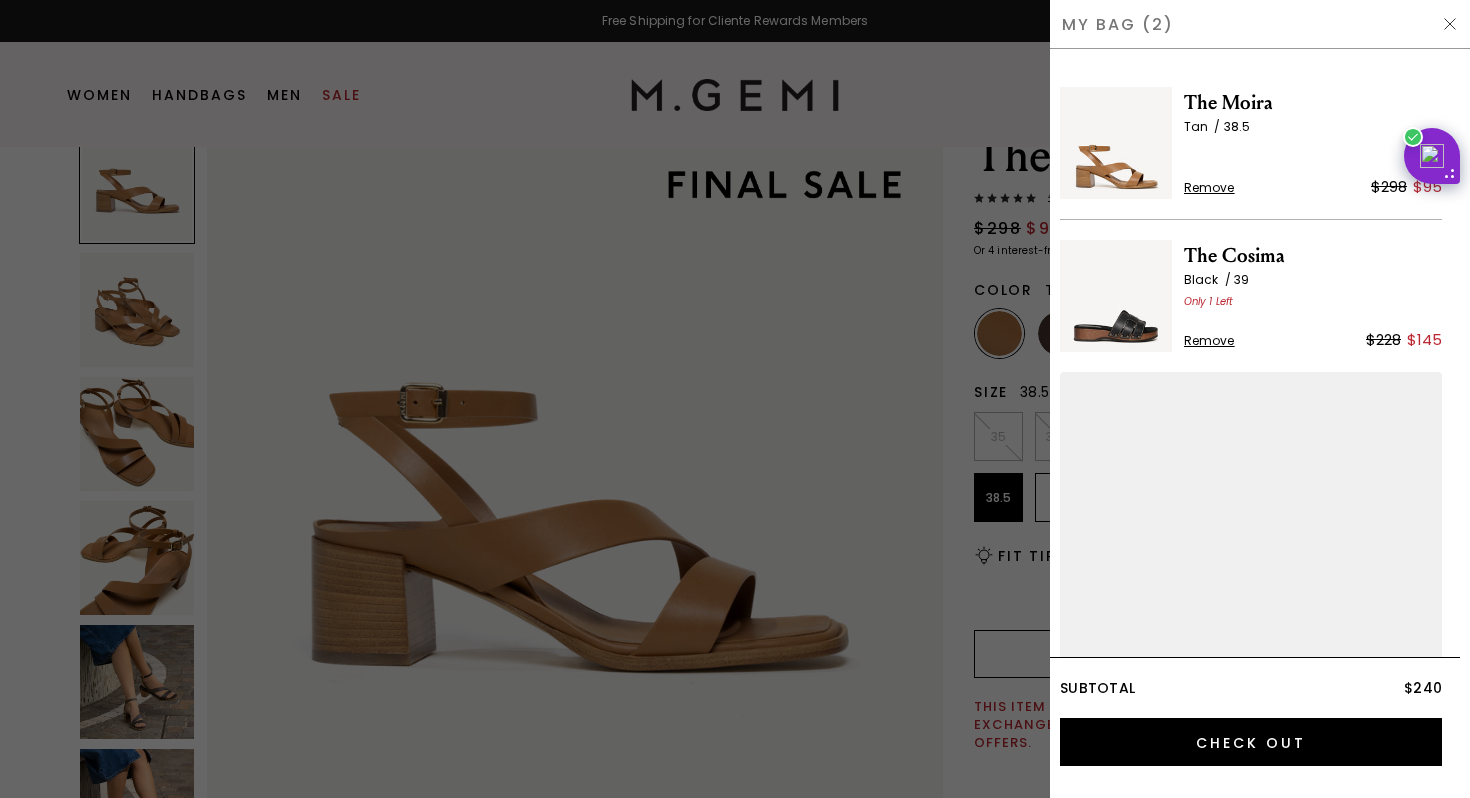 scroll, scrollTop: 0, scrollLeft: 0, axis: both 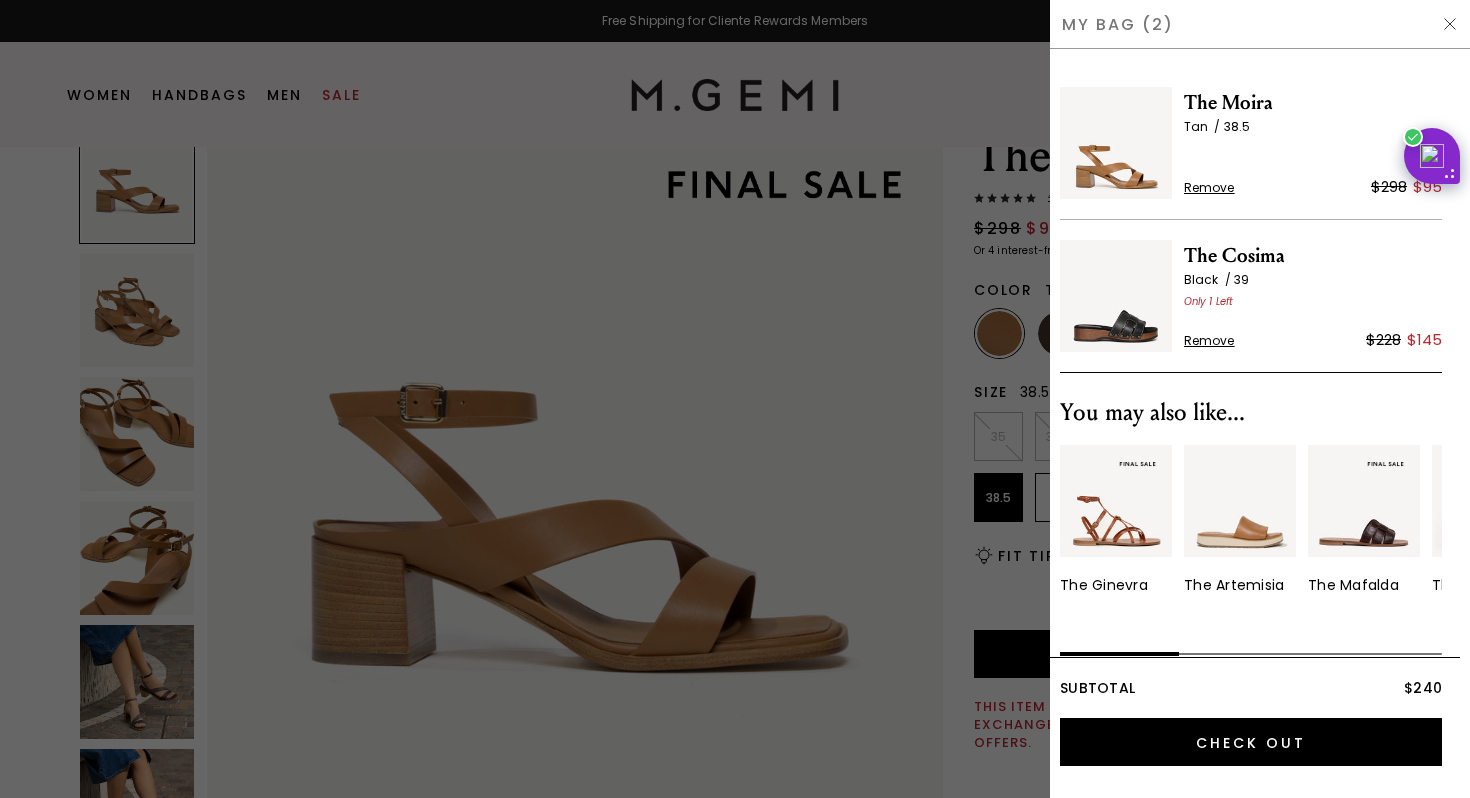 click at bounding box center [1450, 24] 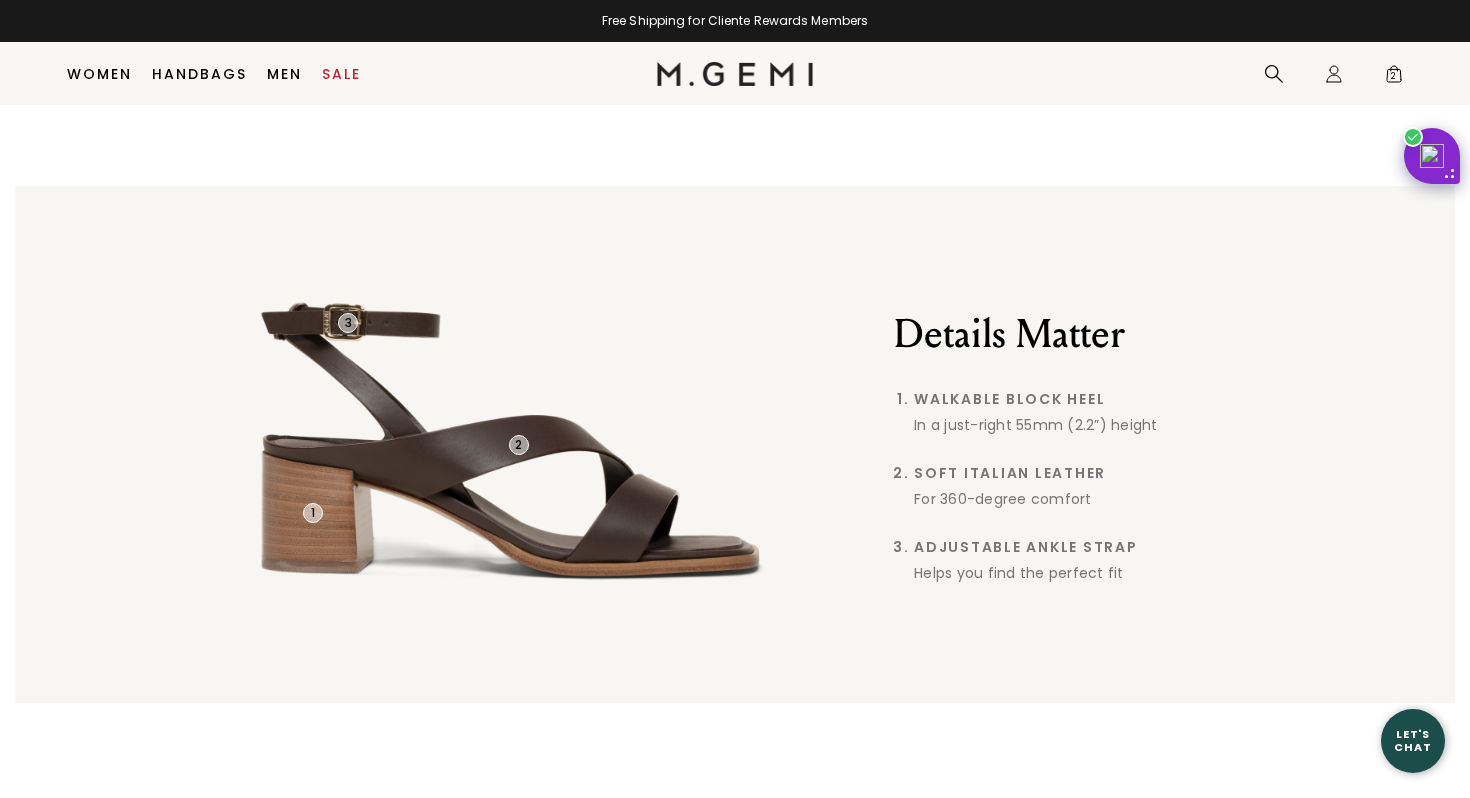 scroll, scrollTop: 1451, scrollLeft: 0, axis: vertical 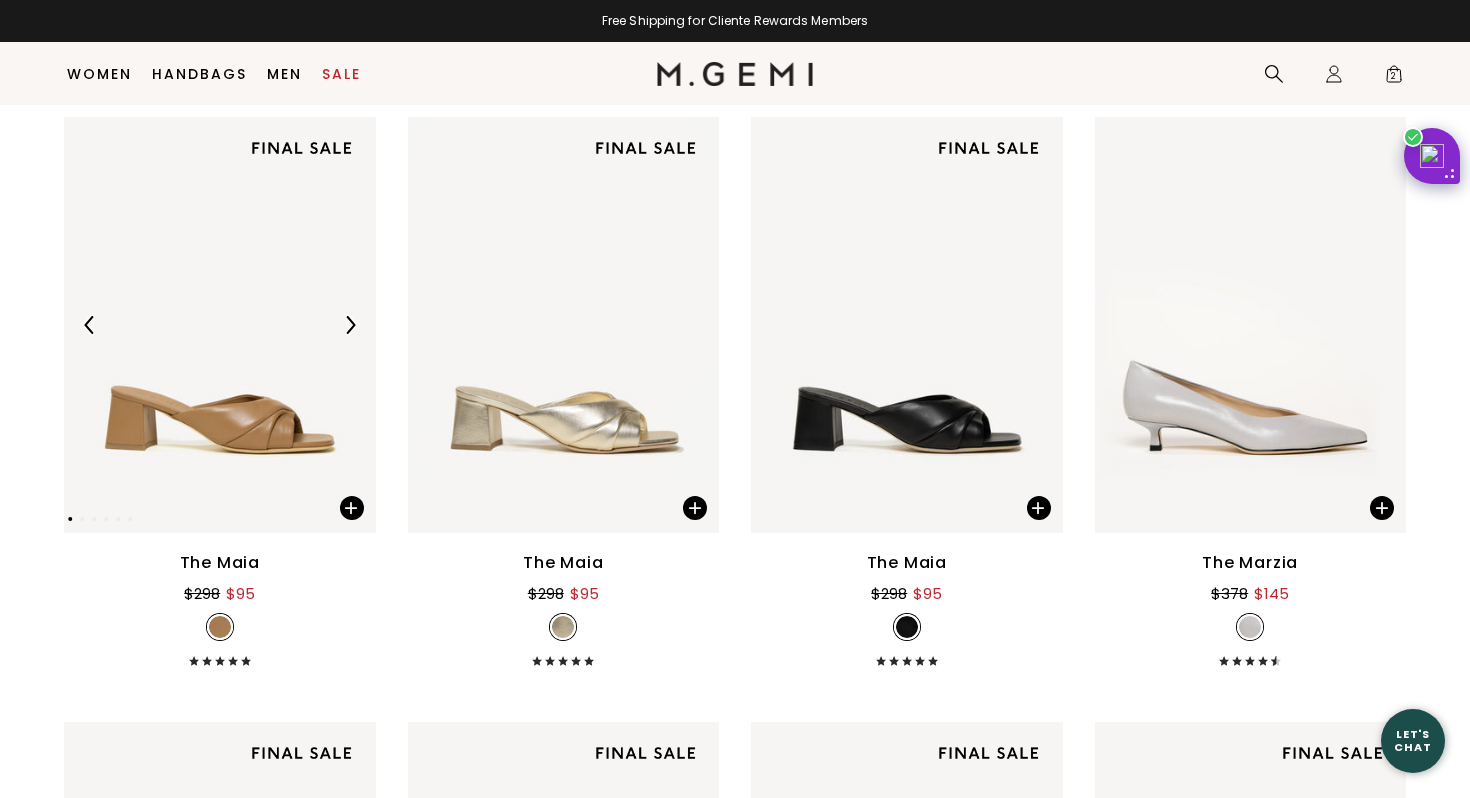 click at bounding box center (220, 325) 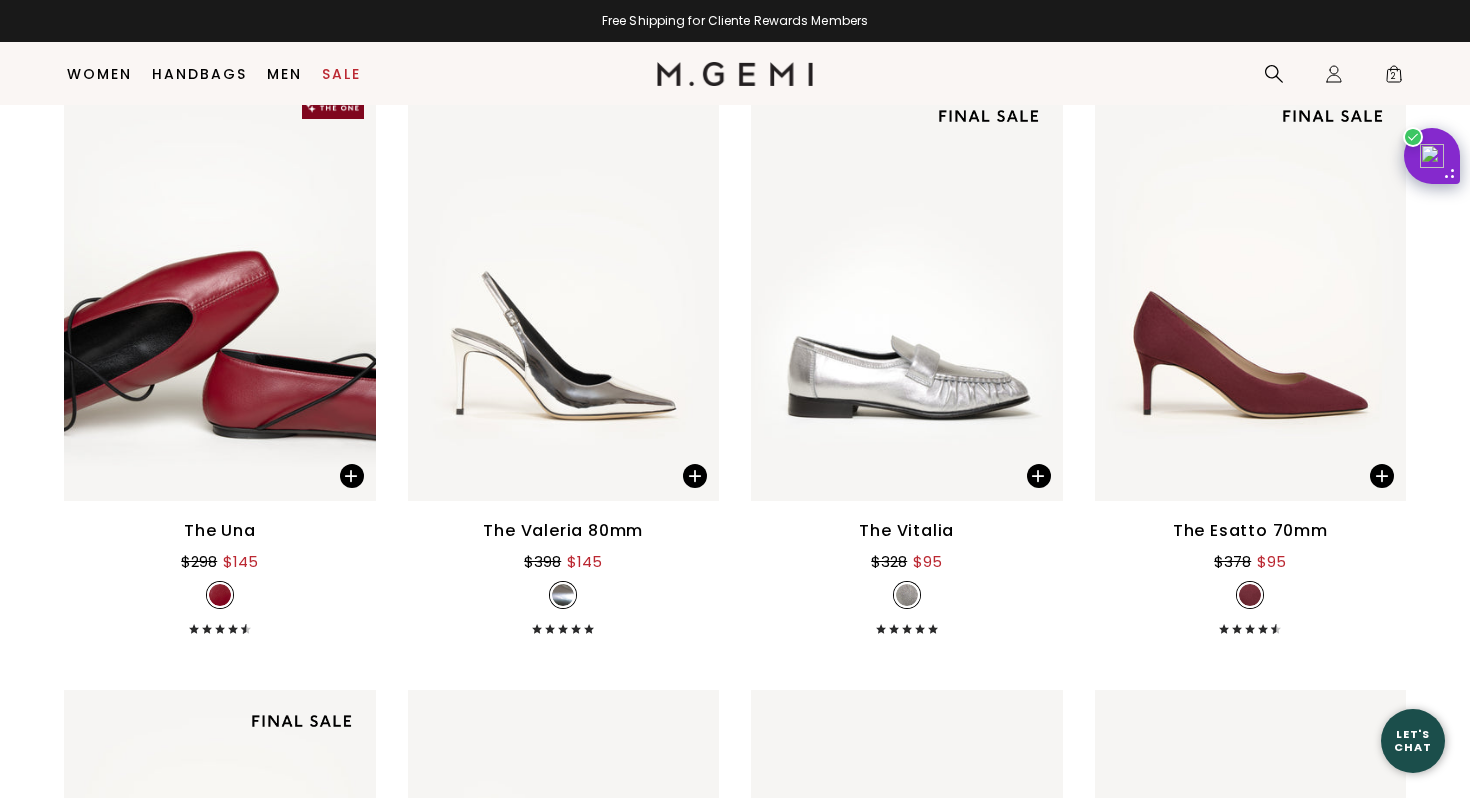 scroll, scrollTop: 19546, scrollLeft: 0, axis: vertical 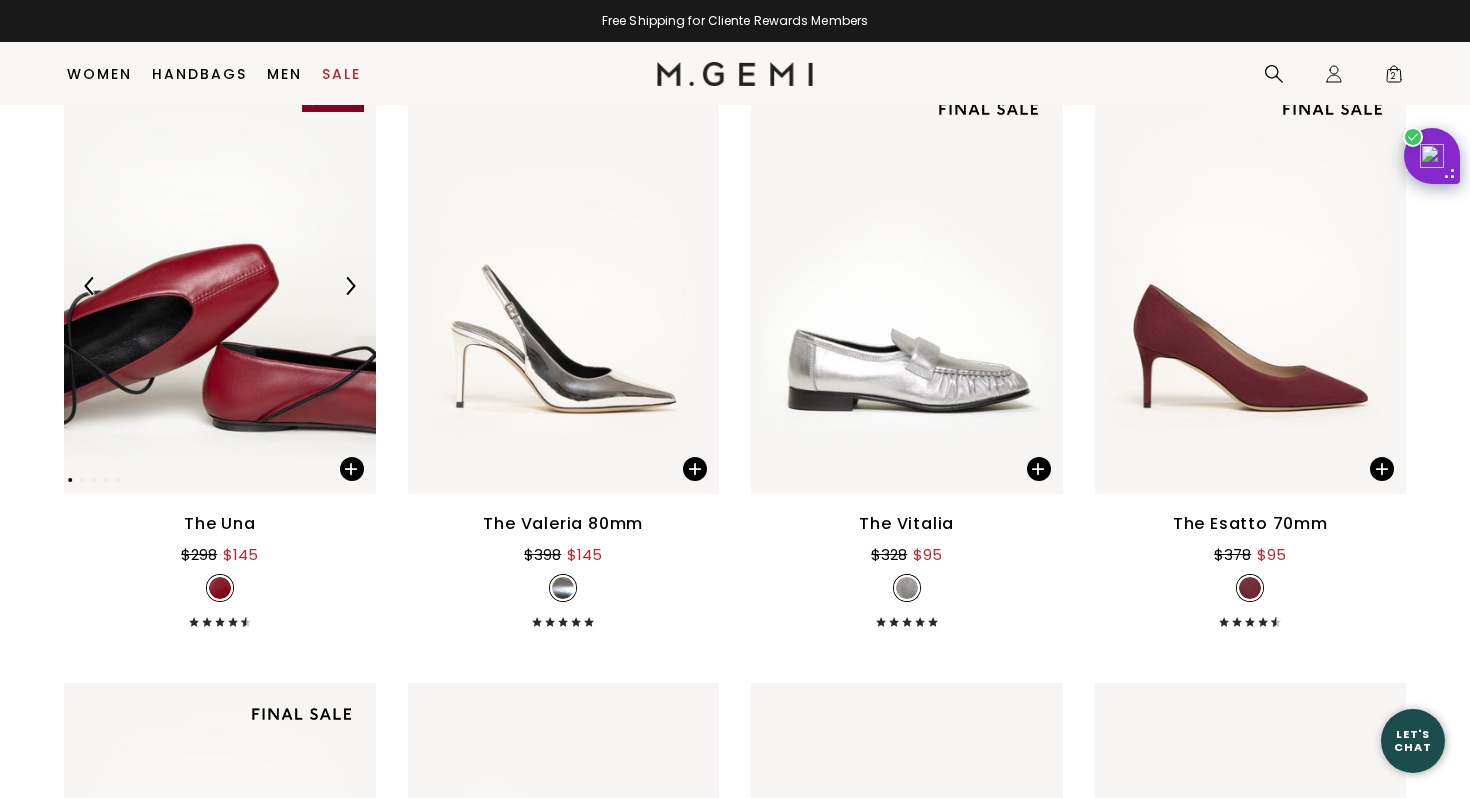 click at bounding box center [350, 286] 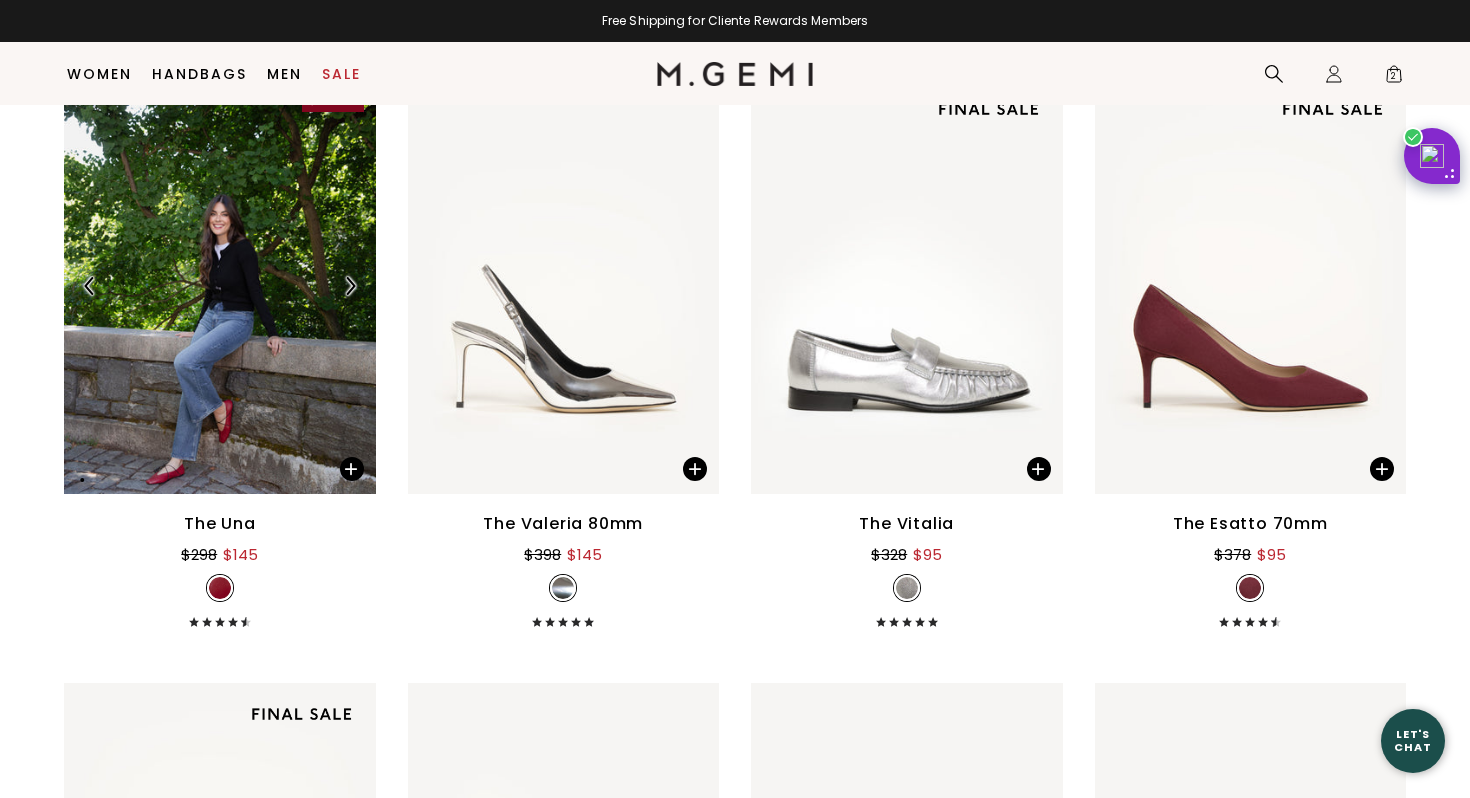 click at bounding box center [350, 286] 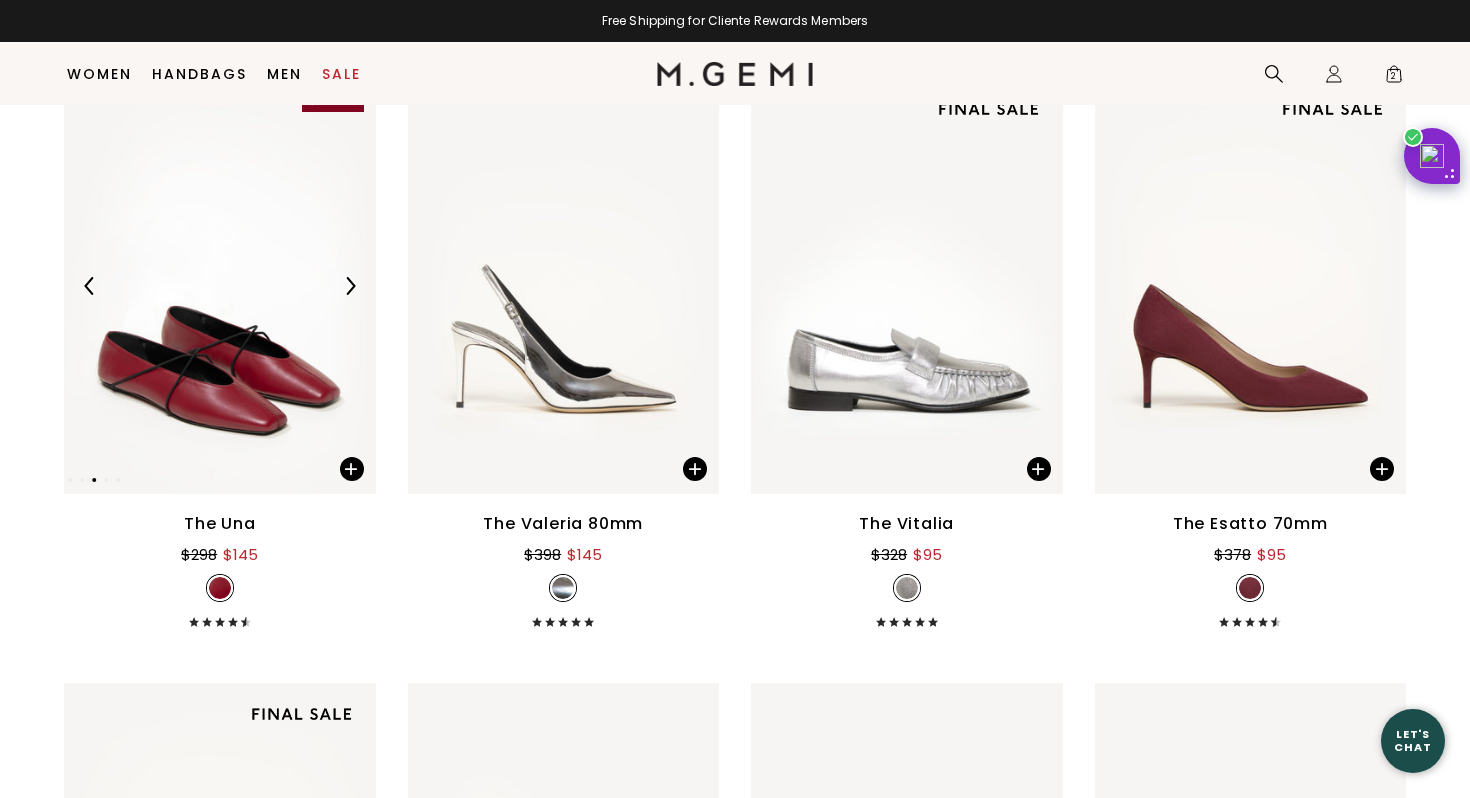 click at bounding box center (350, 286) 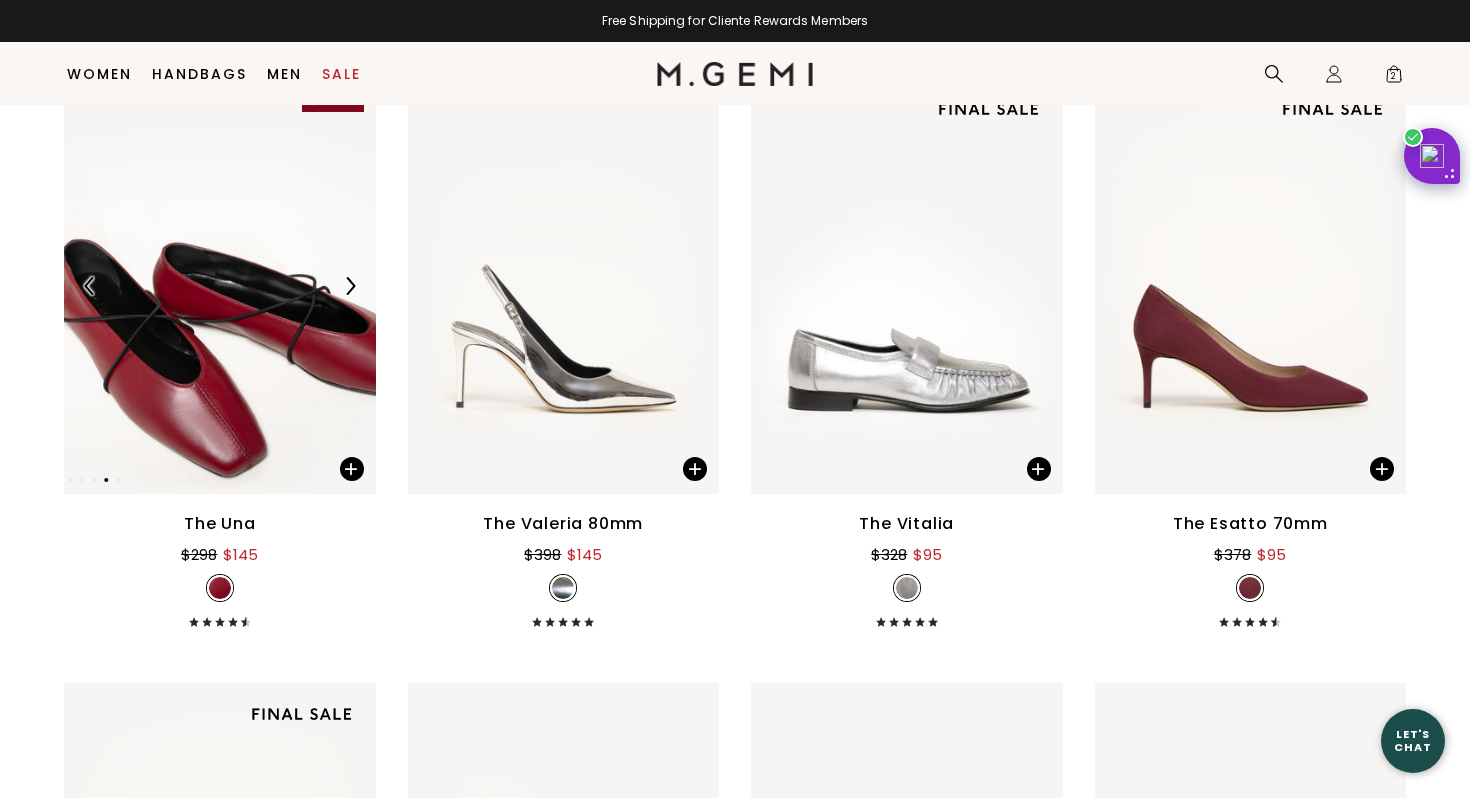 click at bounding box center [350, 286] 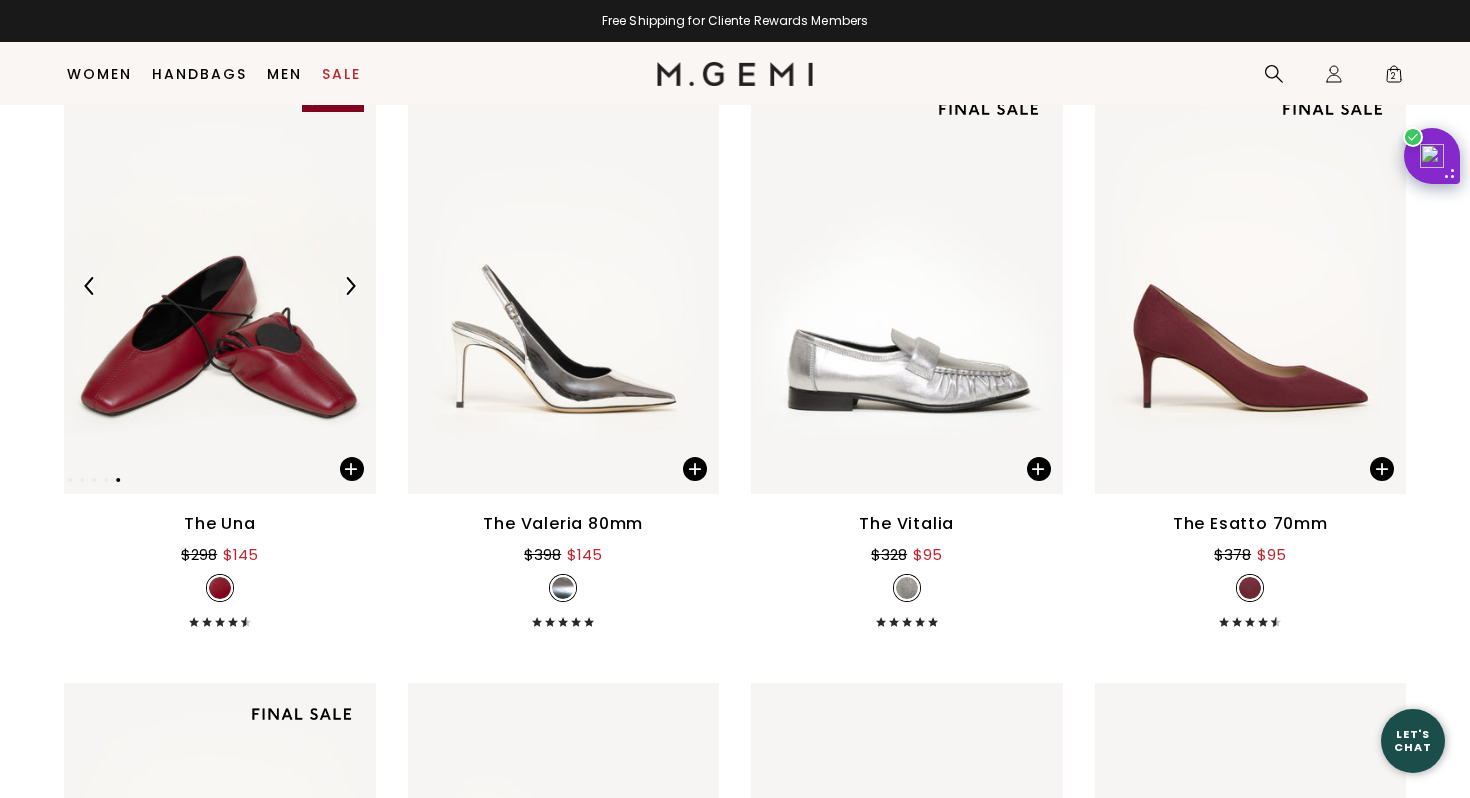 click at bounding box center [350, 286] 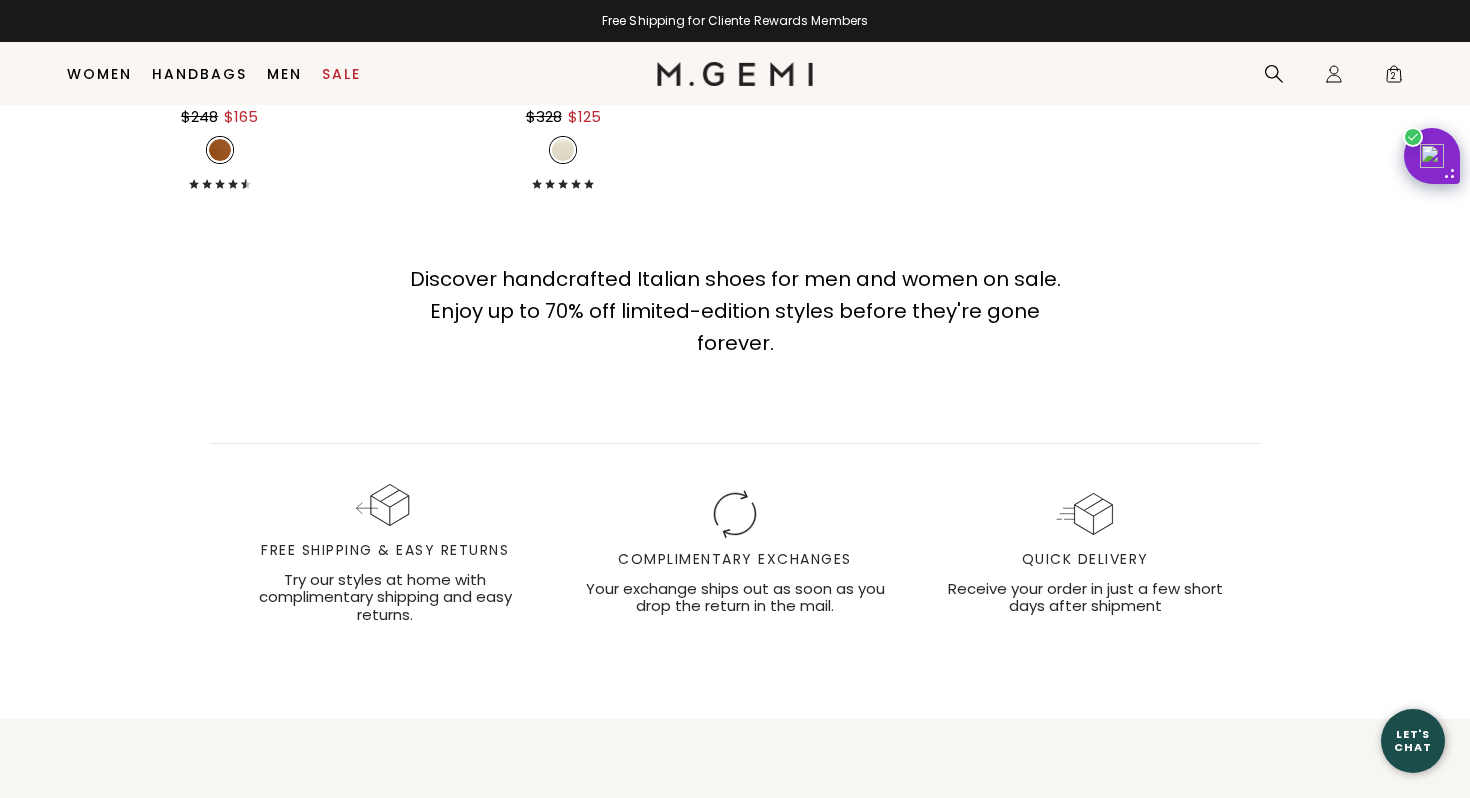 scroll, scrollTop: 23012, scrollLeft: 0, axis: vertical 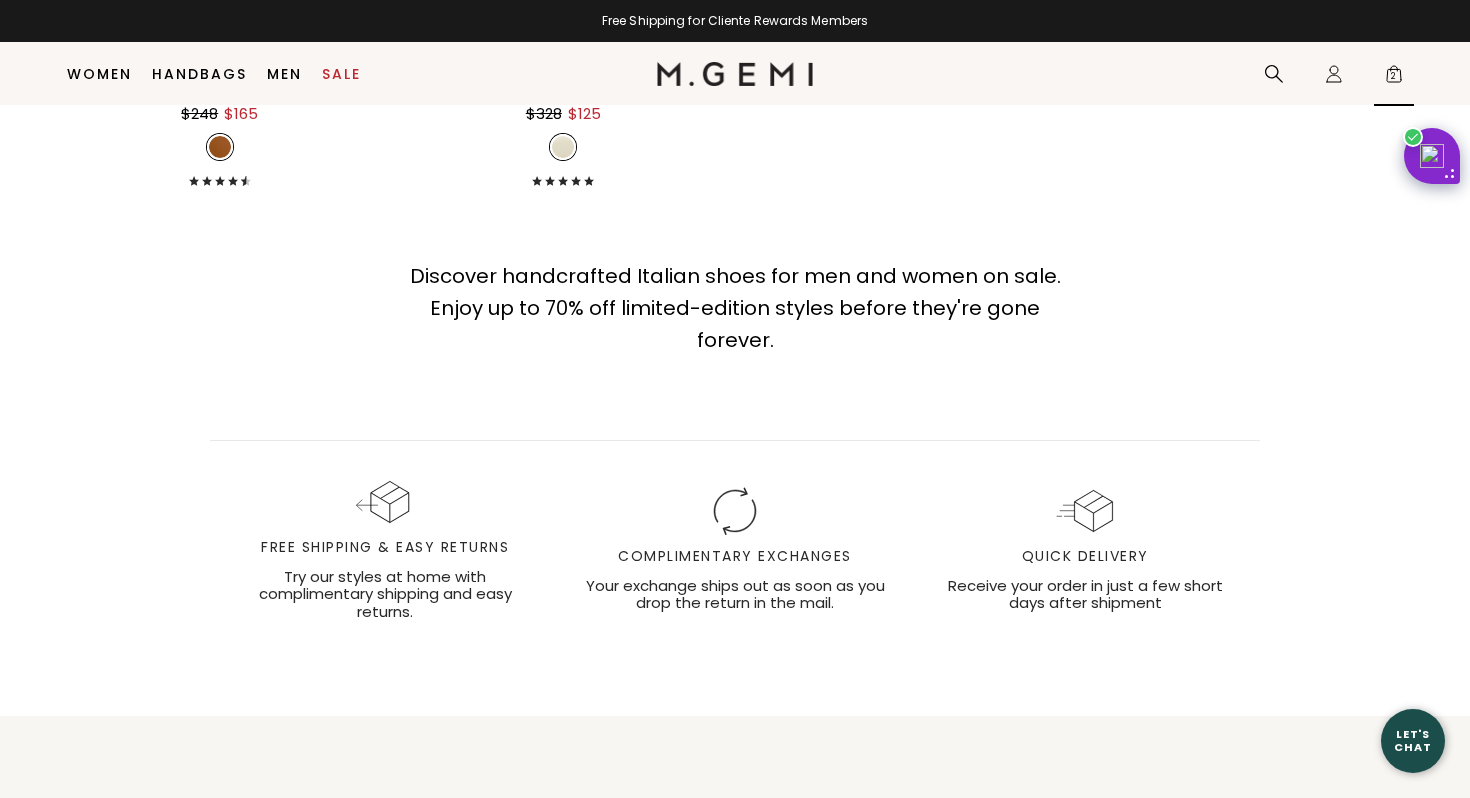 click on "Icons/20x20/bag@2x" 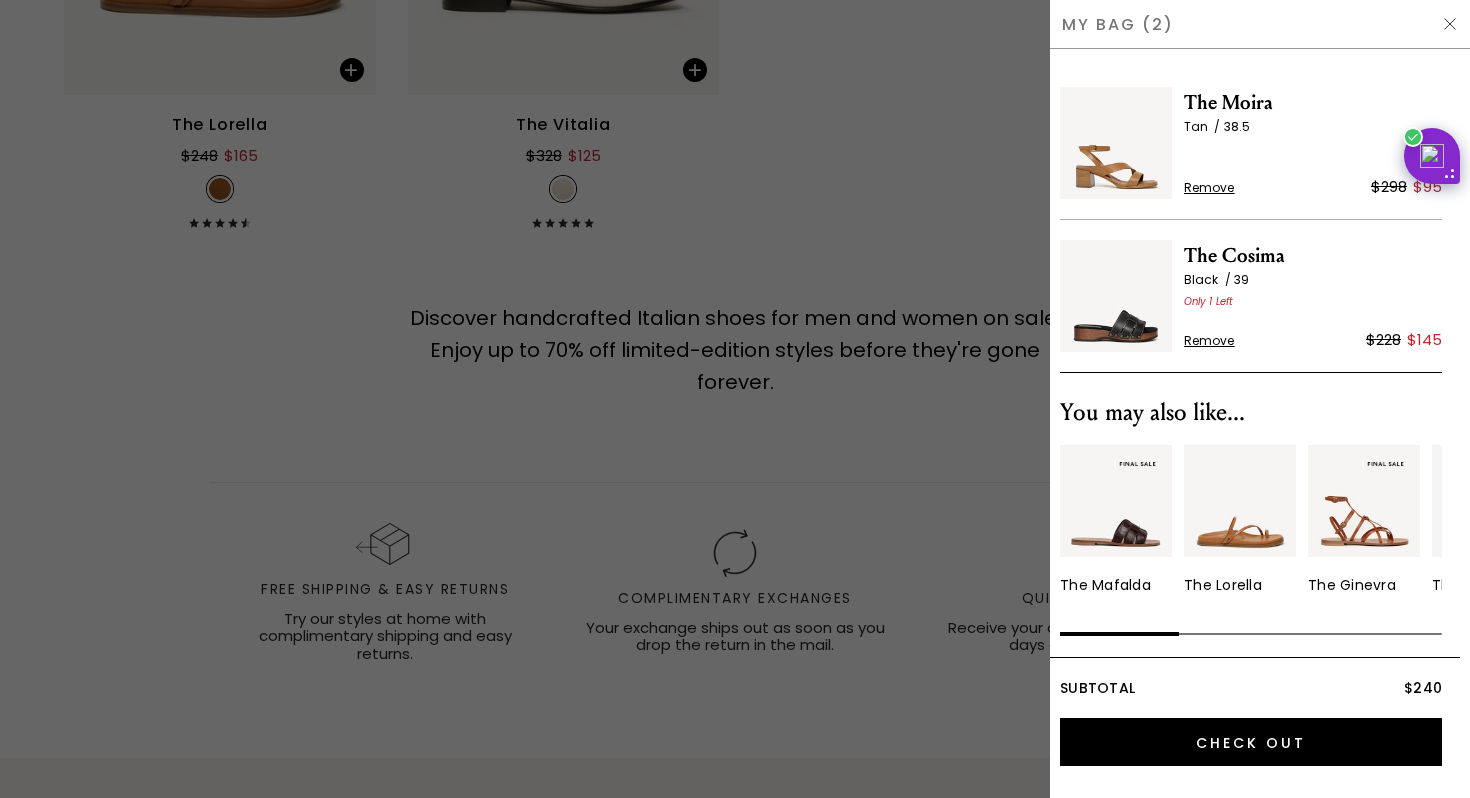 scroll, scrollTop: 0, scrollLeft: 0, axis: both 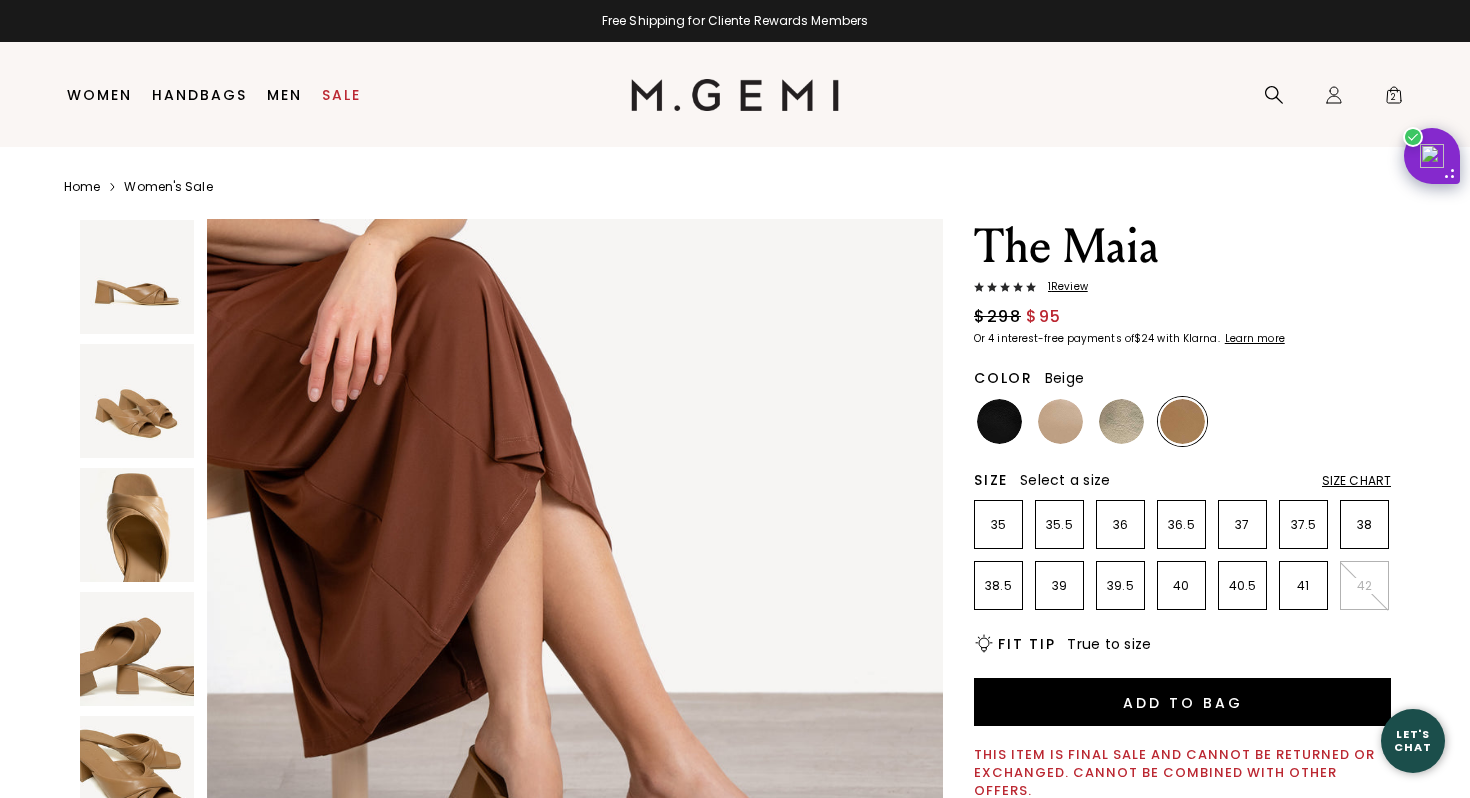 click at bounding box center (1060, 421) 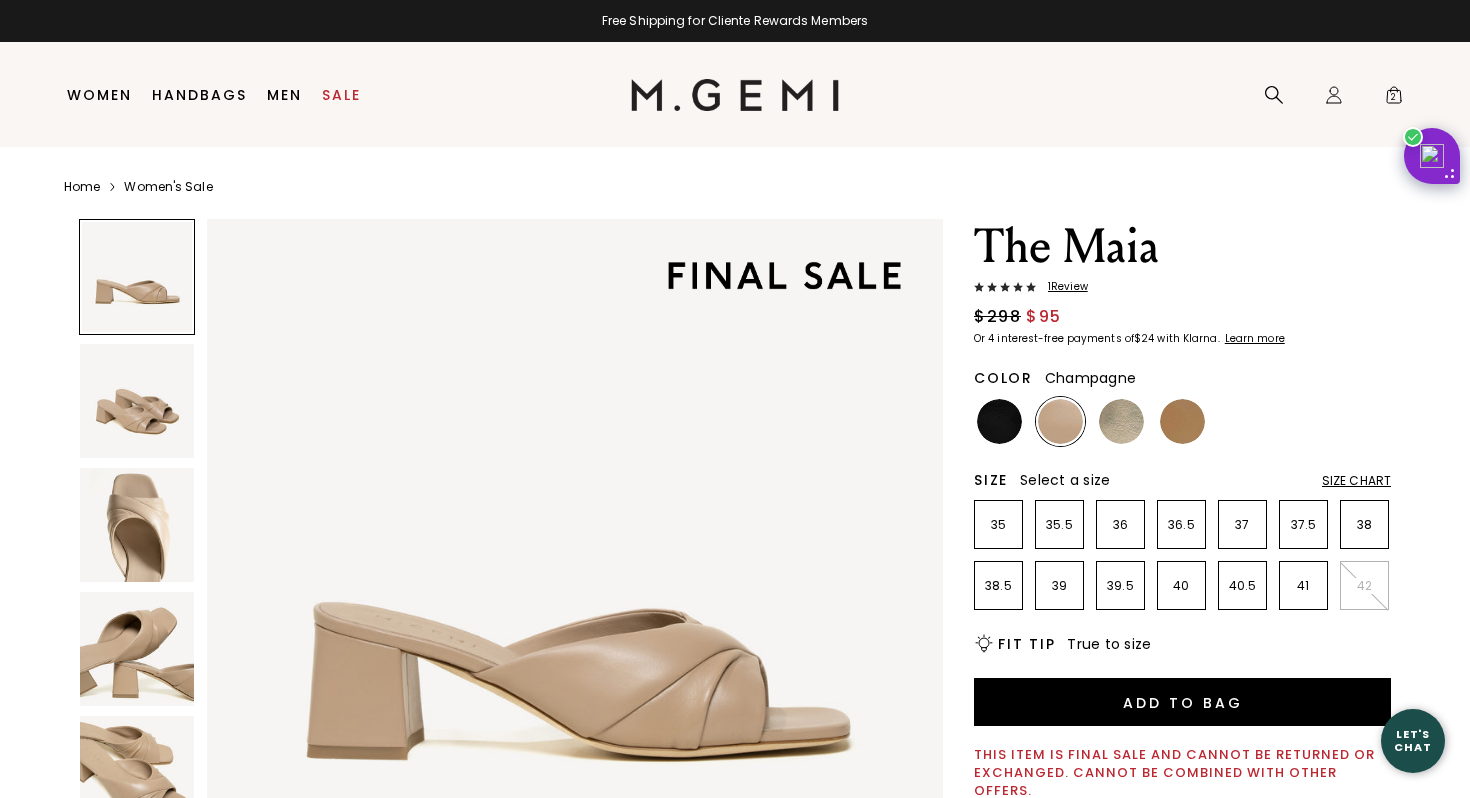 click at bounding box center [1121, 421] 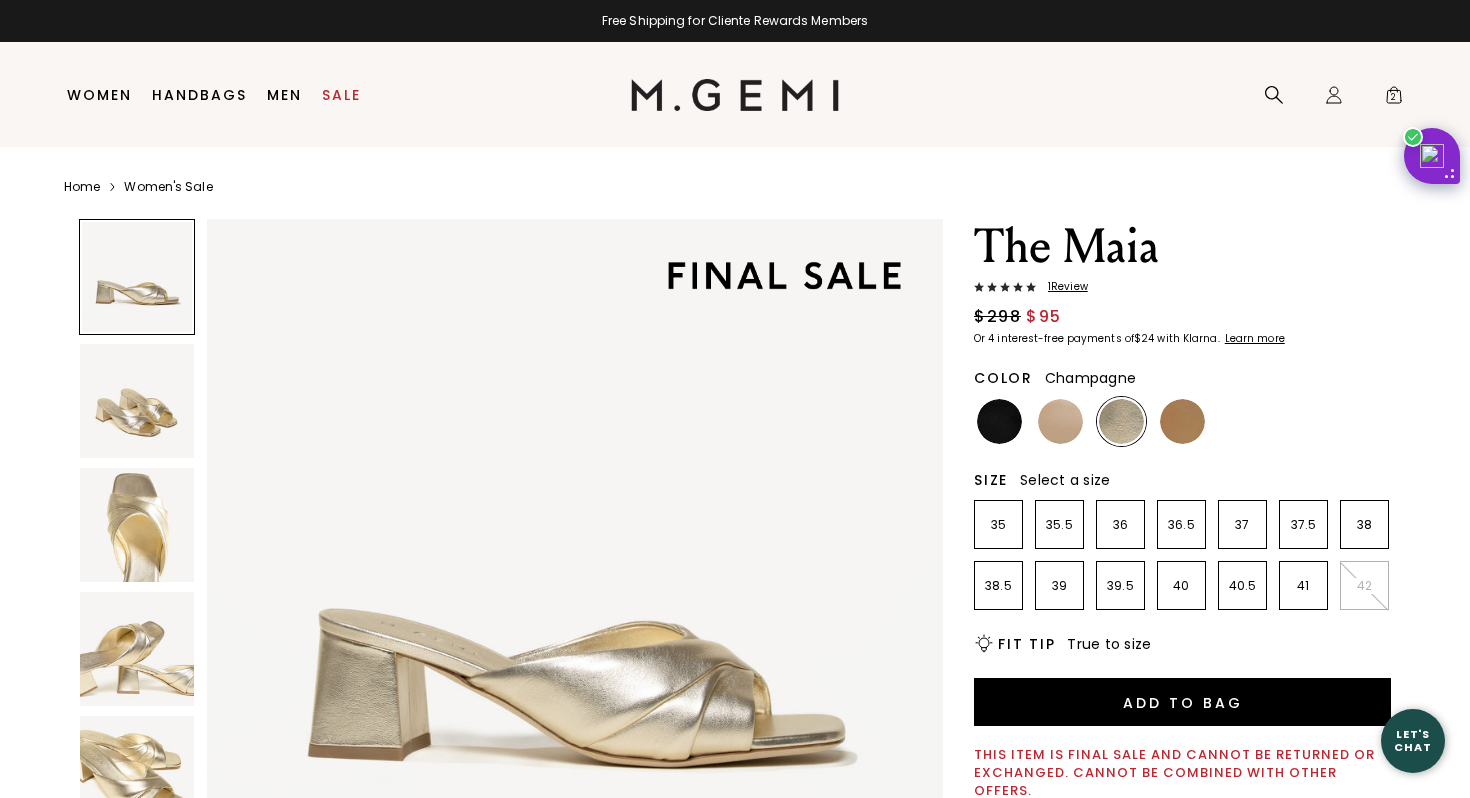 scroll, scrollTop: 0, scrollLeft: 0, axis: both 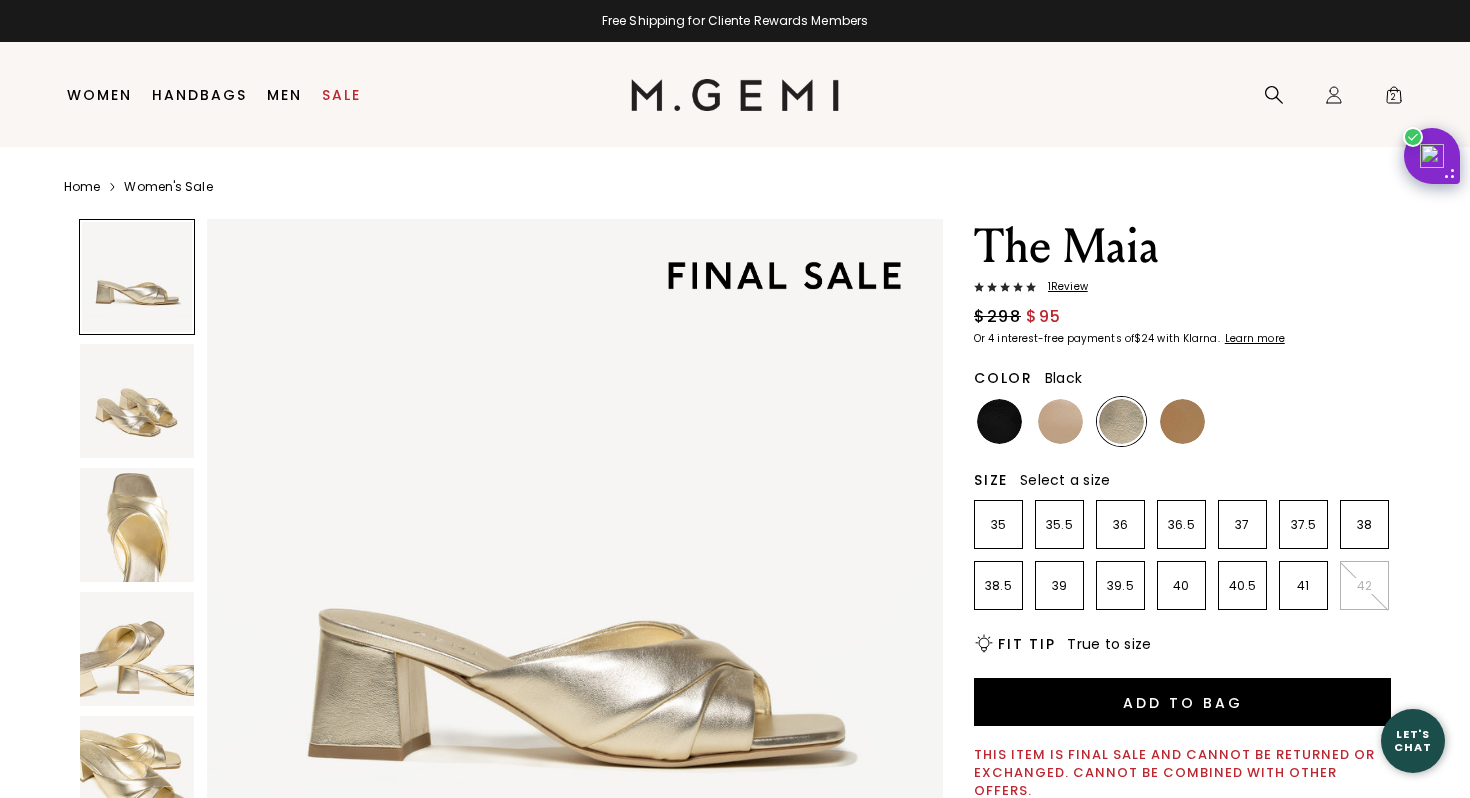 click at bounding box center [999, 421] 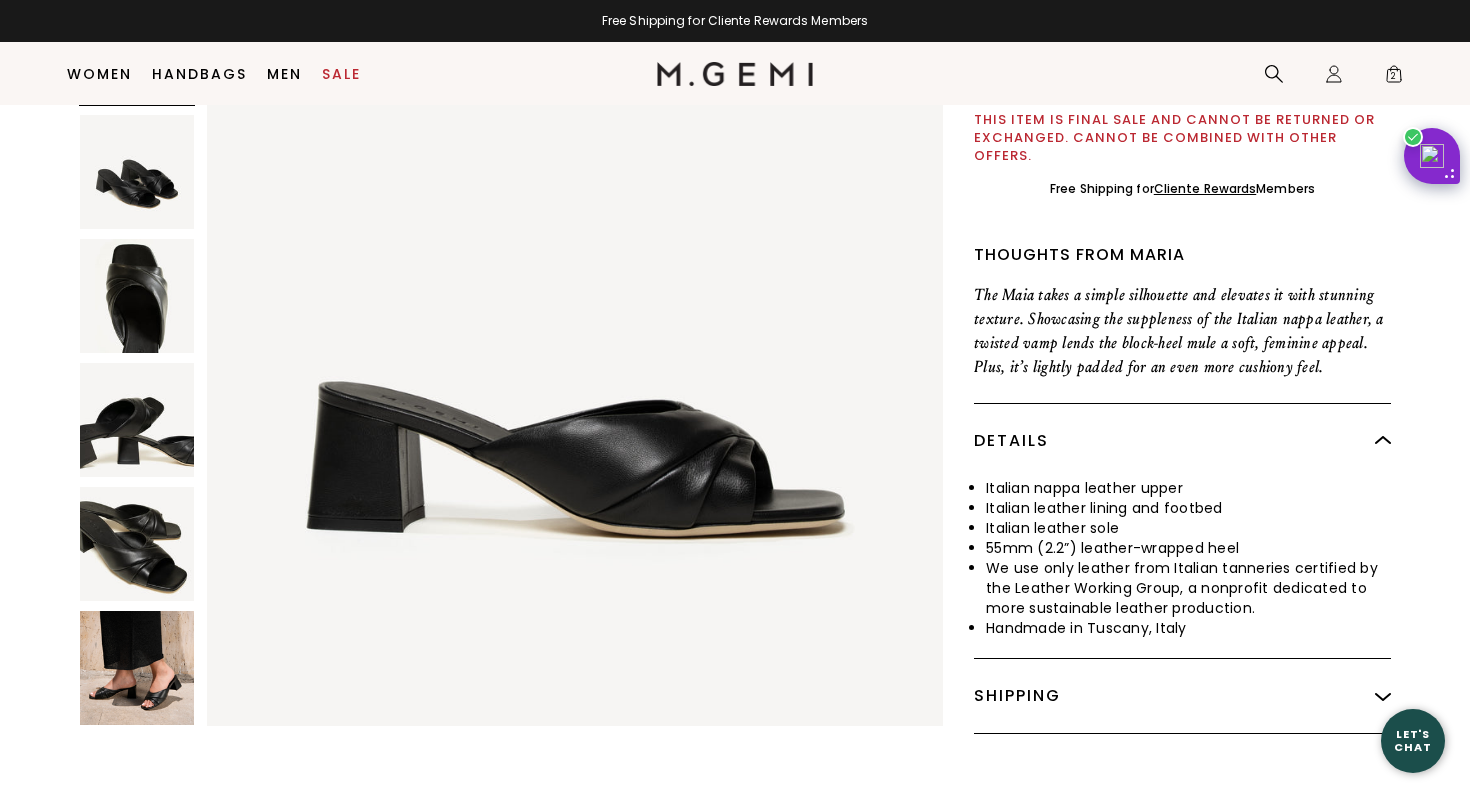 scroll, scrollTop: 592, scrollLeft: 0, axis: vertical 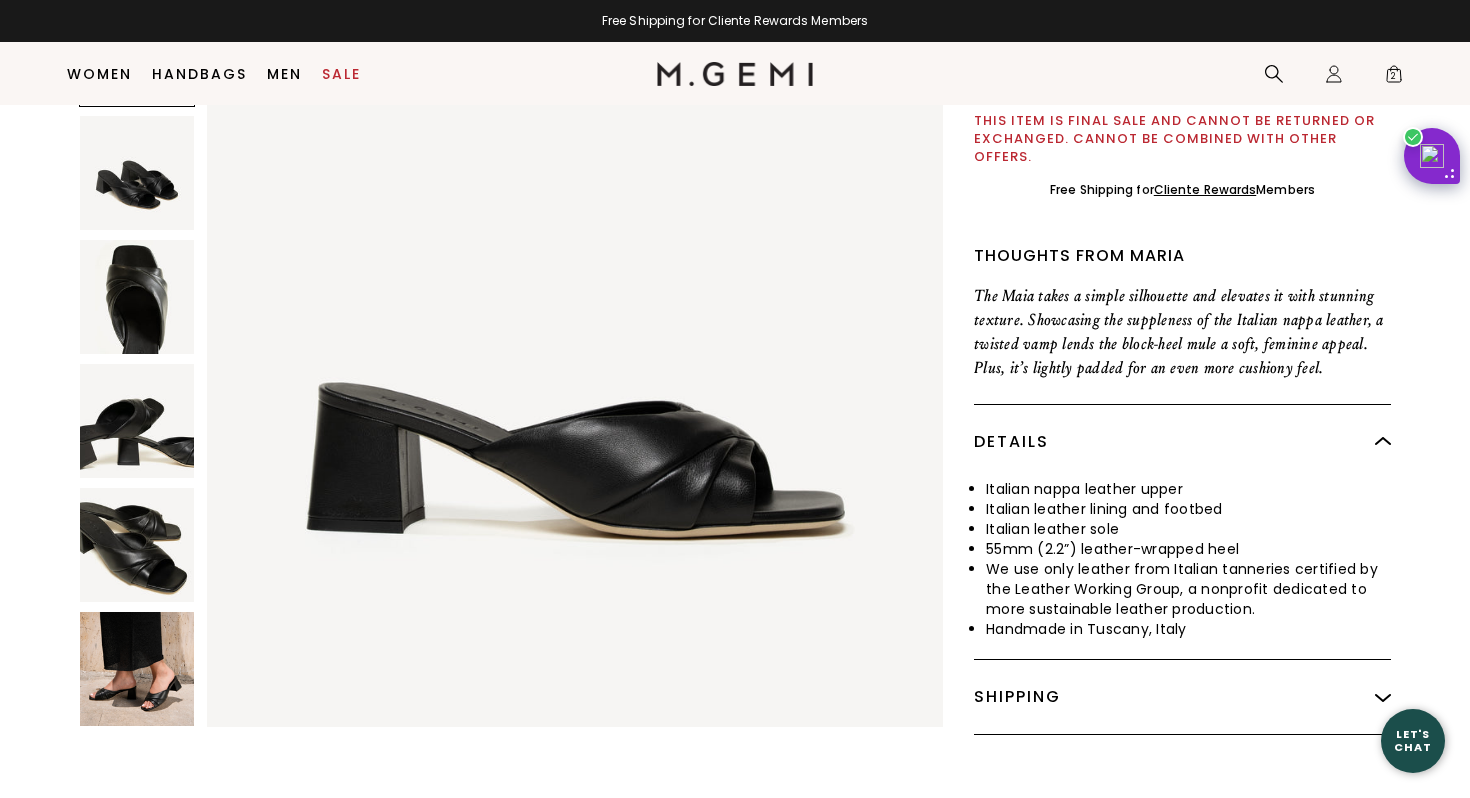 click at bounding box center [137, 669] 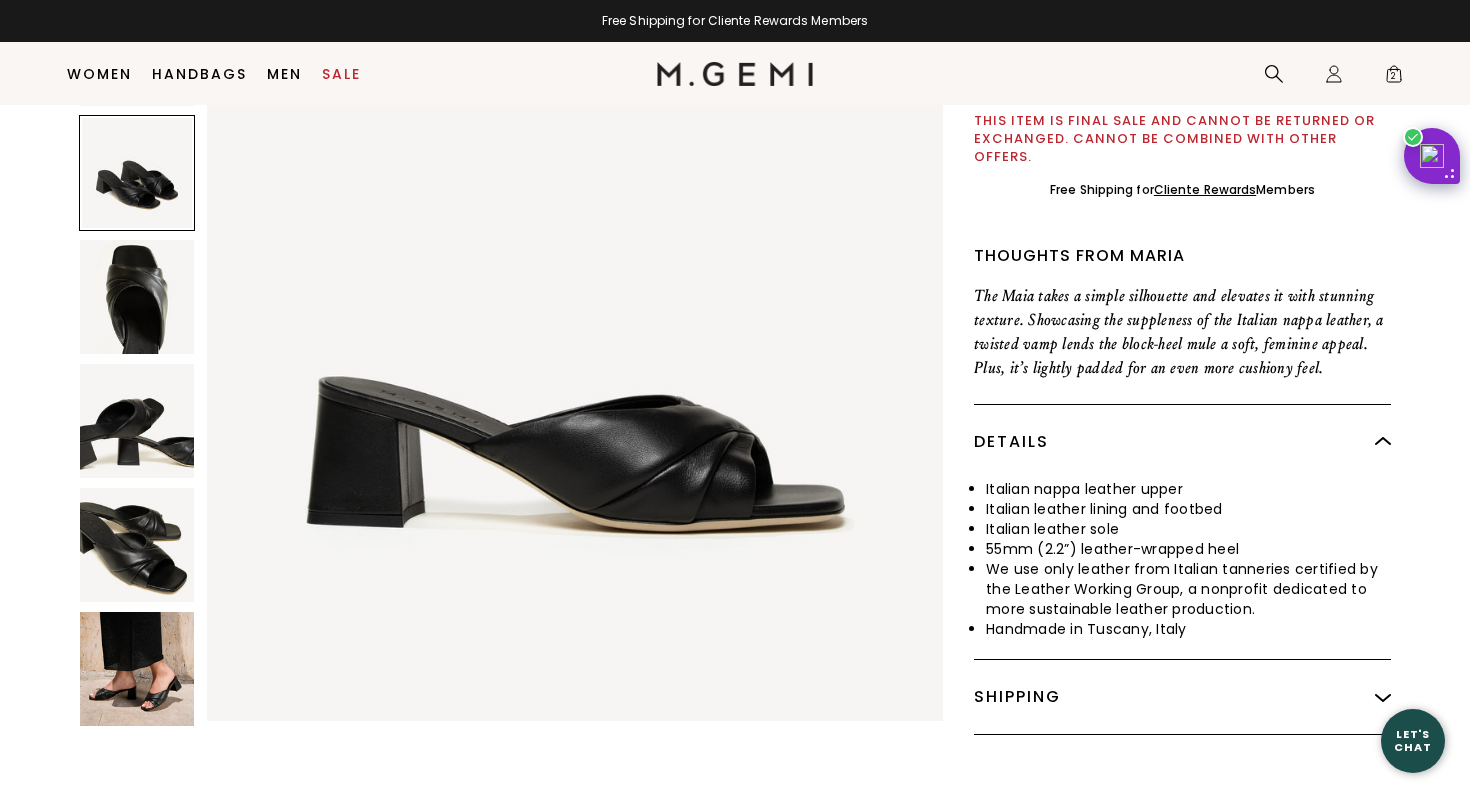 scroll, scrollTop: 0, scrollLeft: 0, axis: both 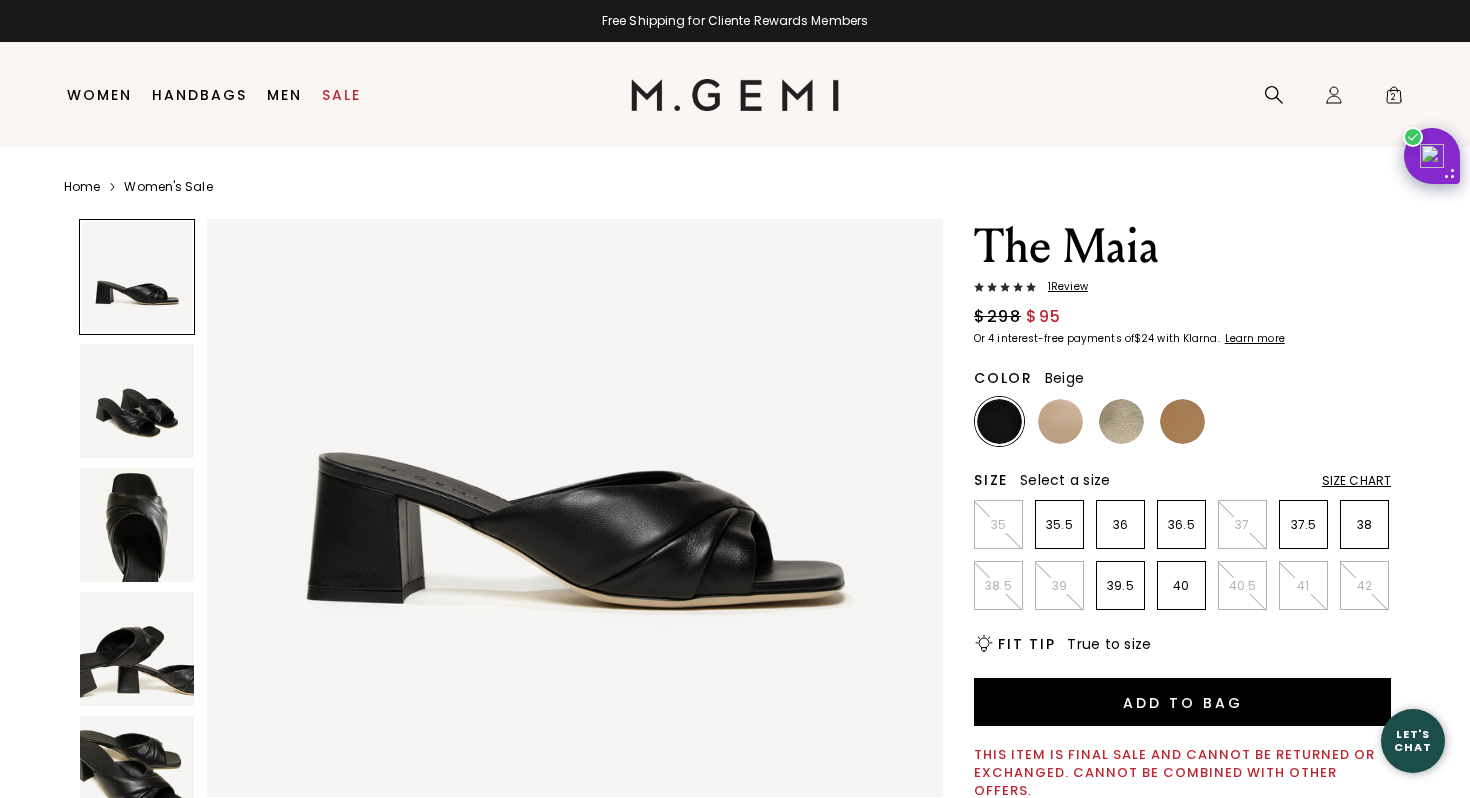 click at bounding box center [1060, 421] 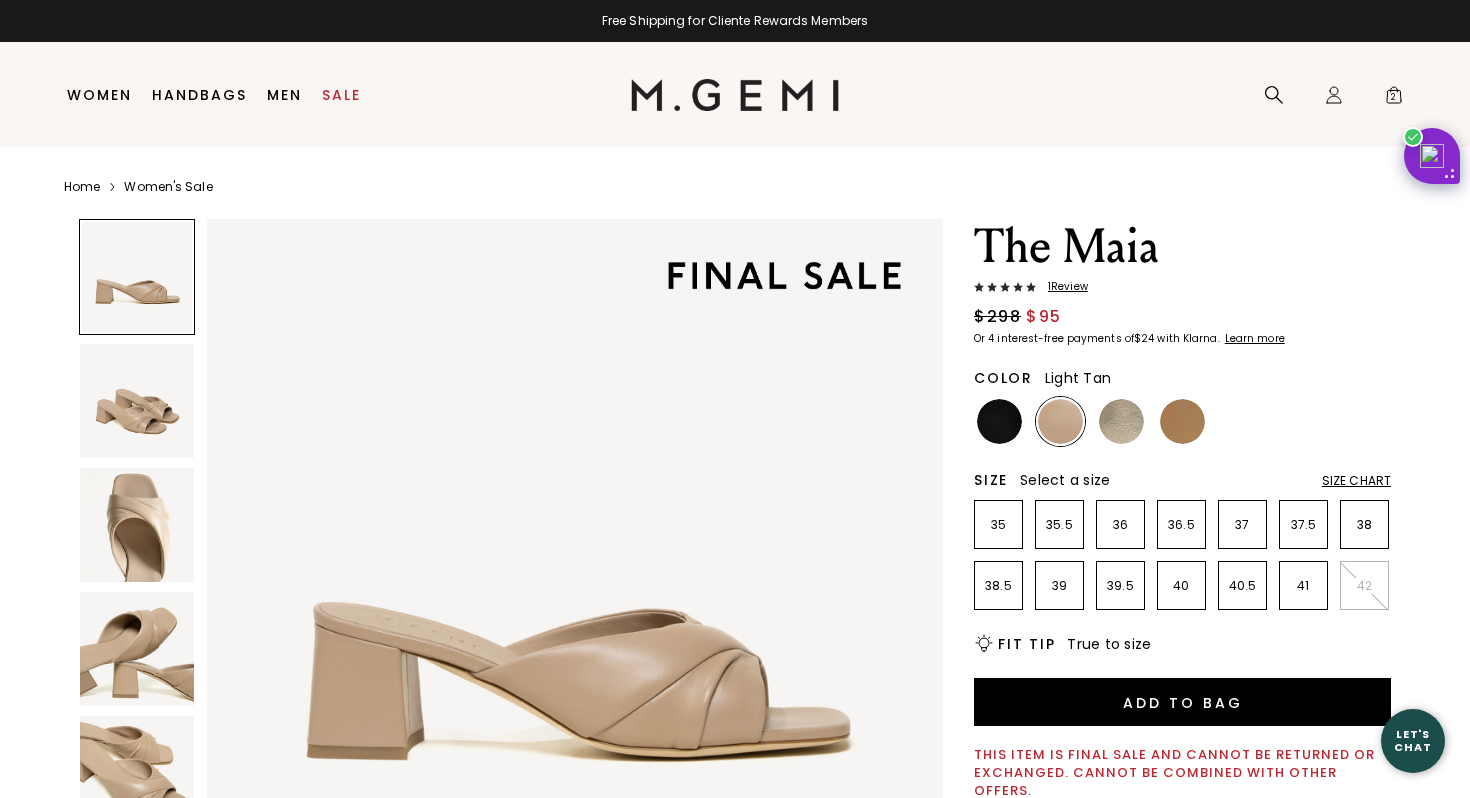 click at bounding box center [1182, 421] 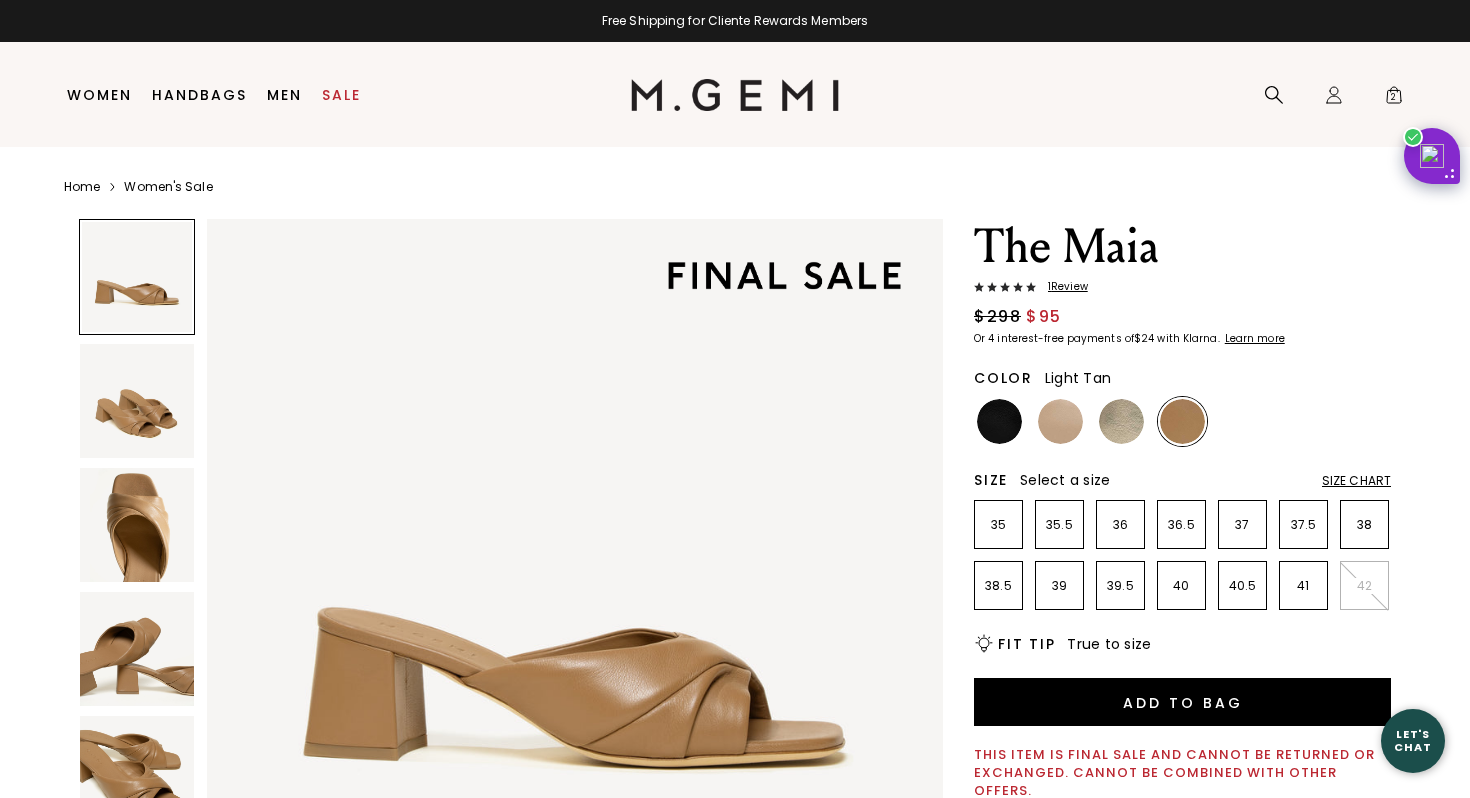 scroll, scrollTop: 0, scrollLeft: 0, axis: both 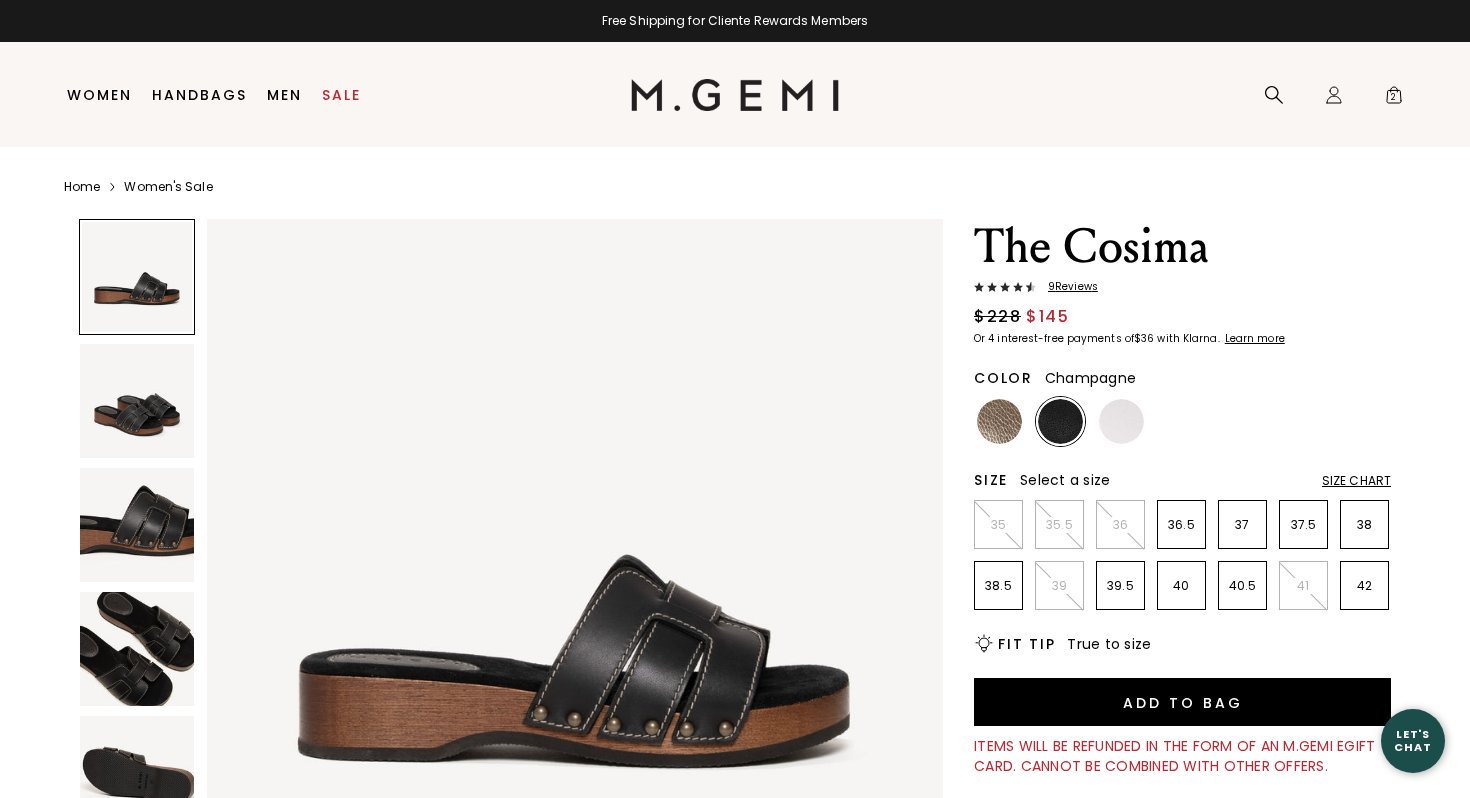 click at bounding box center (999, 421) 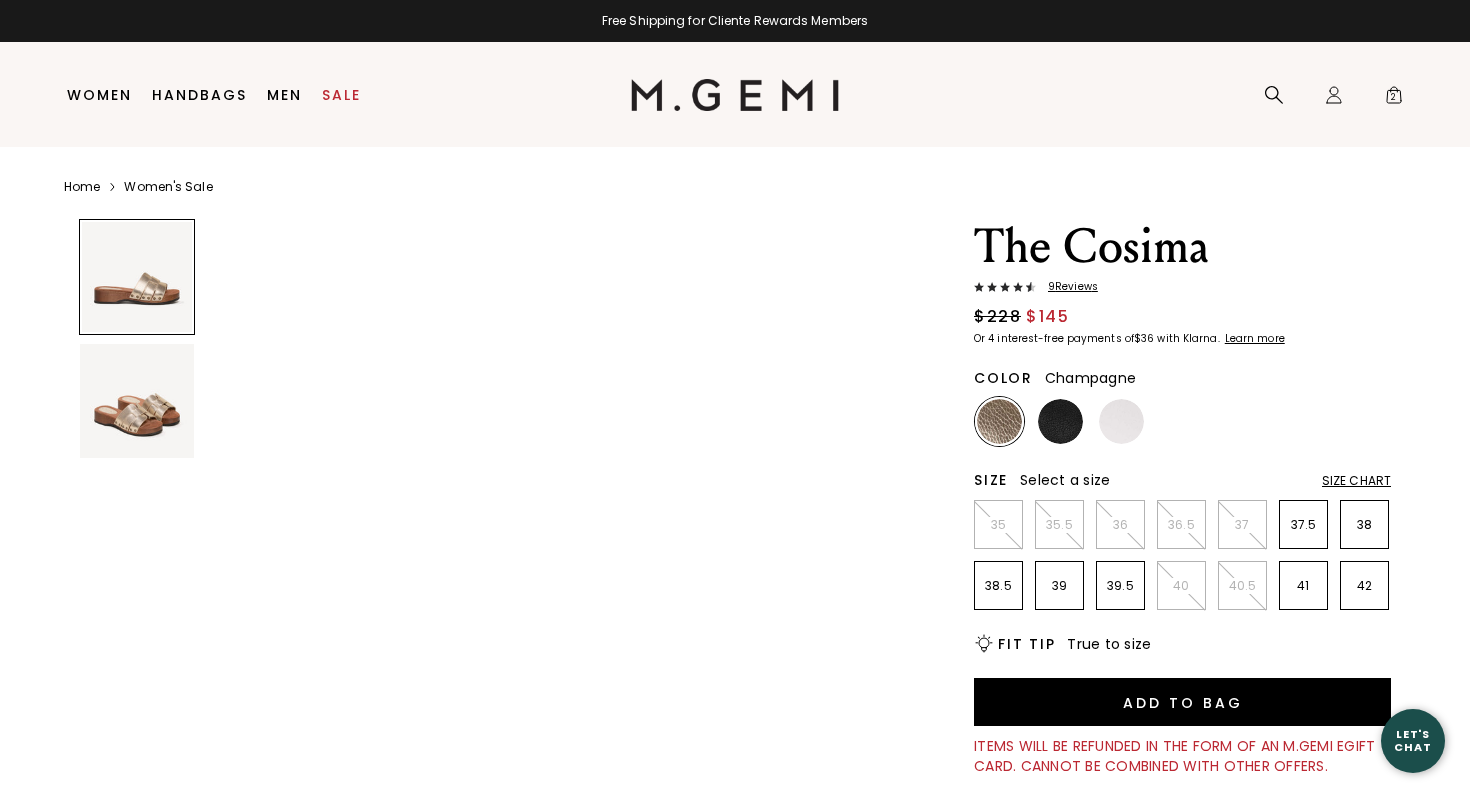 scroll, scrollTop: 0, scrollLeft: 0, axis: both 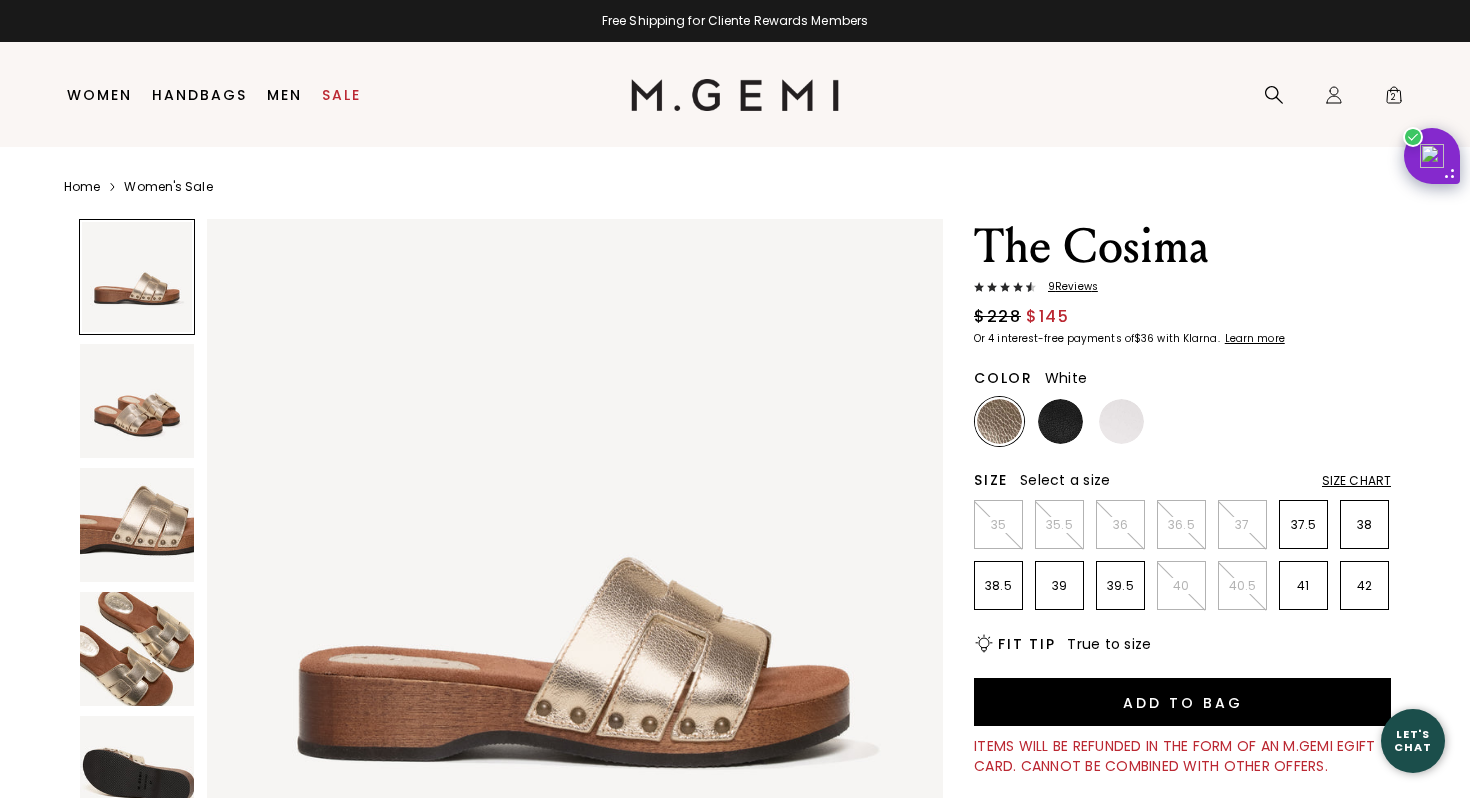 click at bounding box center [1121, 421] 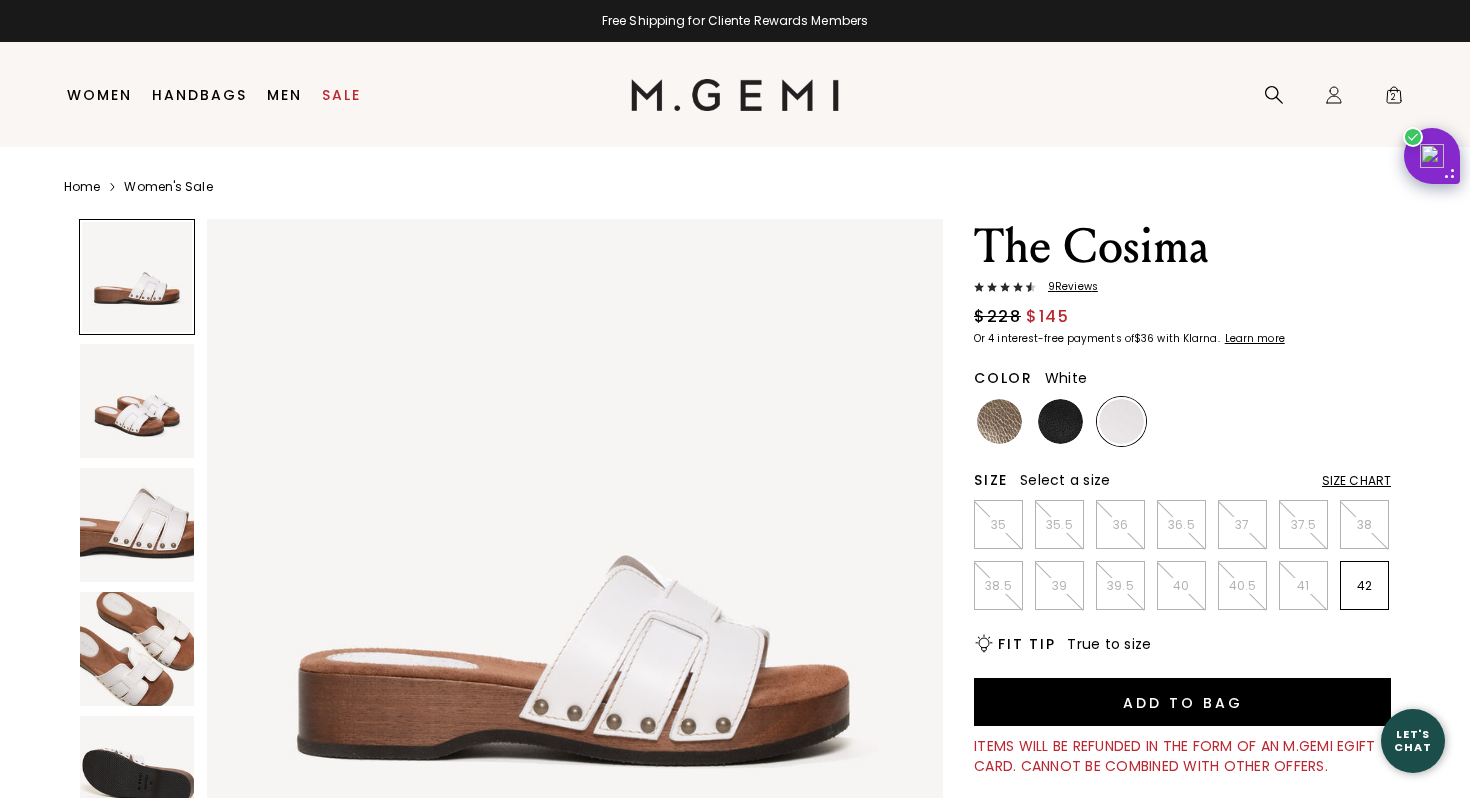 scroll, scrollTop: 0, scrollLeft: 0, axis: both 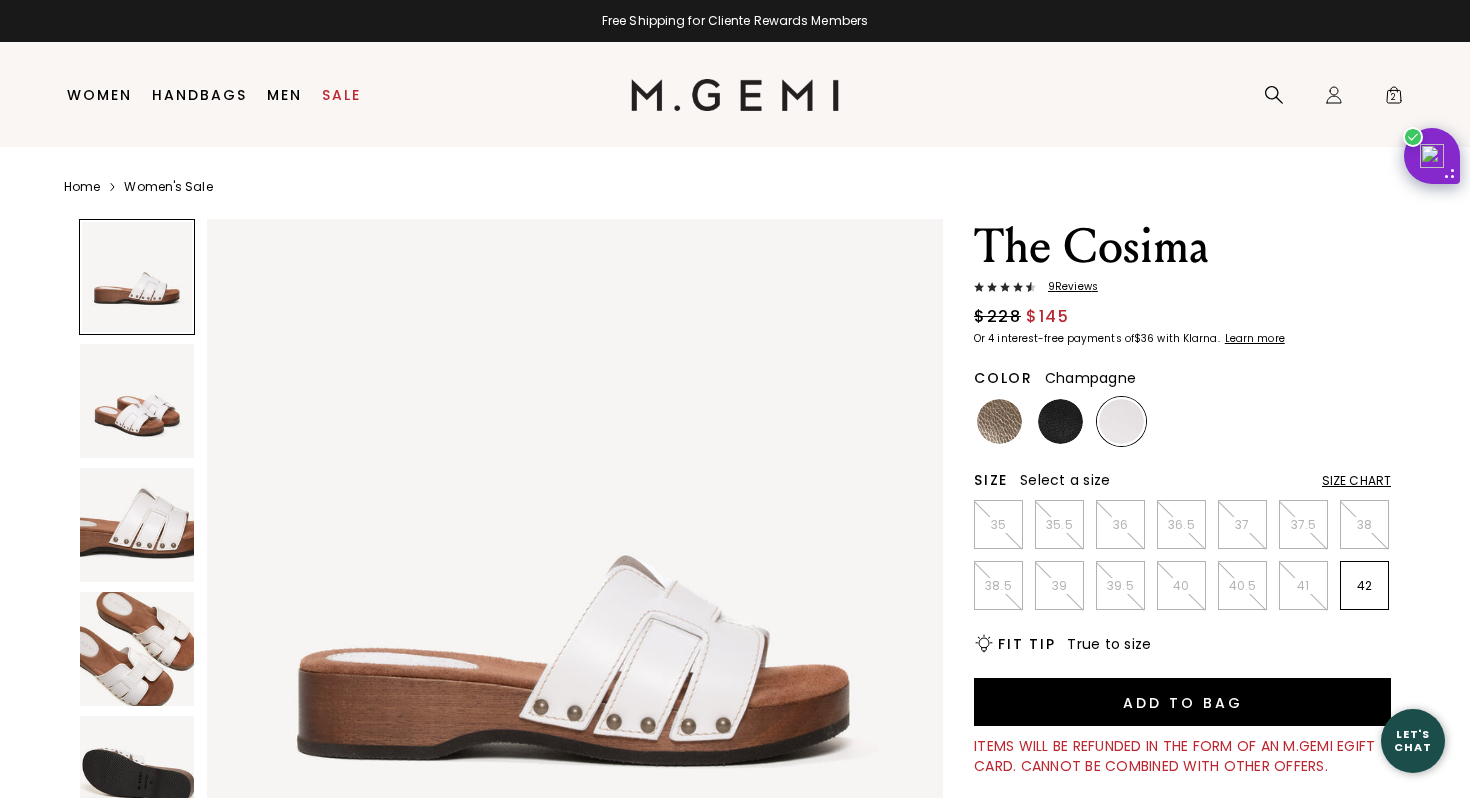 click at bounding box center (999, 421) 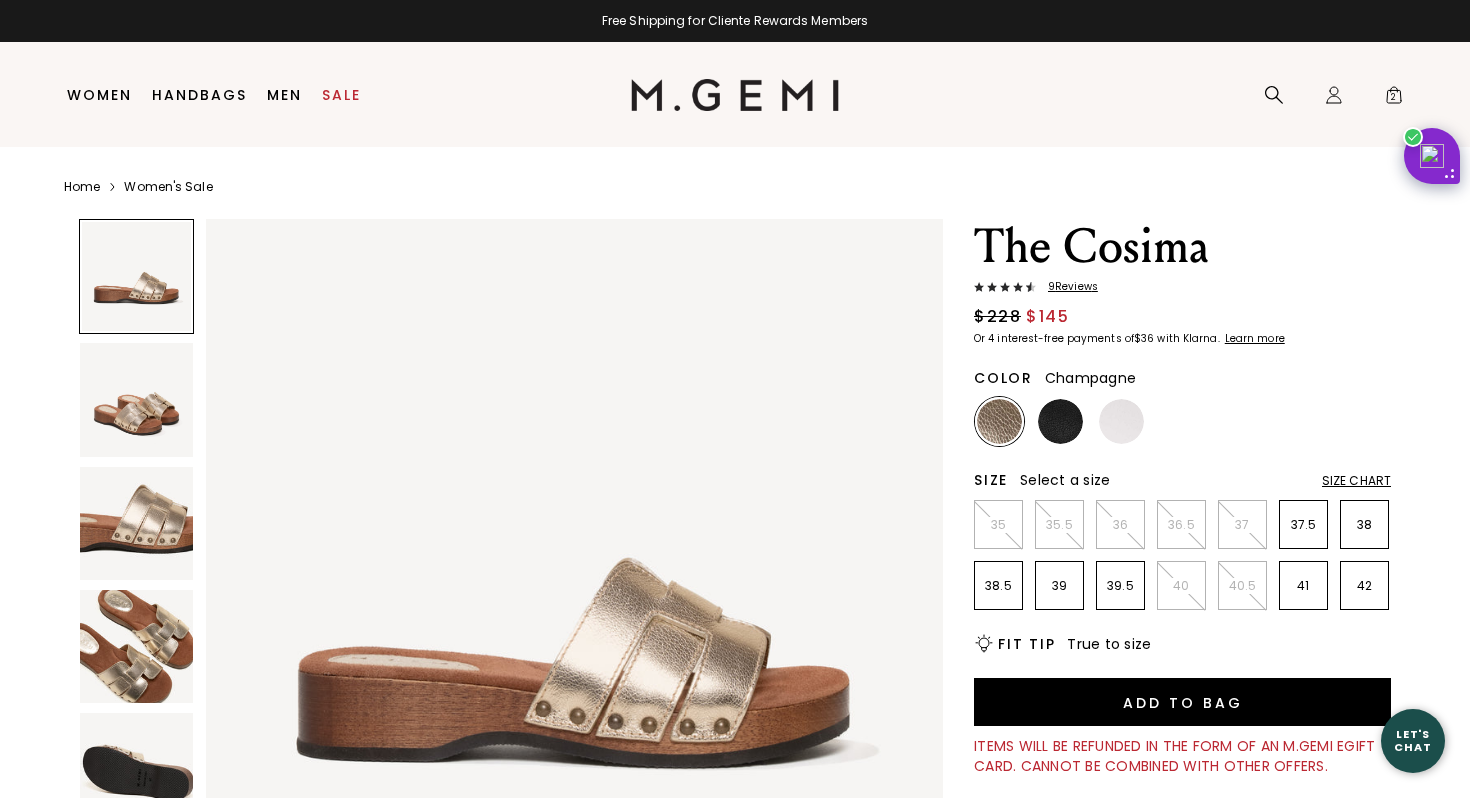 scroll, scrollTop: 0, scrollLeft: 0, axis: both 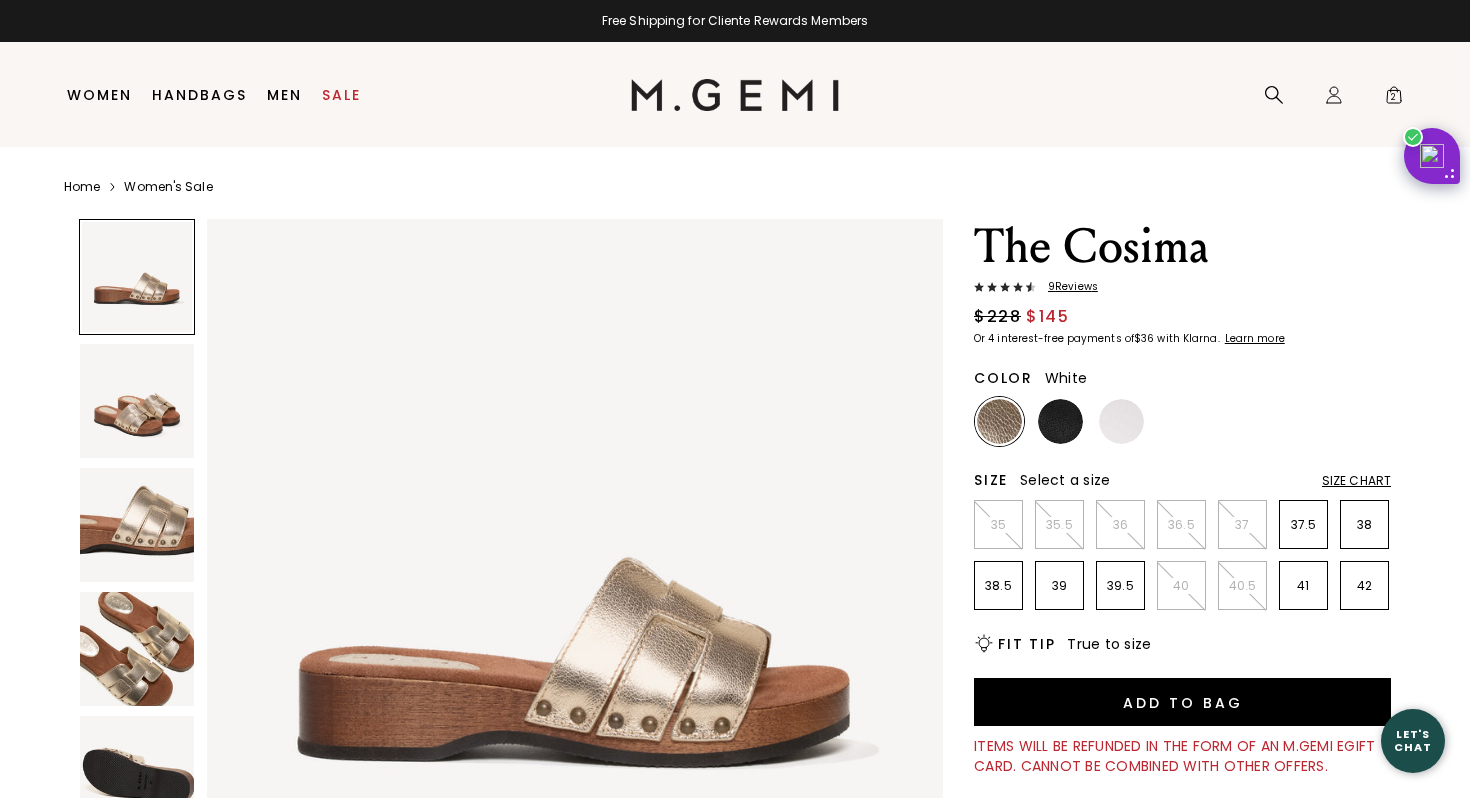 click at bounding box center [1121, 421] 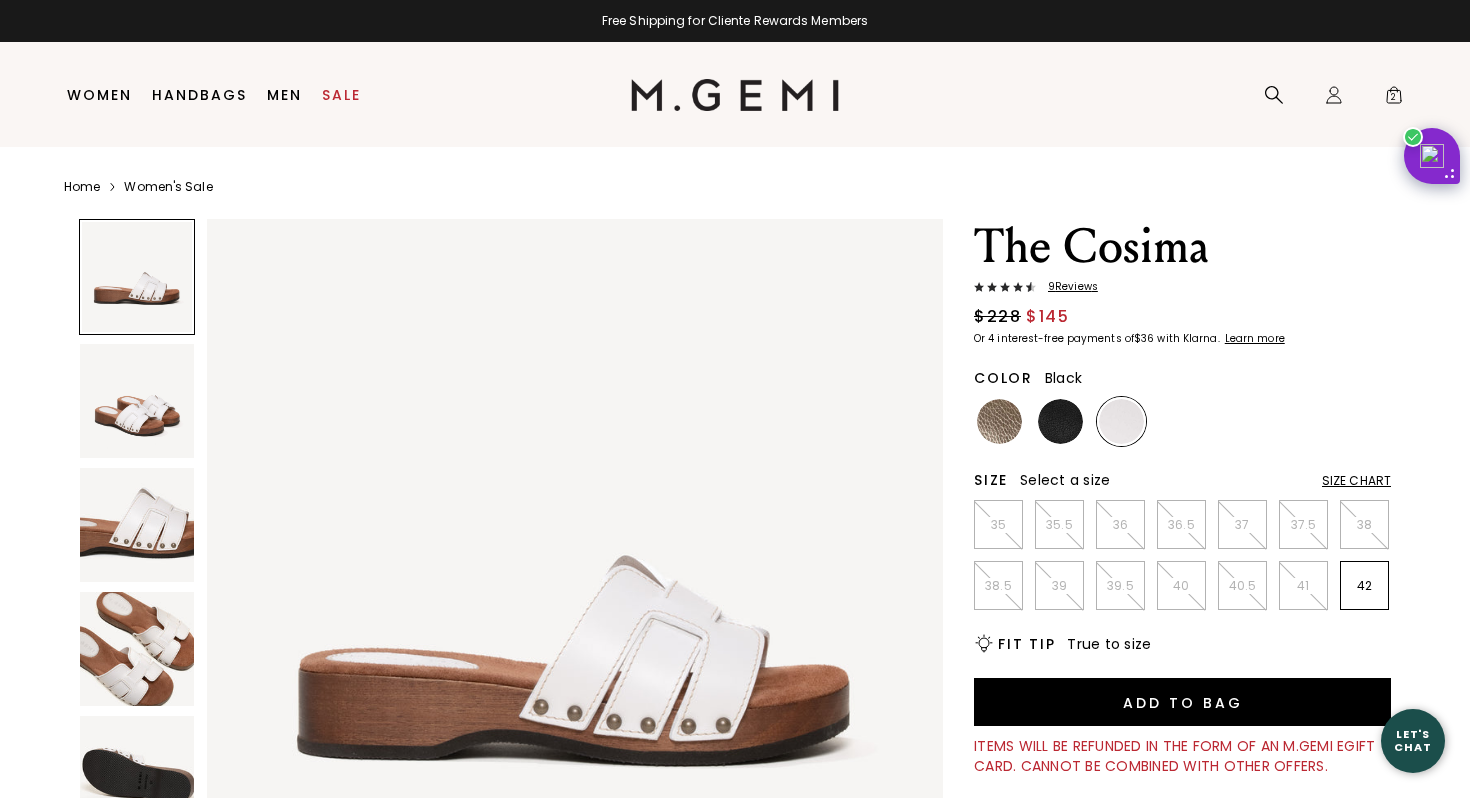 click at bounding box center (1060, 421) 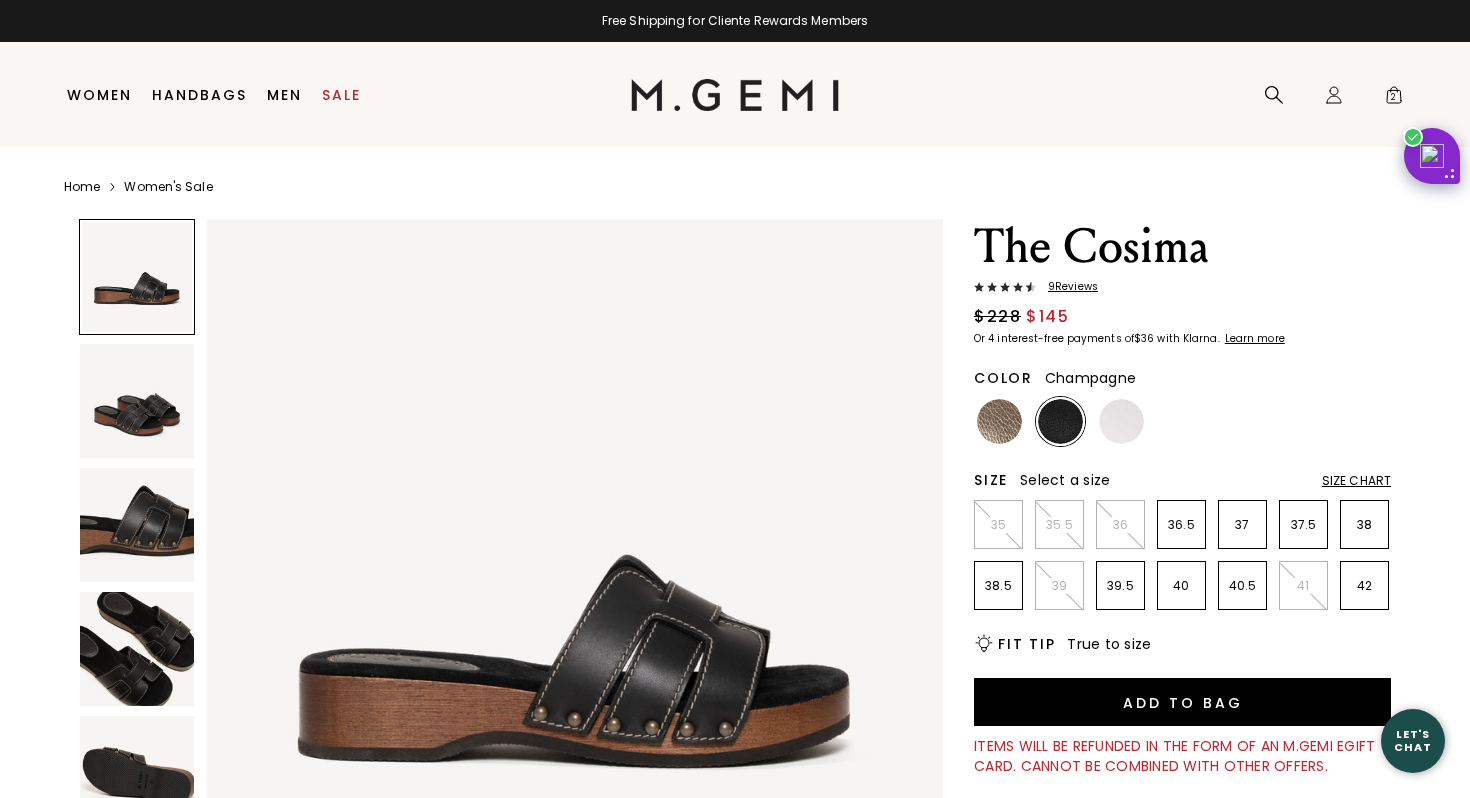 click at bounding box center (999, 421) 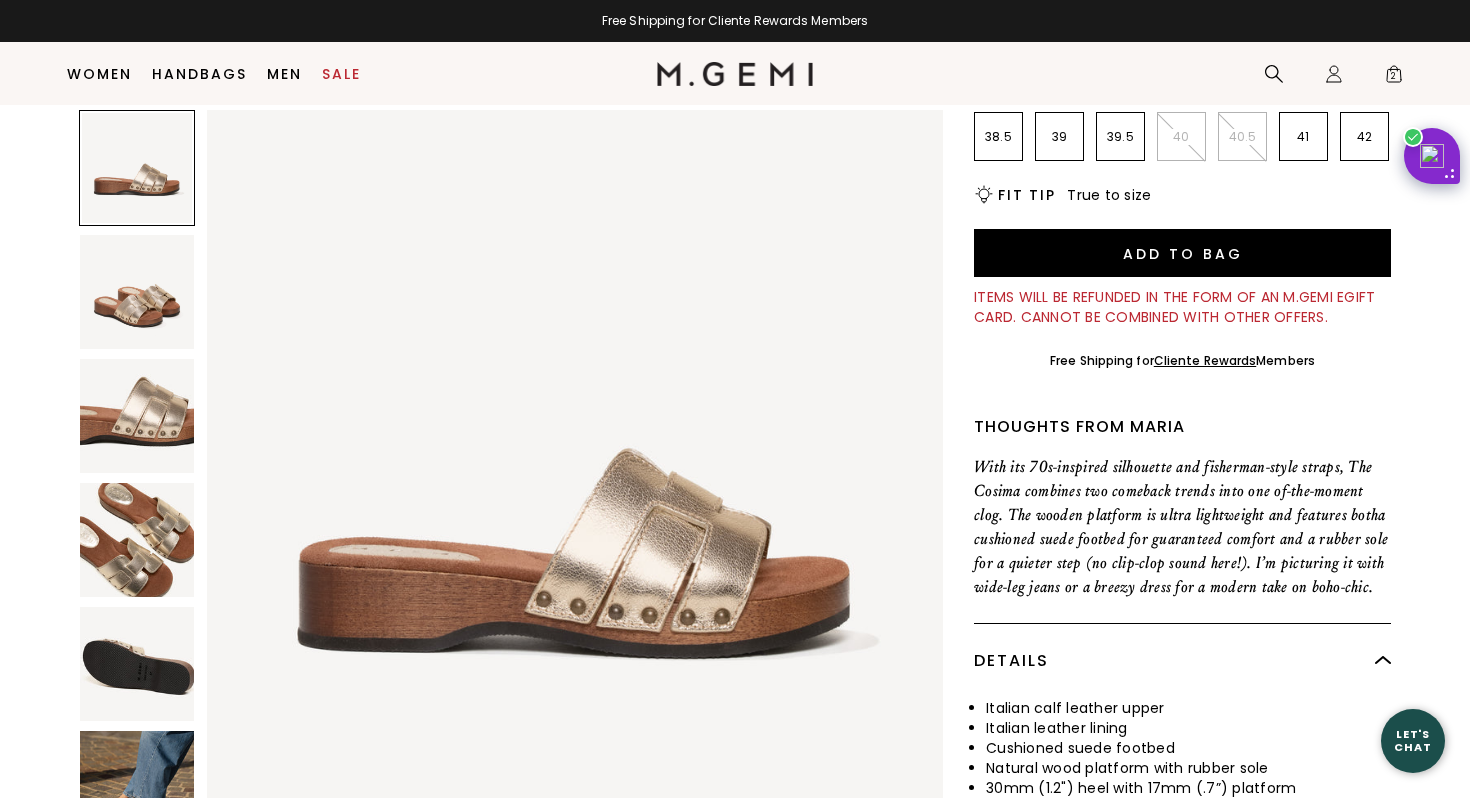 scroll, scrollTop: 456, scrollLeft: 0, axis: vertical 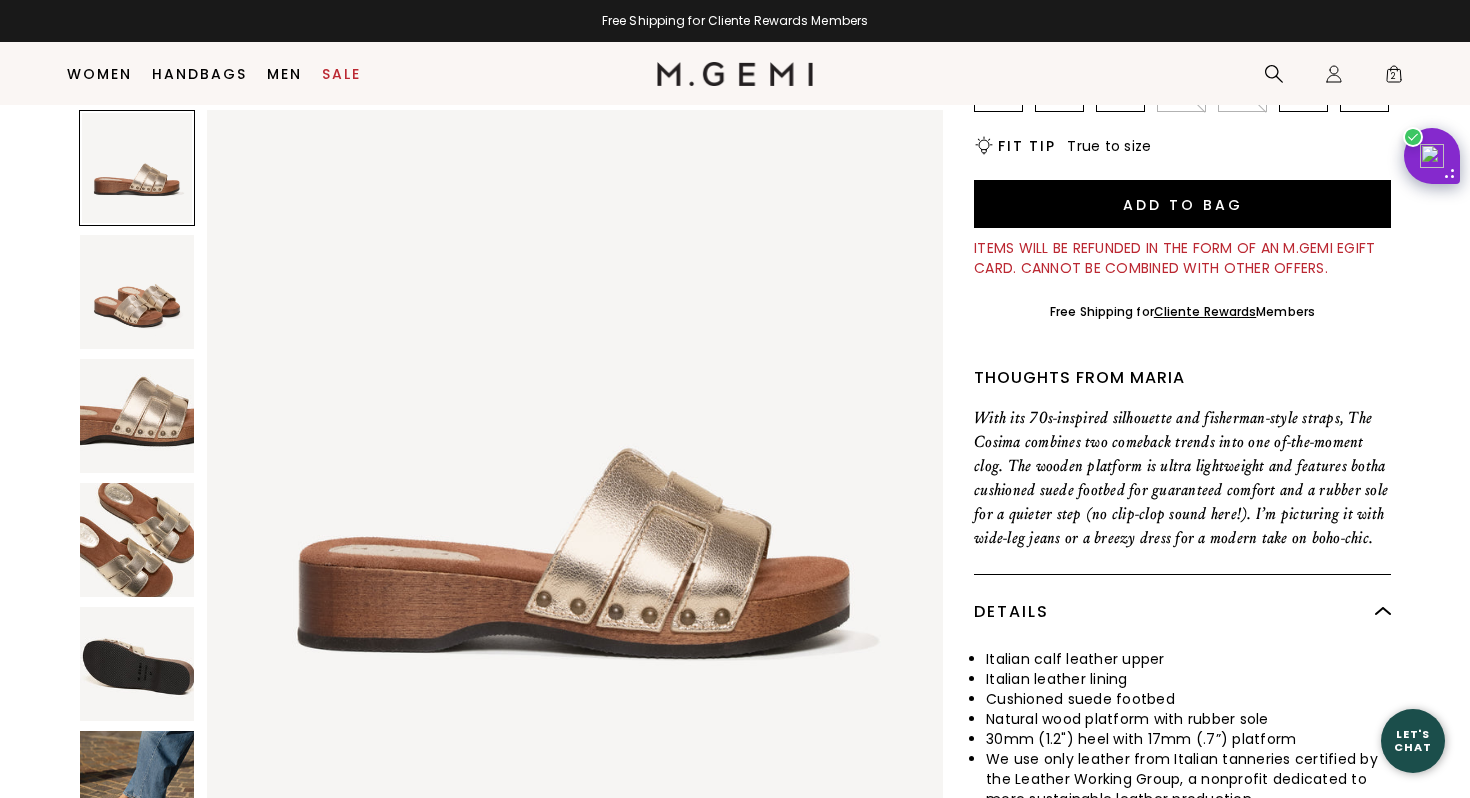 click at bounding box center (137, 788) 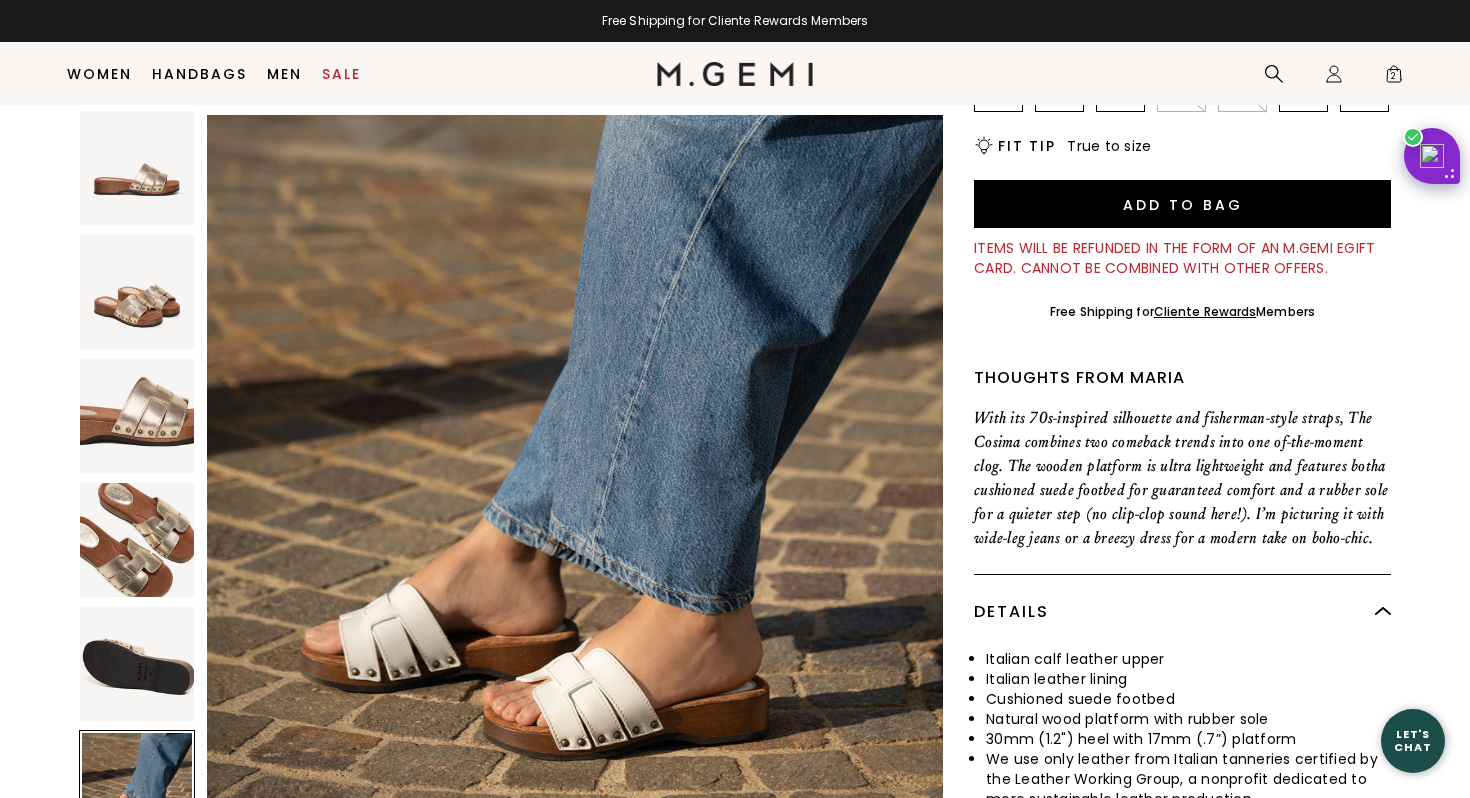 scroll, scrollTop: 3780, scrollLeft: 0, axis: vertical 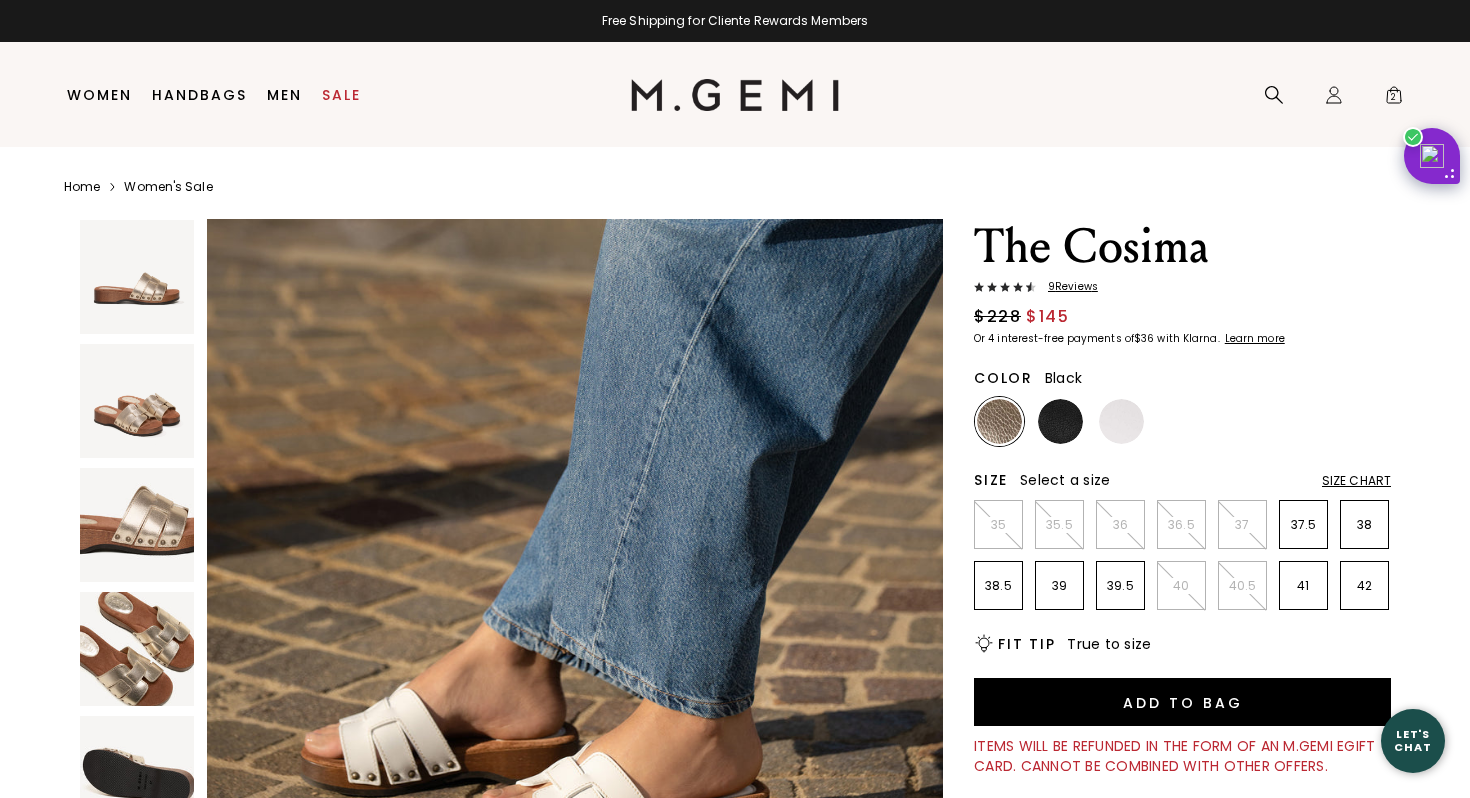 click at bounding box center [1060, 421] 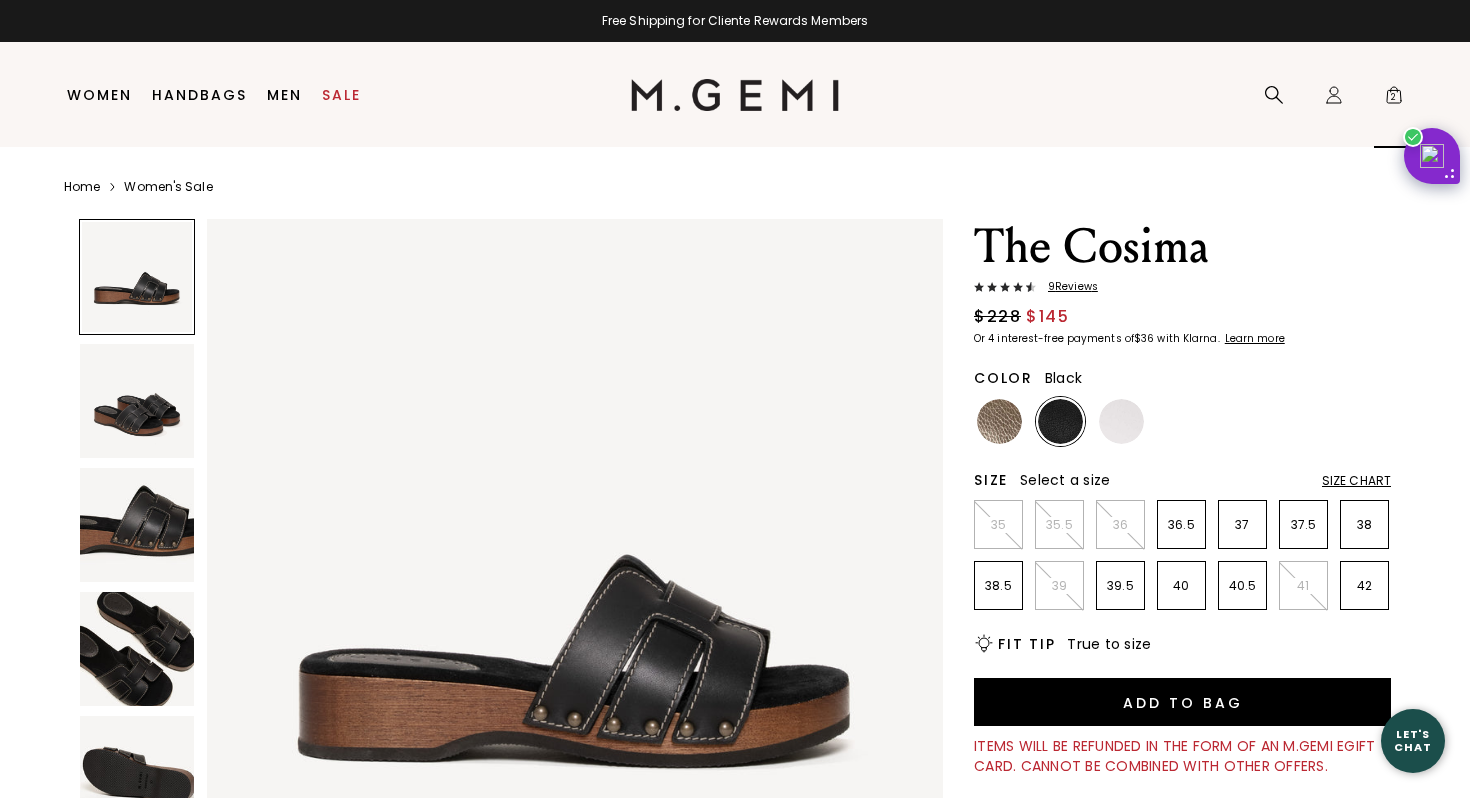 click on "2" at bounding box center [1394, 99] 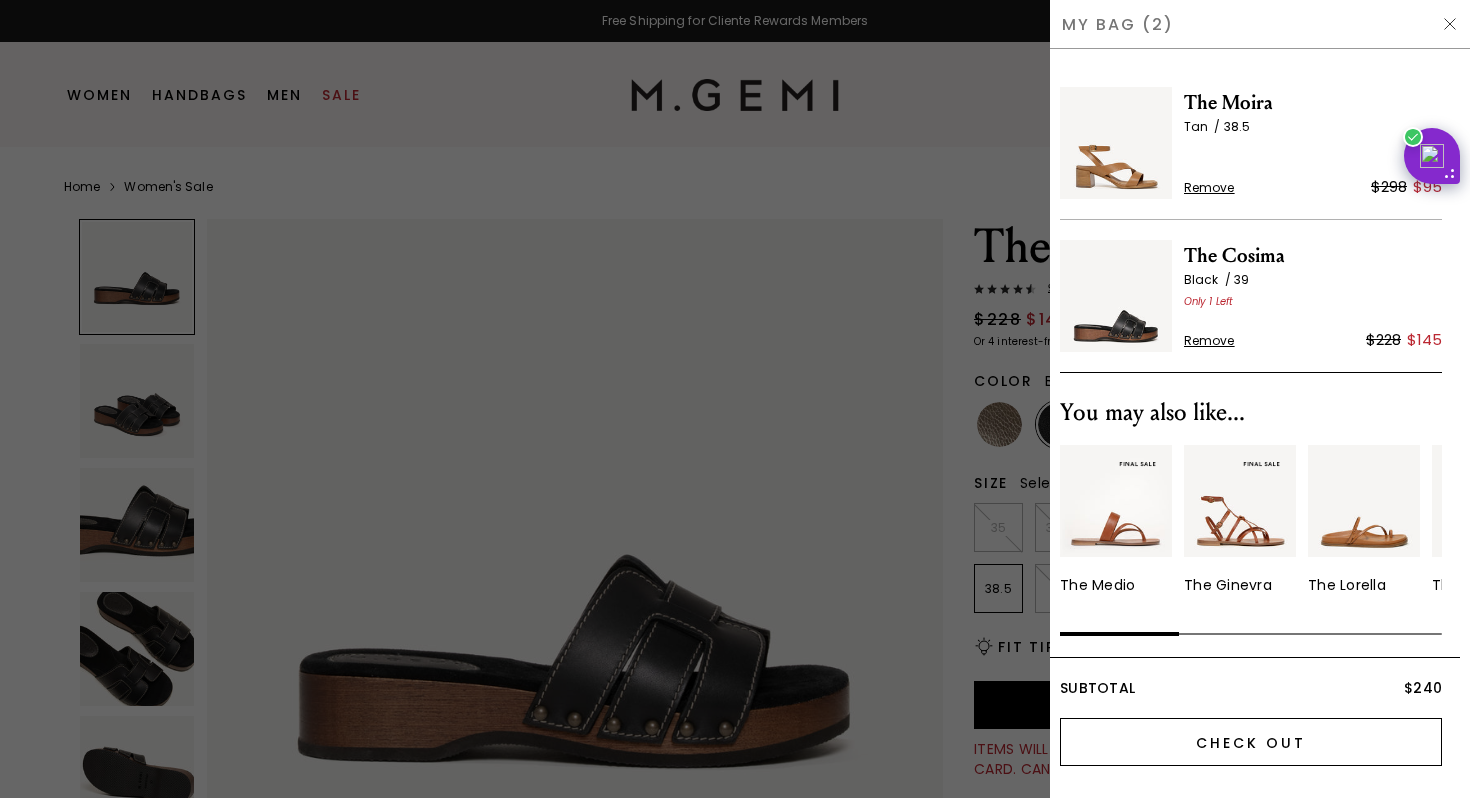 click on "Check Out" at bounding box center [1251, 742] 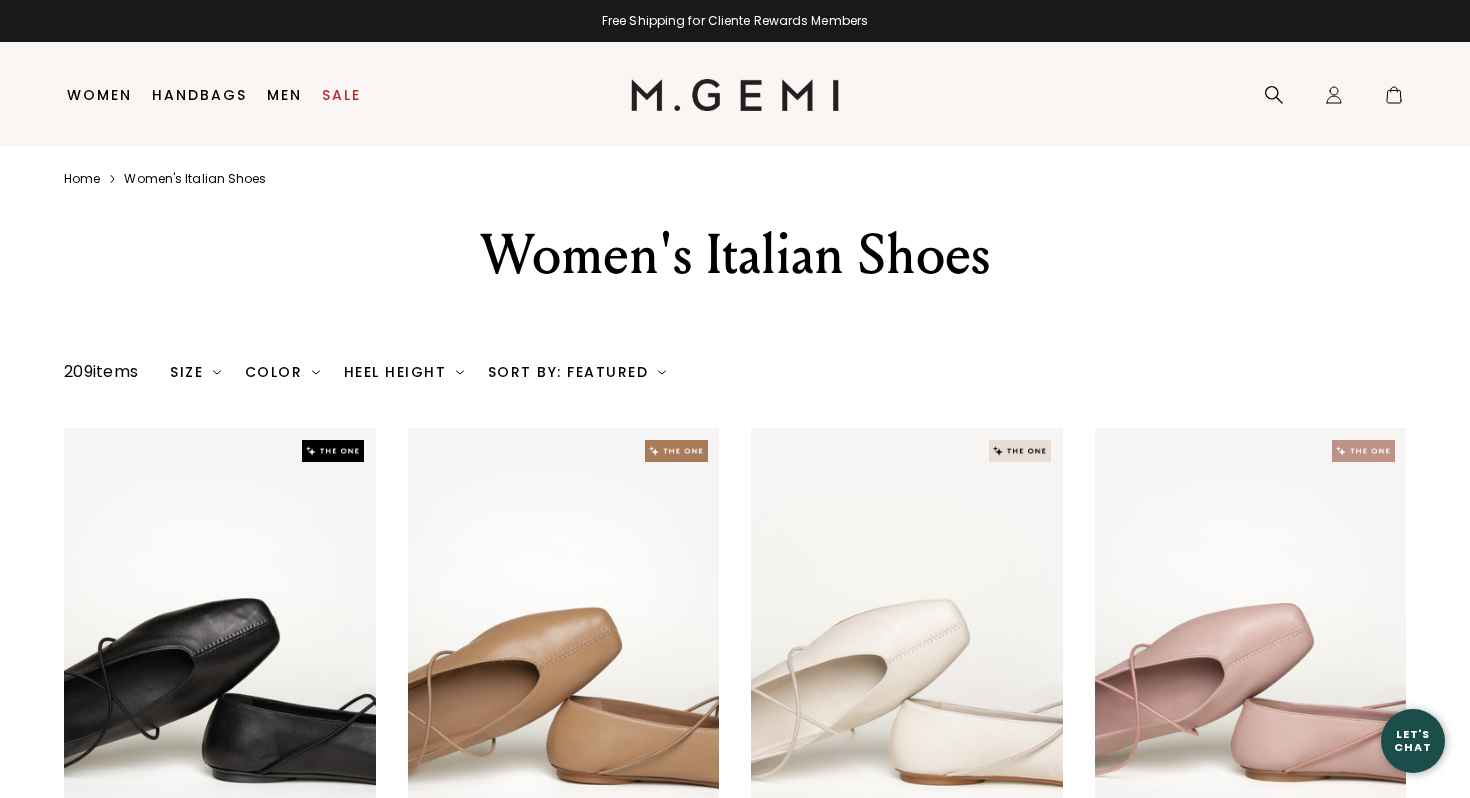 scroll, scrollTop: 0, scrollLeft: 0, axis: both 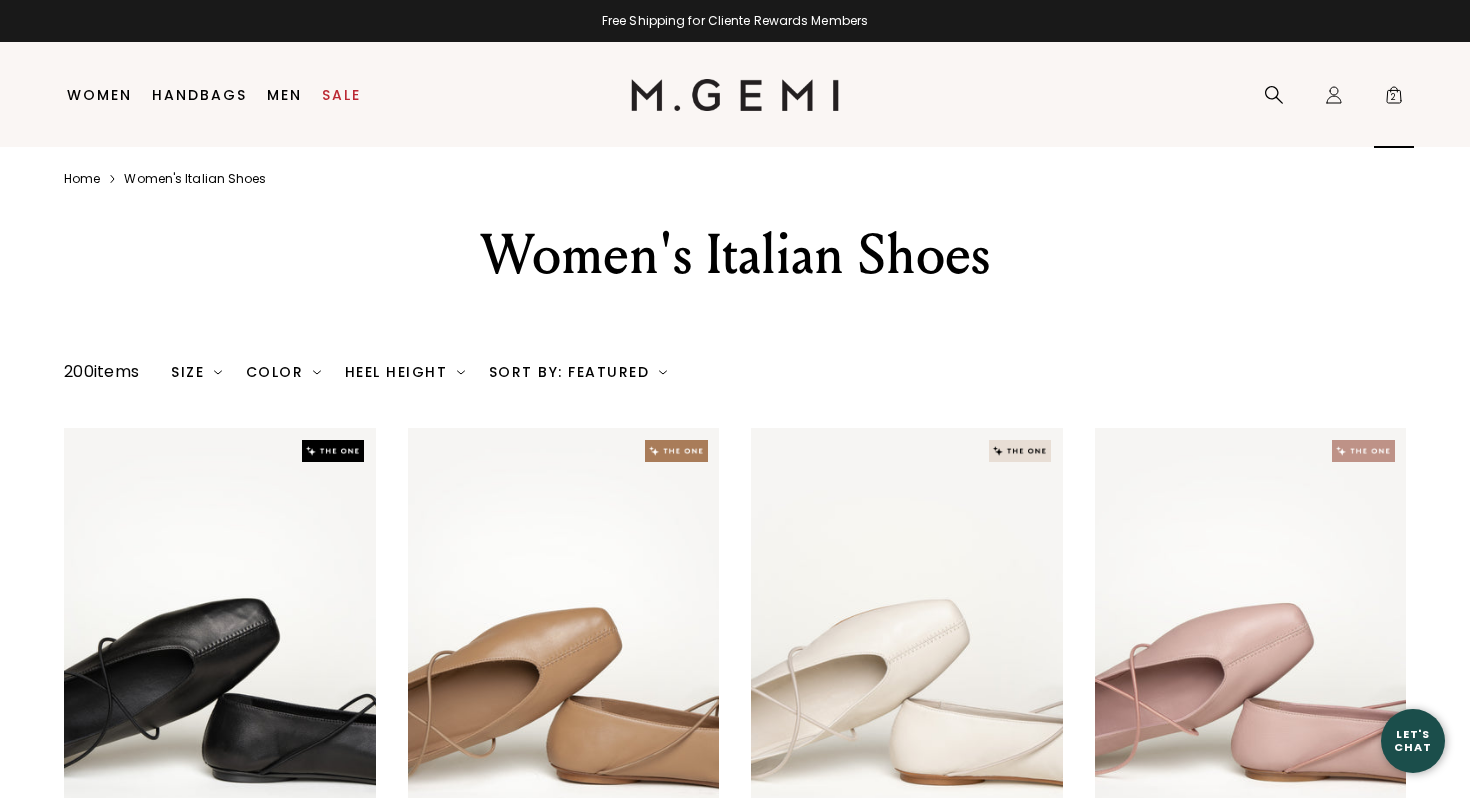 click on "2" at bounding box center [1394, 99] 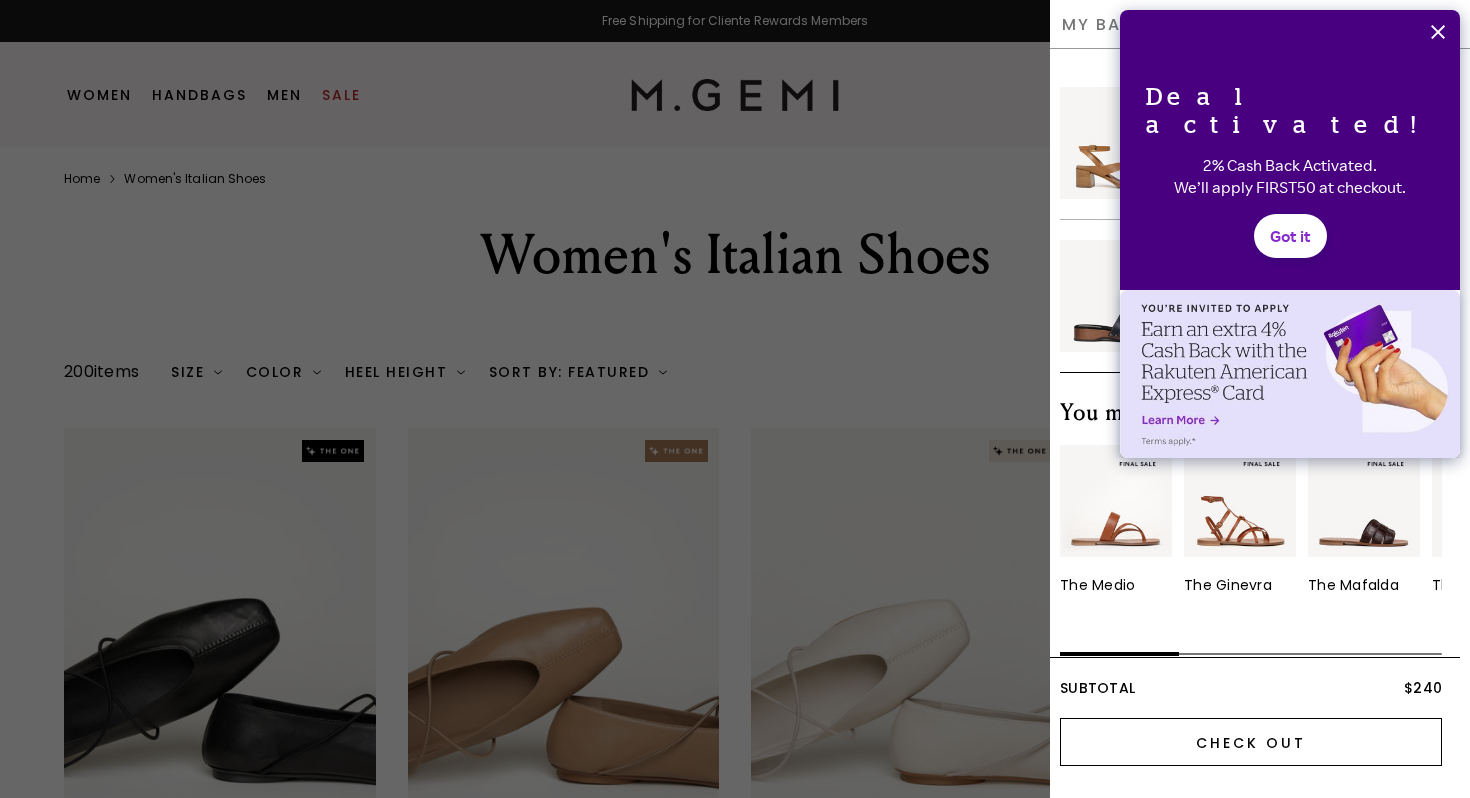 click on "Check Out" at bounding box center [1251, 742] 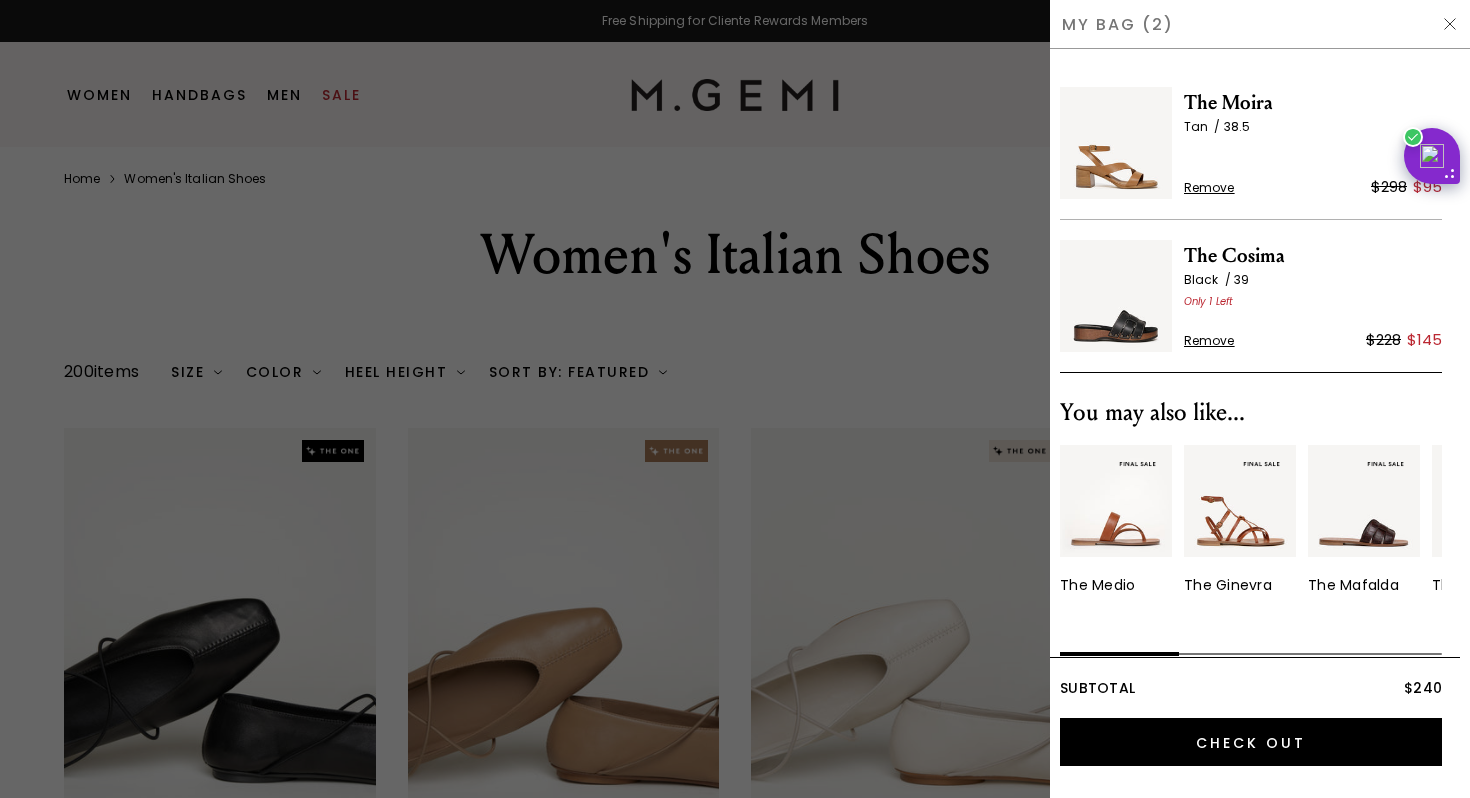 click on "Remove" at bounding box center (1209, 341) 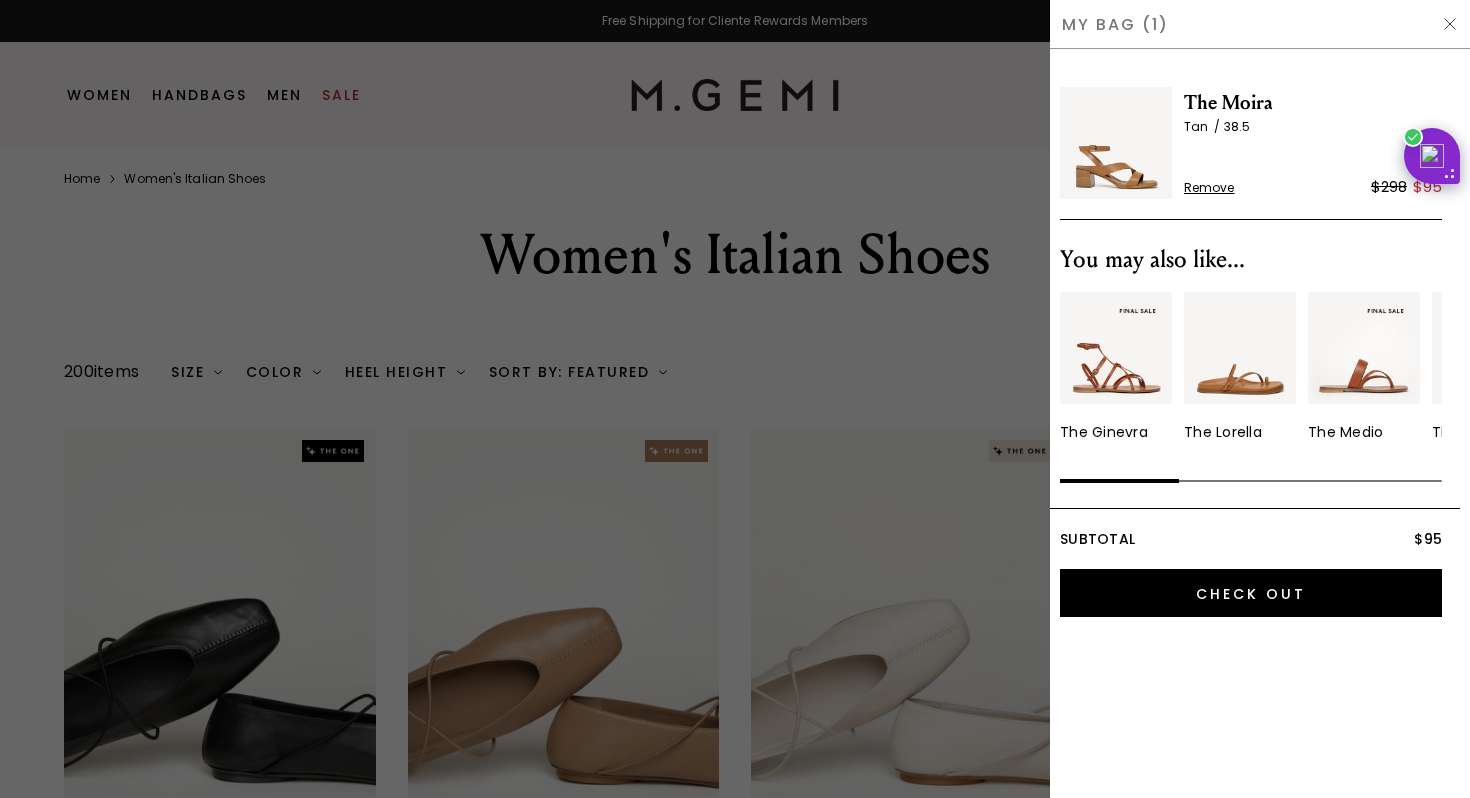 click at bounding box center [1116, 143] 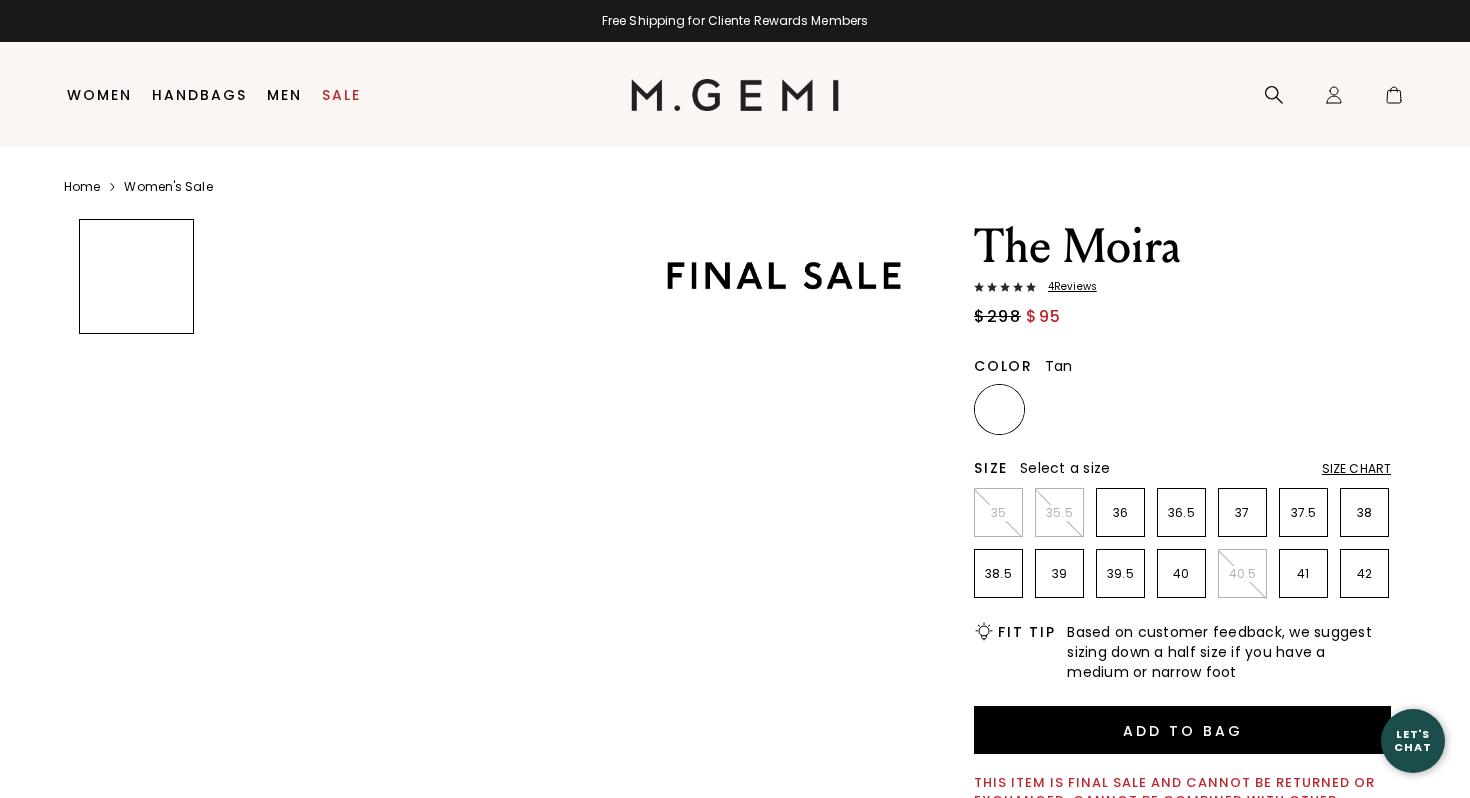 scroll, scrollTop: 0, scrollLeft: 0, axis: both 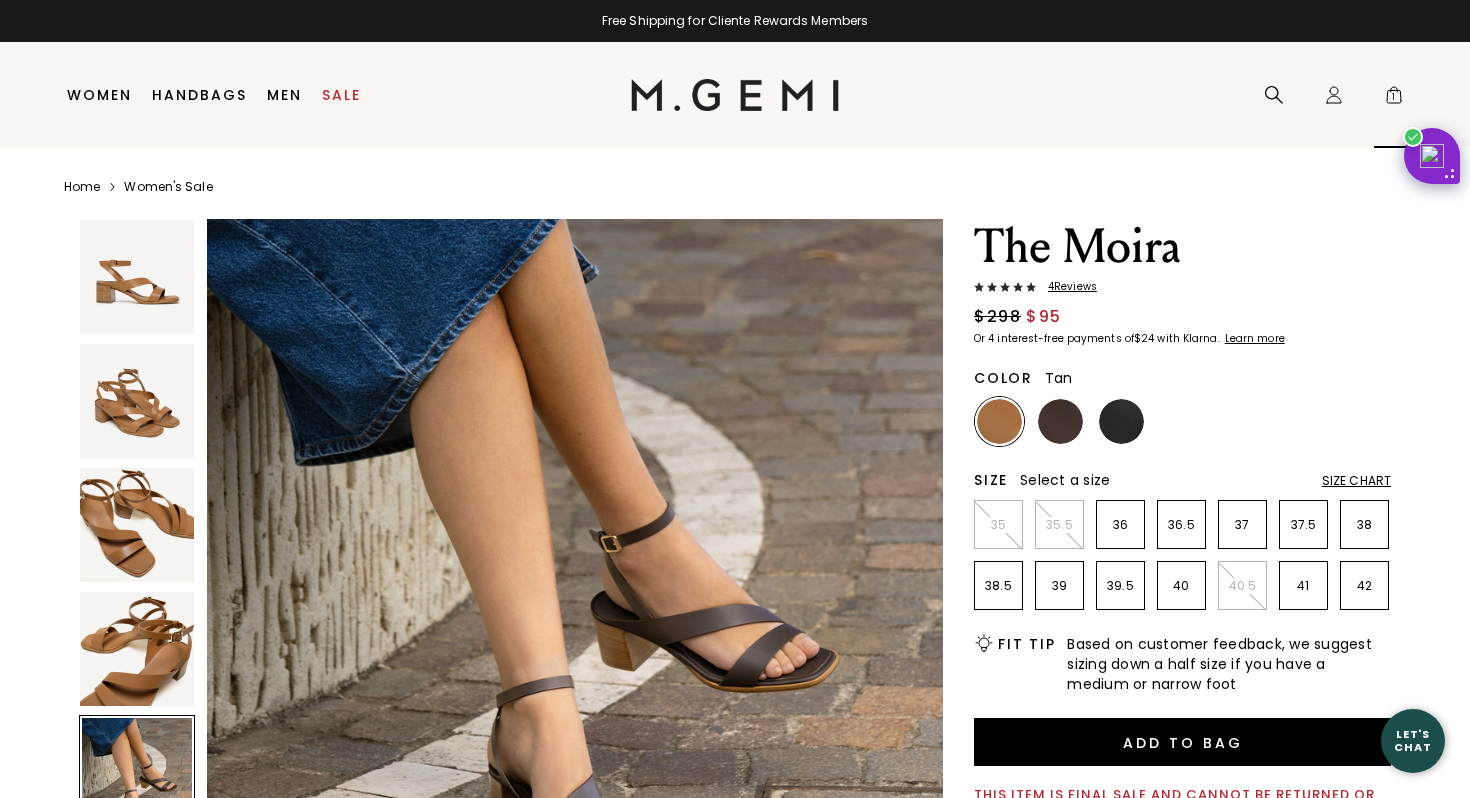 click on "1" at bounding box center (1394, 99) 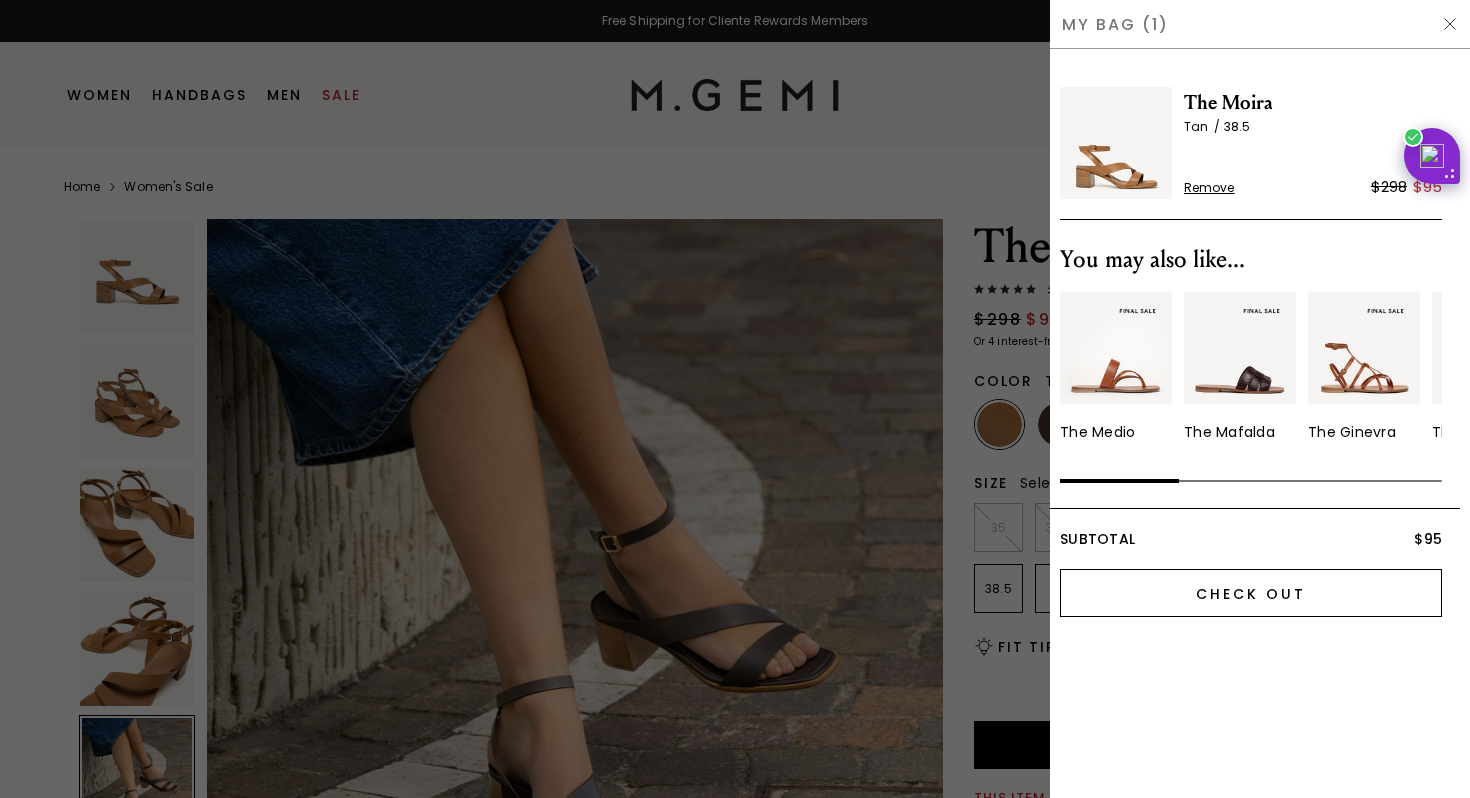 click on "Check Out" at bounding box center [1251, 593] 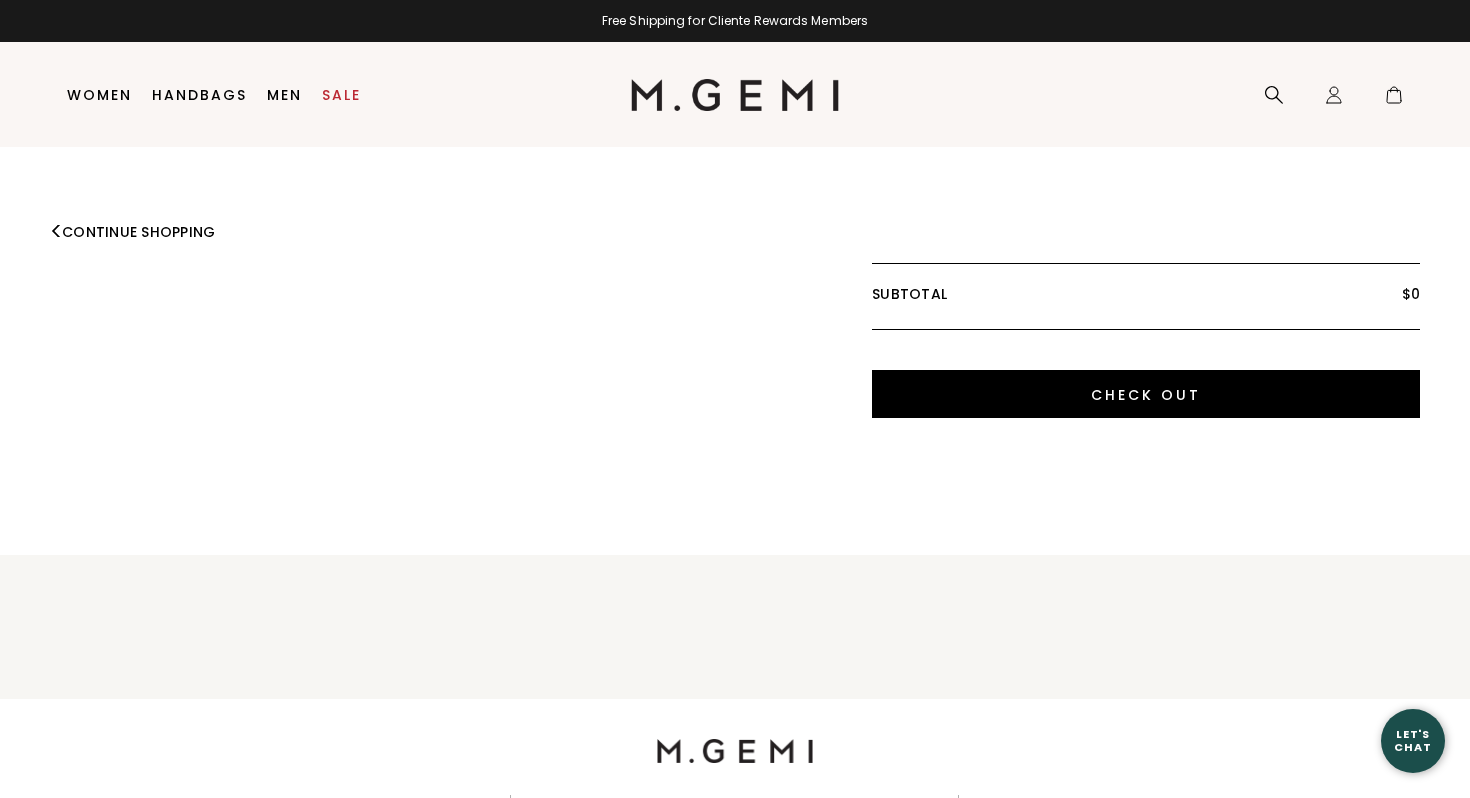scroll, scrollTop: 0, scrollLeft: 0, axis: both 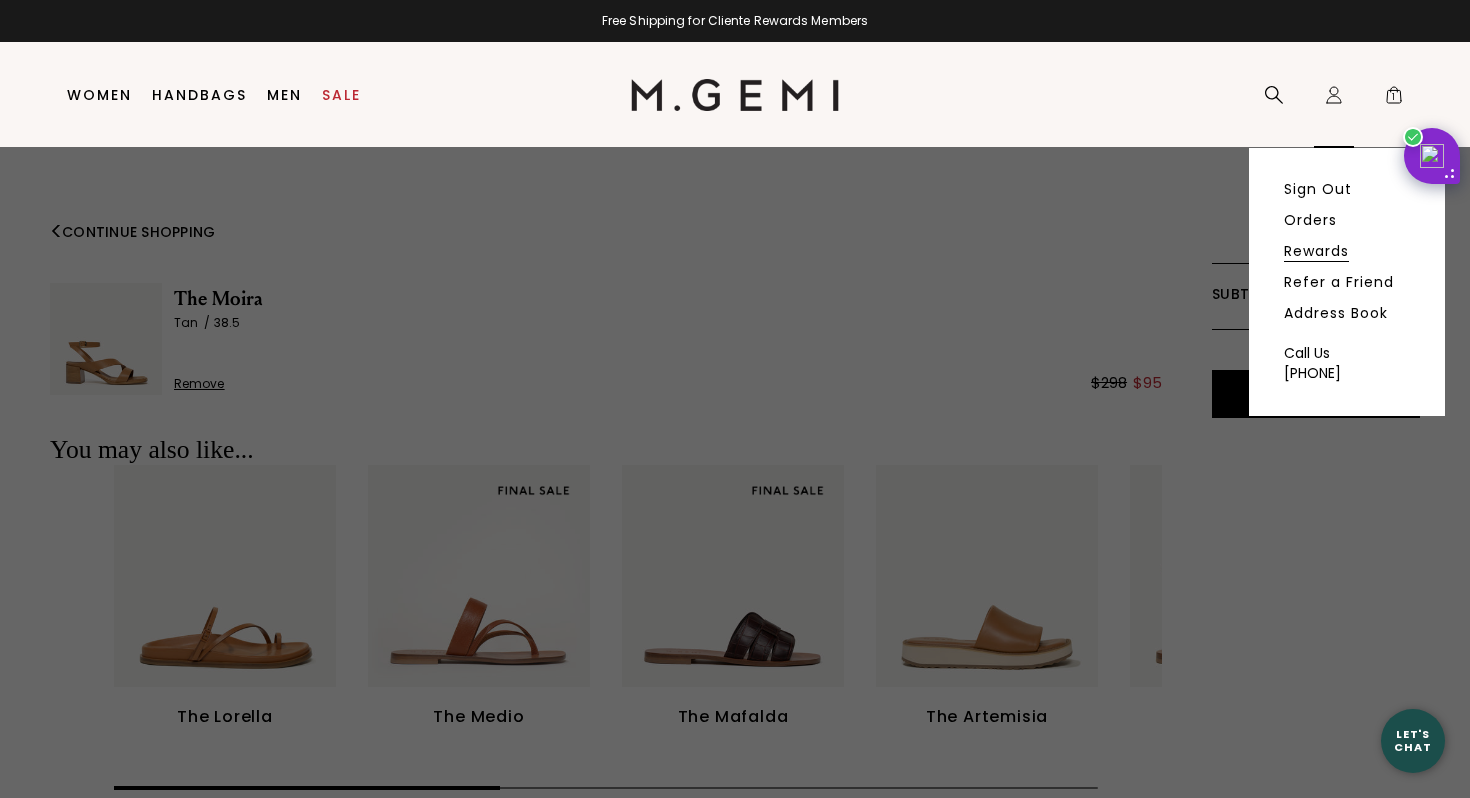click on "Rewards" at bounding box center [1316, 251] 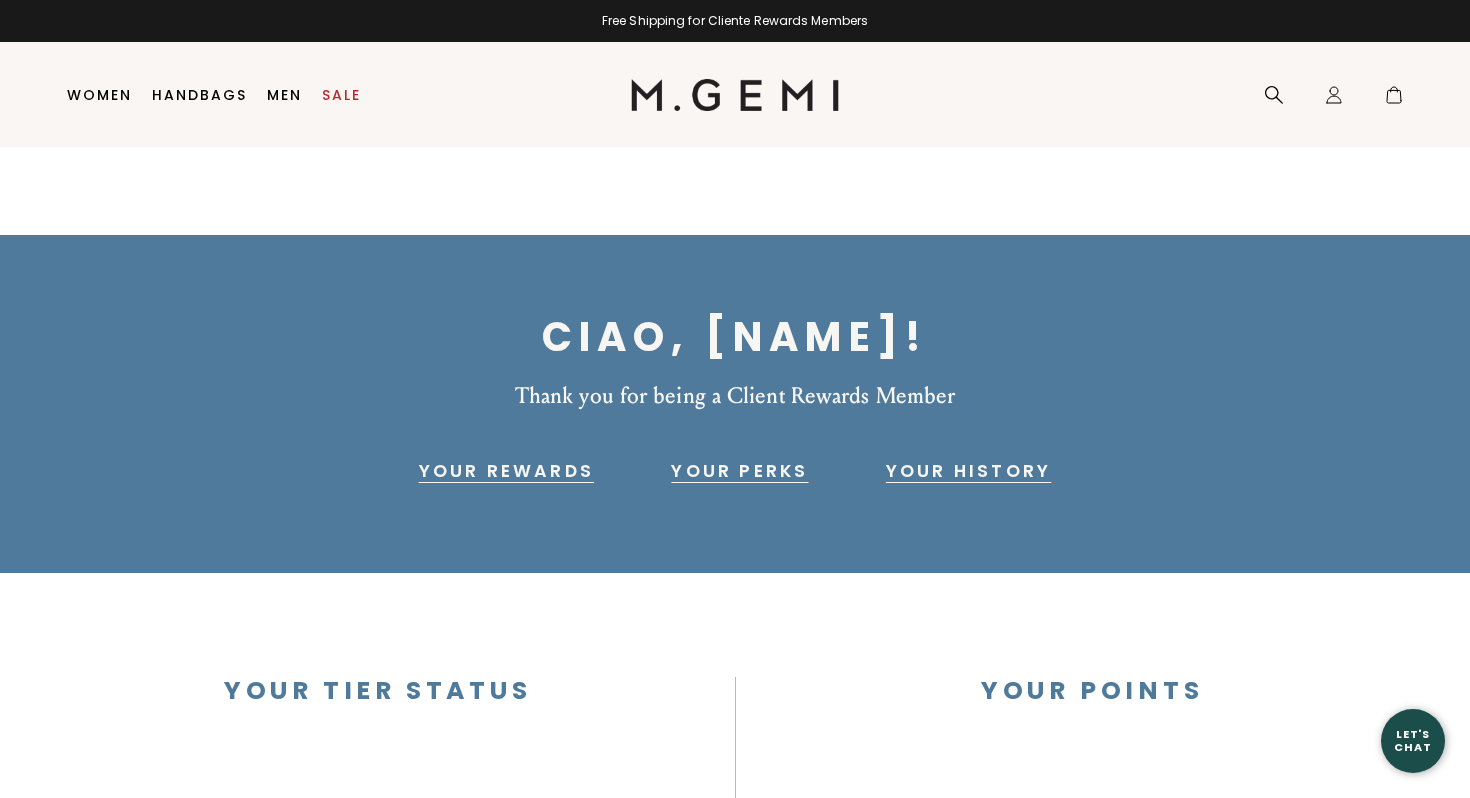 scroll, scrollTop: 0, scrollLeft: 0, axis: both 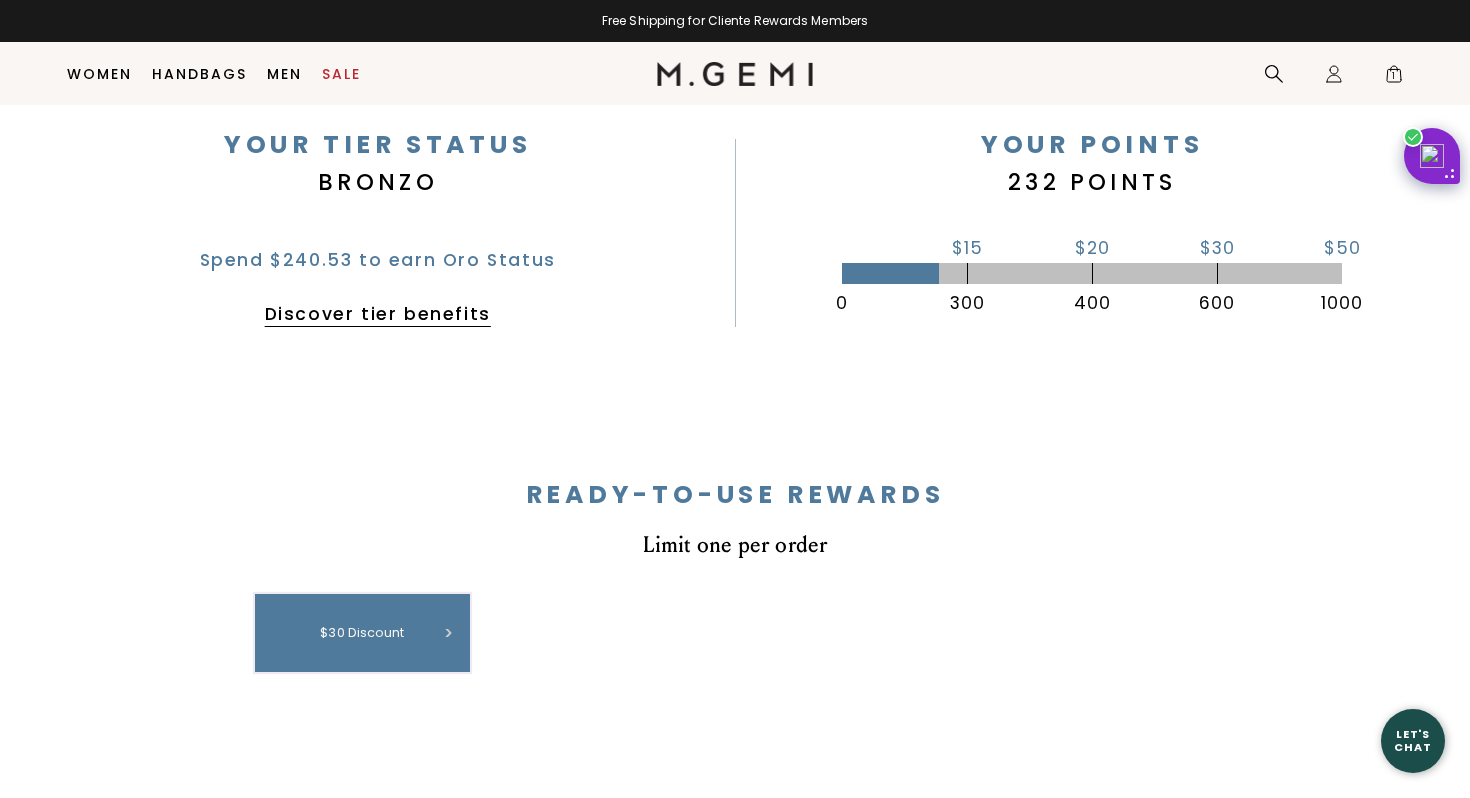 click on "$30 discount" at bounding box center [362, 633] 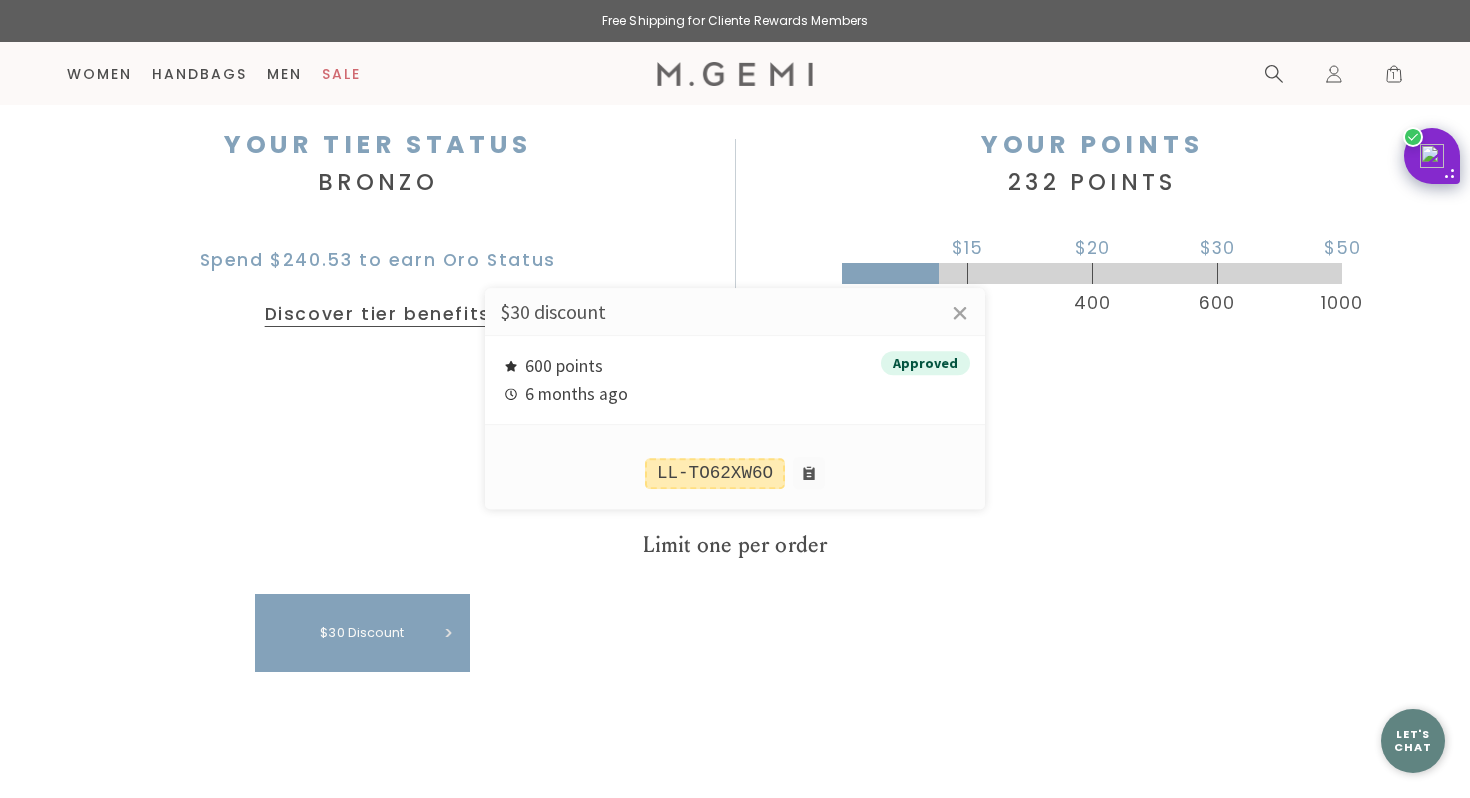click on "LL-TO62XW6O" at bounding box center [715, 474] 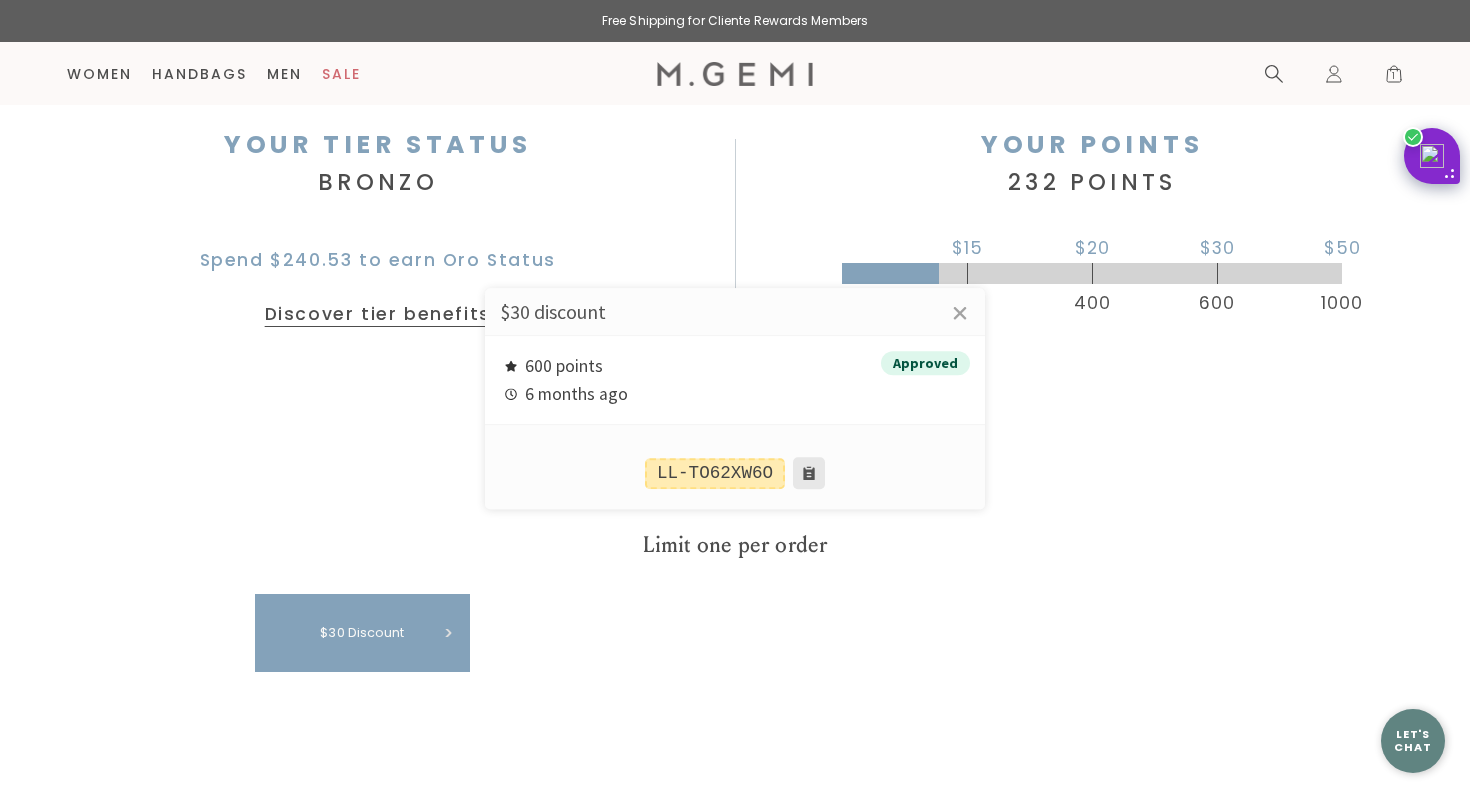 click at bounding box center [809, 474] 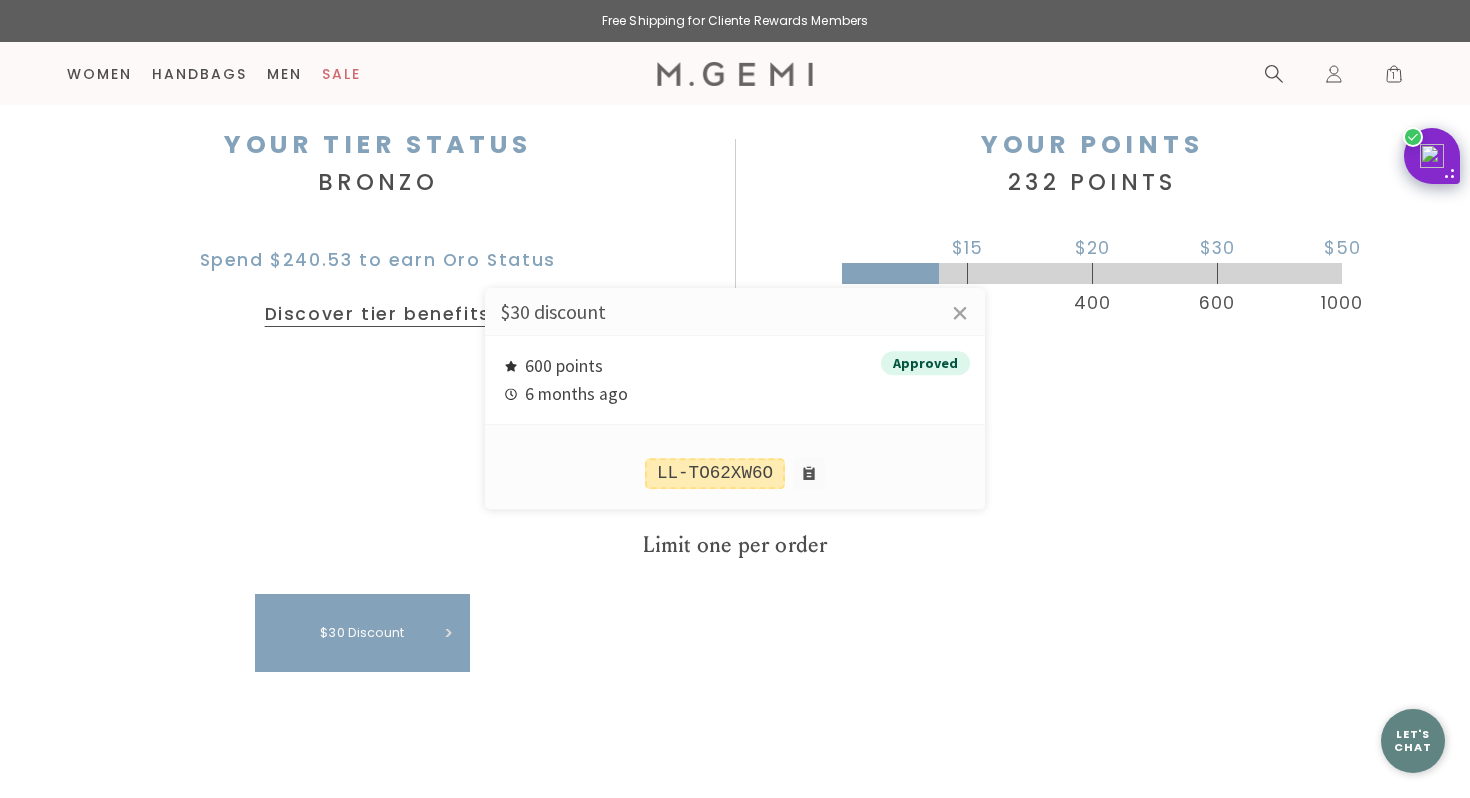 click at bounding box center [735, 399] 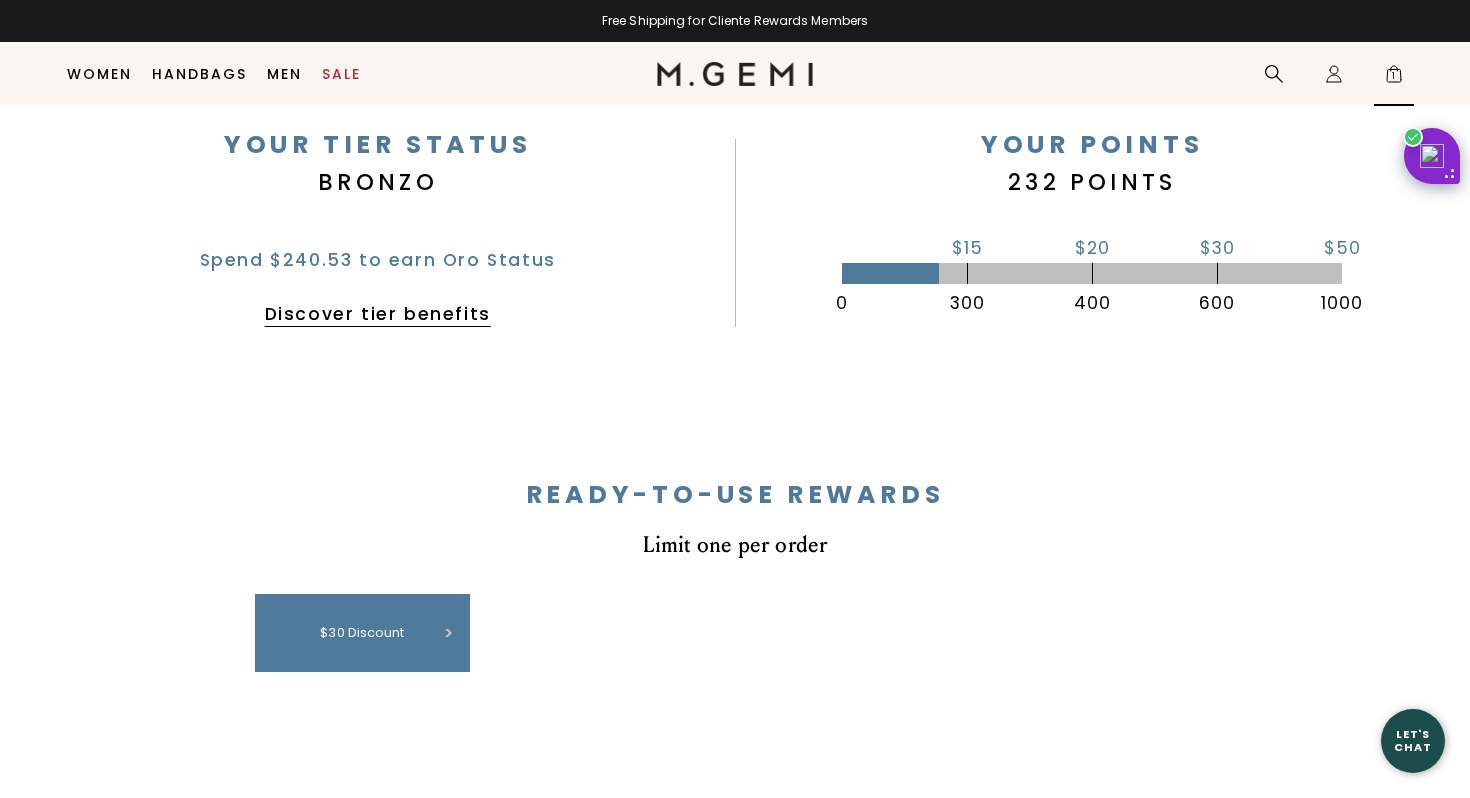 click on "1" at bounding box center [1394, 78] 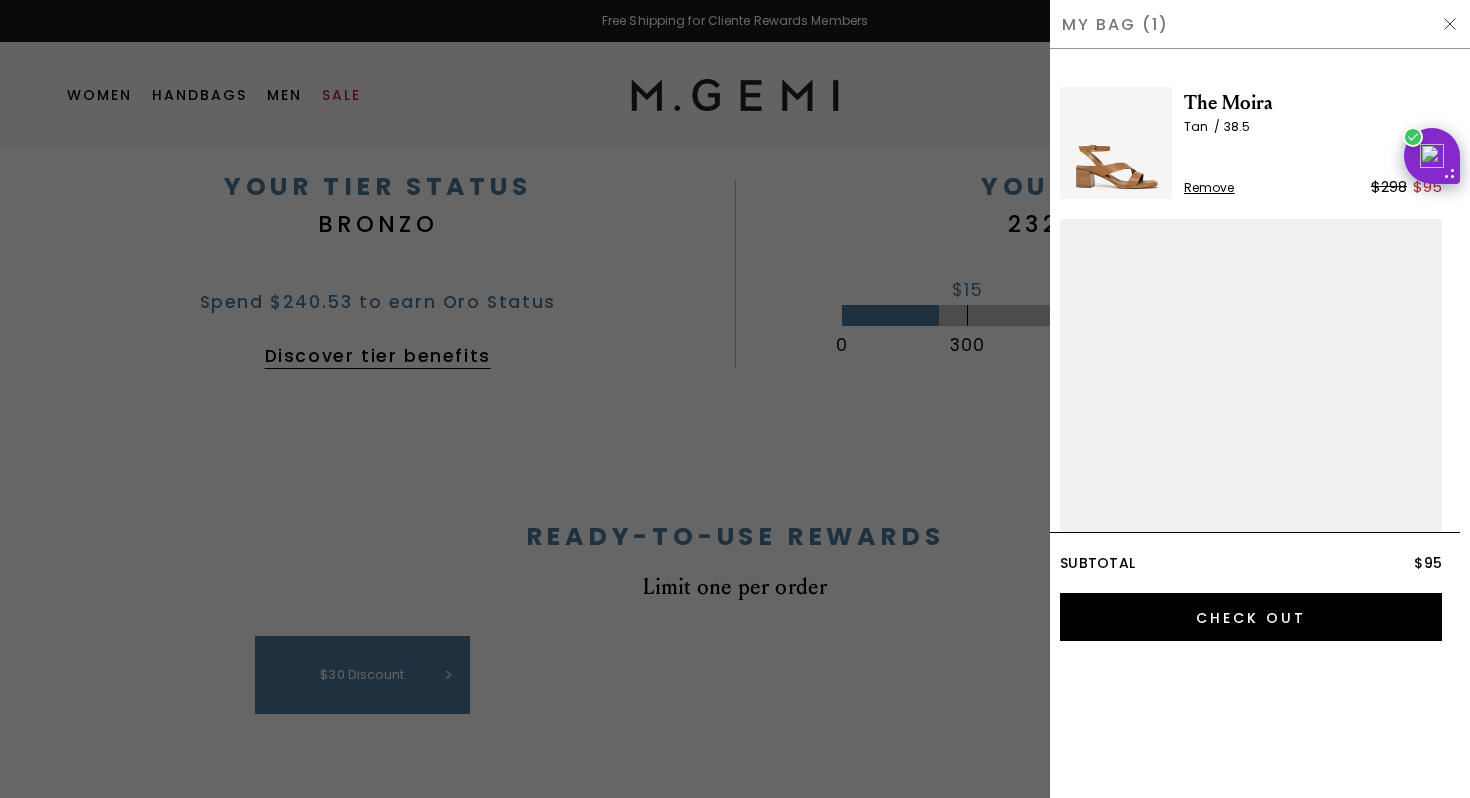 scroll, scrollTop: 0, scrollLeft: 0, axis: both 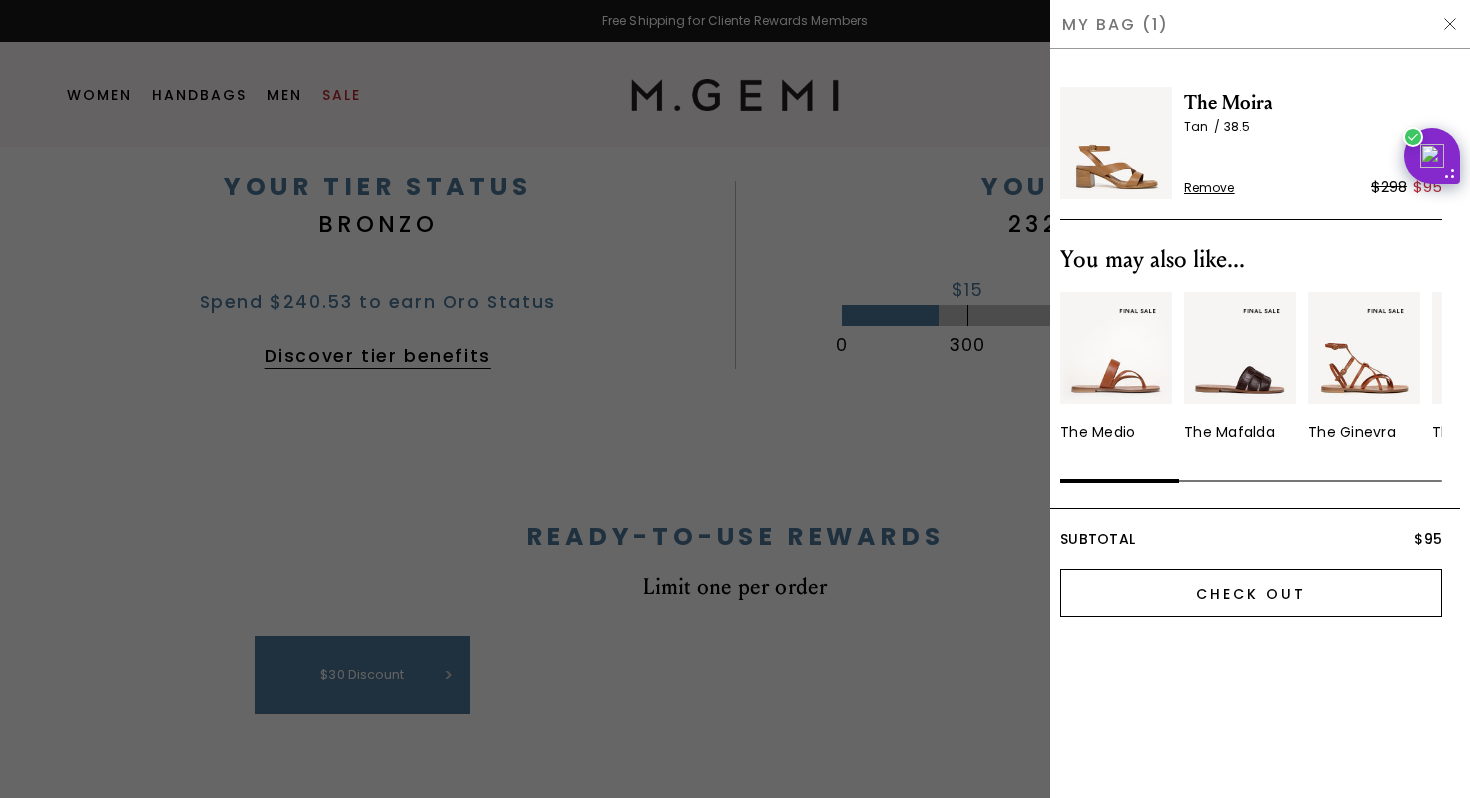 click on "Check Out" at bounding box center [1251, 593] 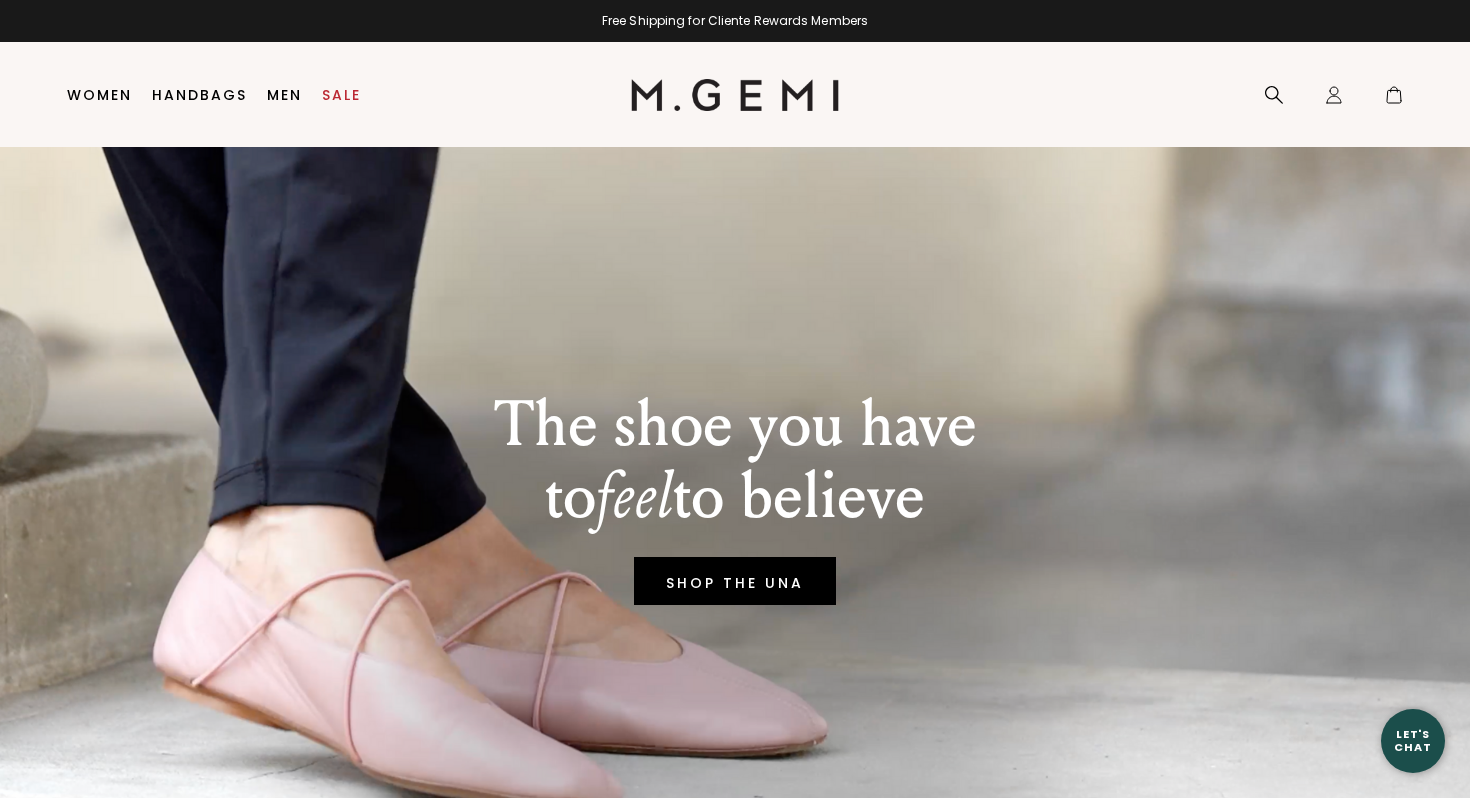 scroll, scrollTop: 0, scrollLeft: 0, axis: both 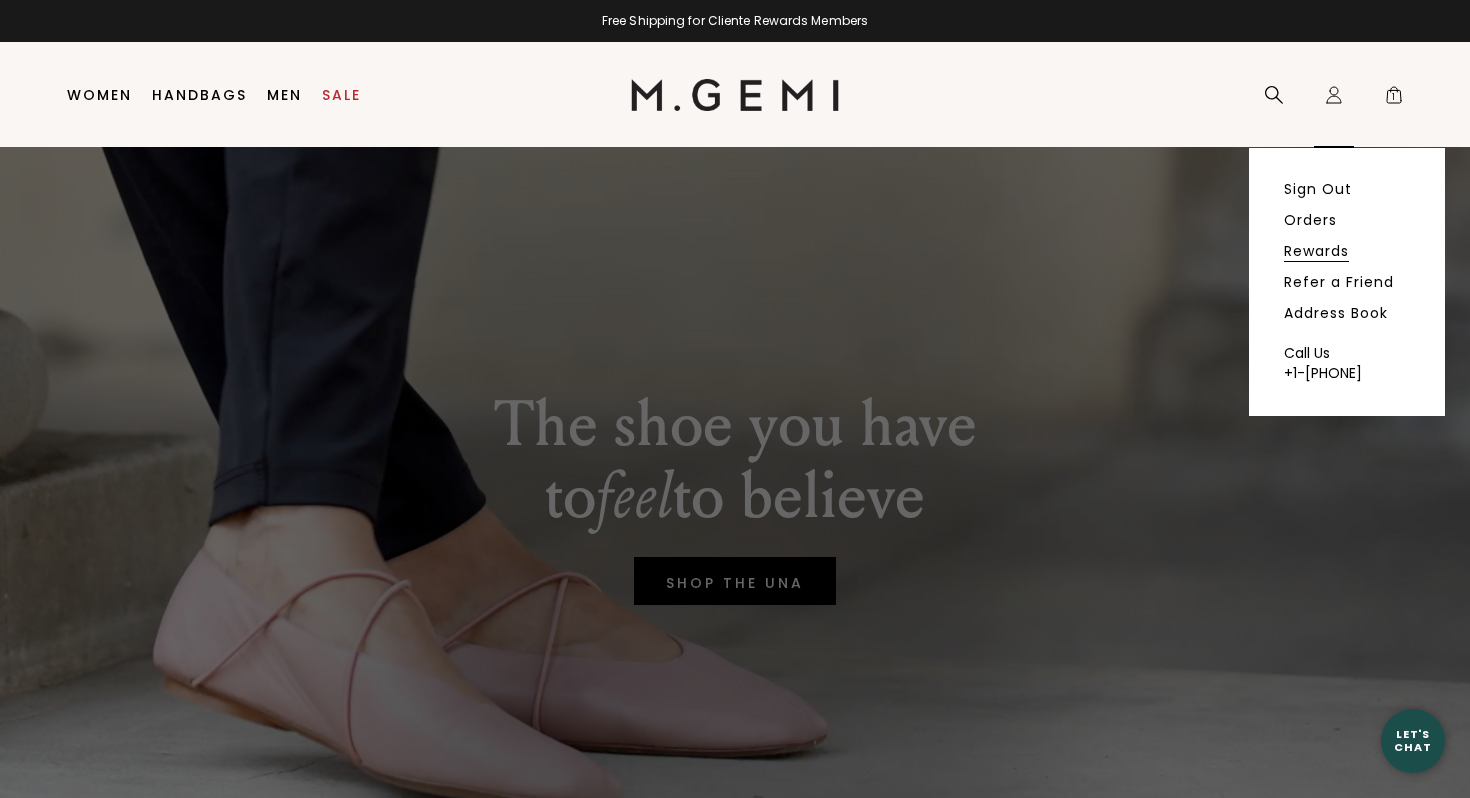 click on "Rewards" at bounding box center [1316, 251] 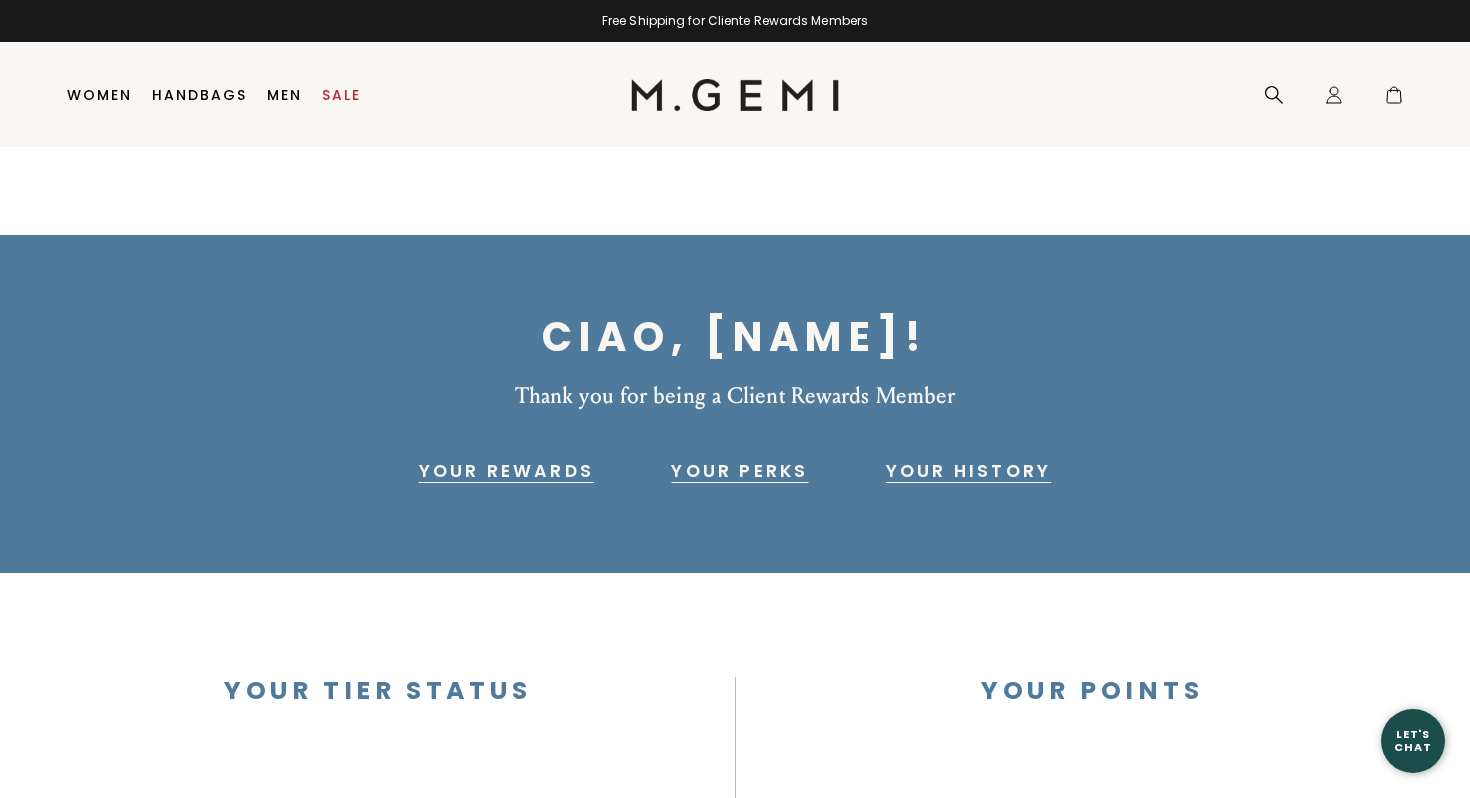 scroll, scrollTop: 0, scrollLeft: 0, axis: both 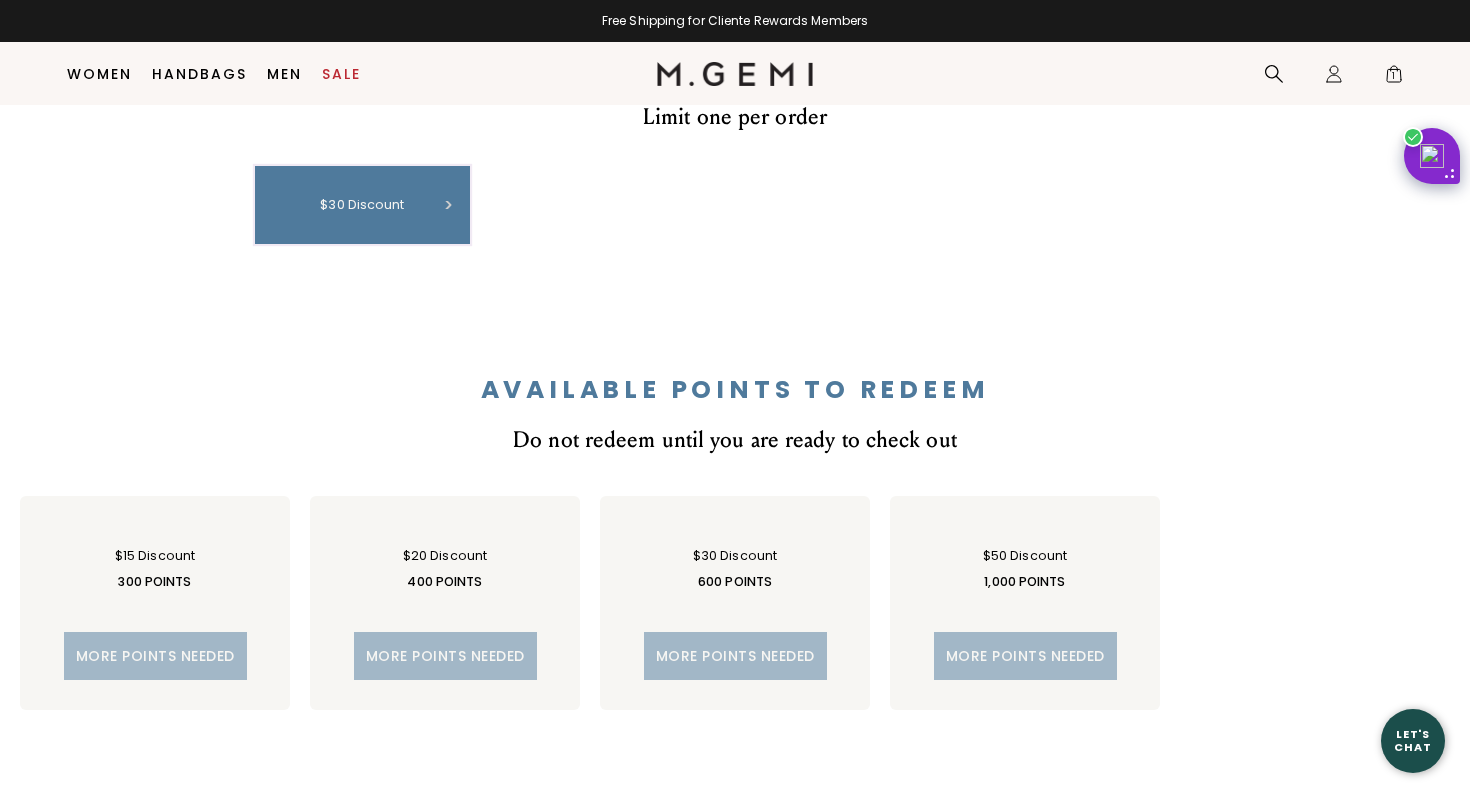 click at bounding box center (448, 205) 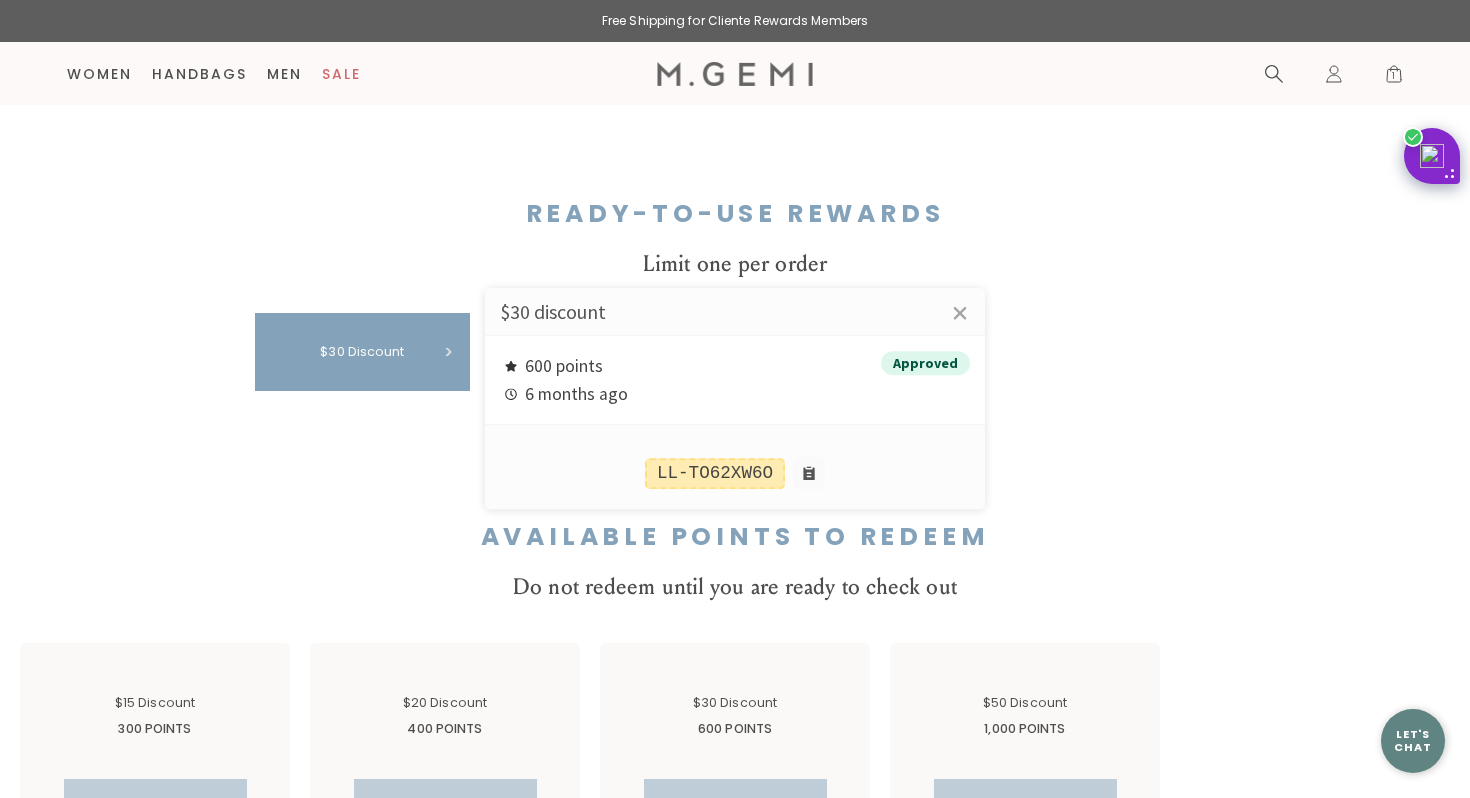 scroll, scrollTop: 734, scrollLeft: 0, axis: vertical 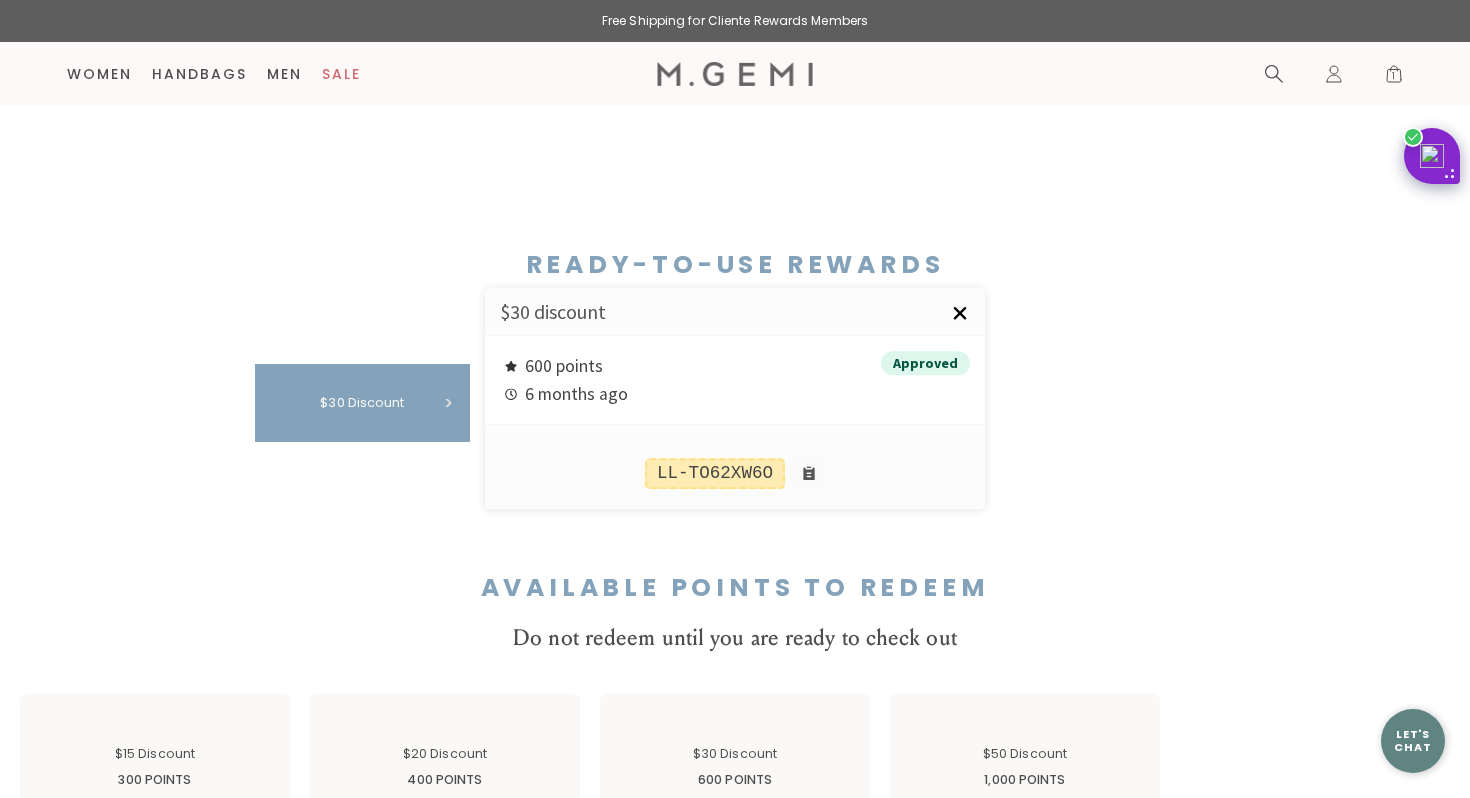 click on "×" at bounding box center (960, 313) 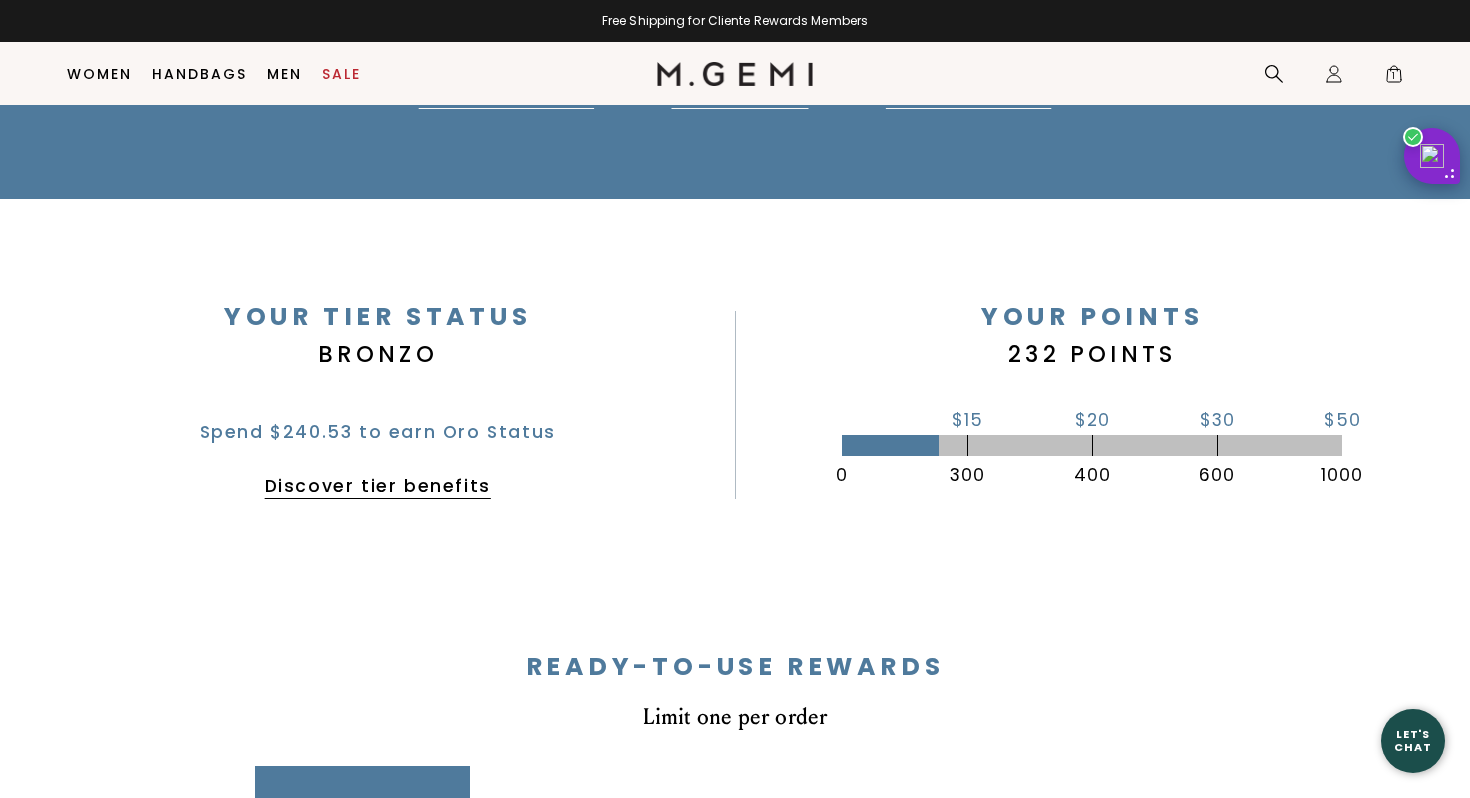 scroll, scrollTop: 302, scrollLeft: 0, axis: vertical 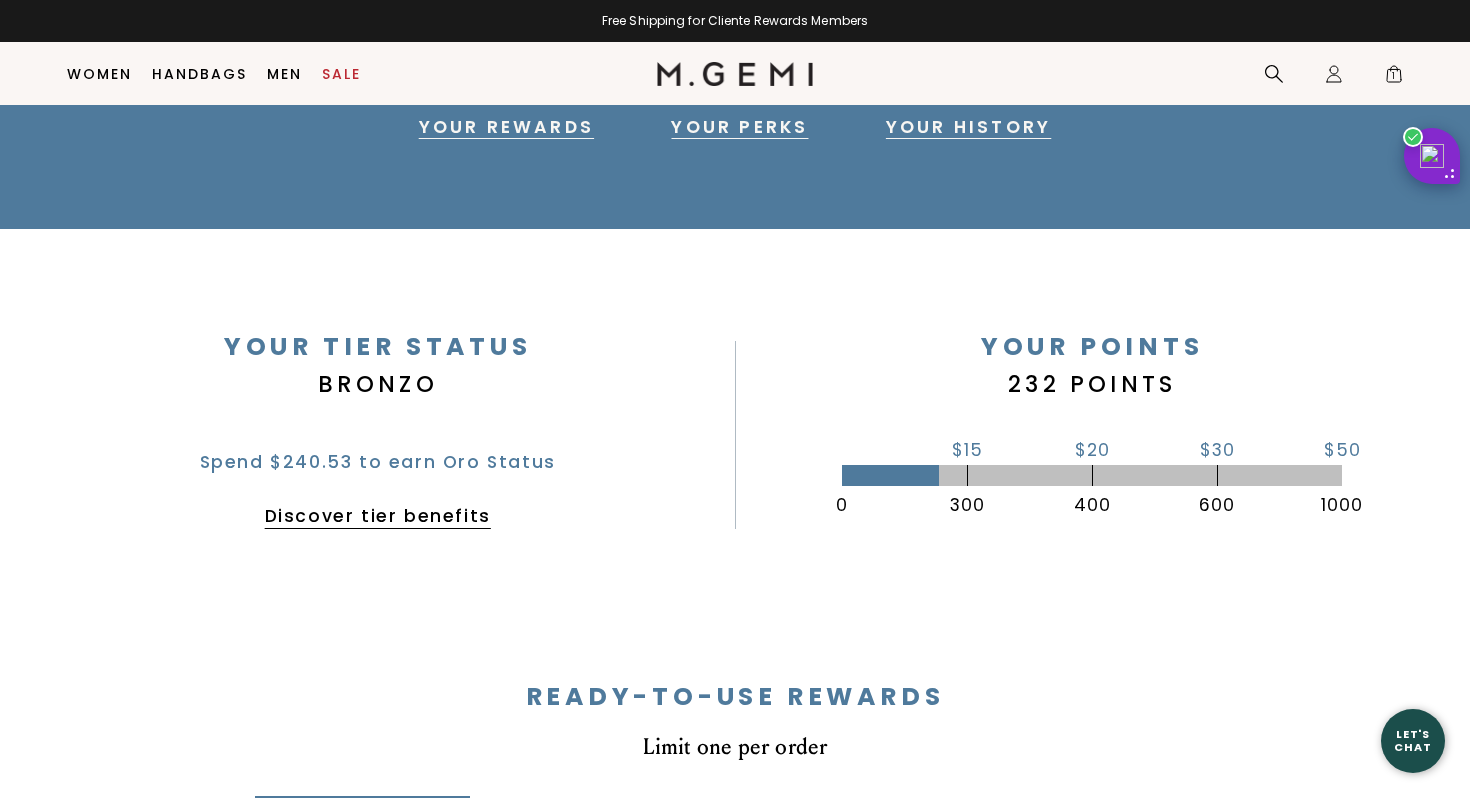 click on "Discover tier benefits" at bounding box center [378, 516] 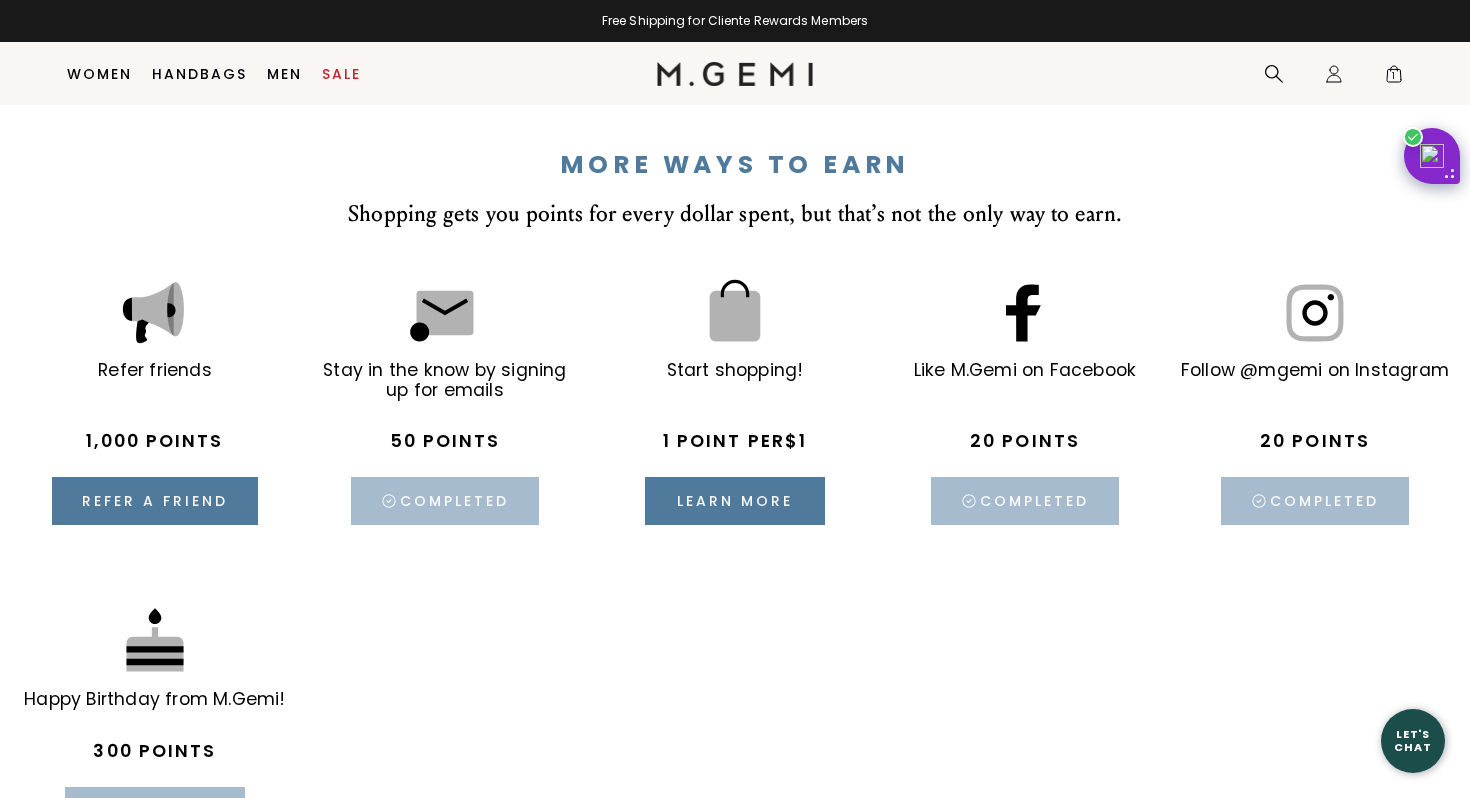 scroll, scrollTop: 2857, scrollLeft: 0, axis: vertical 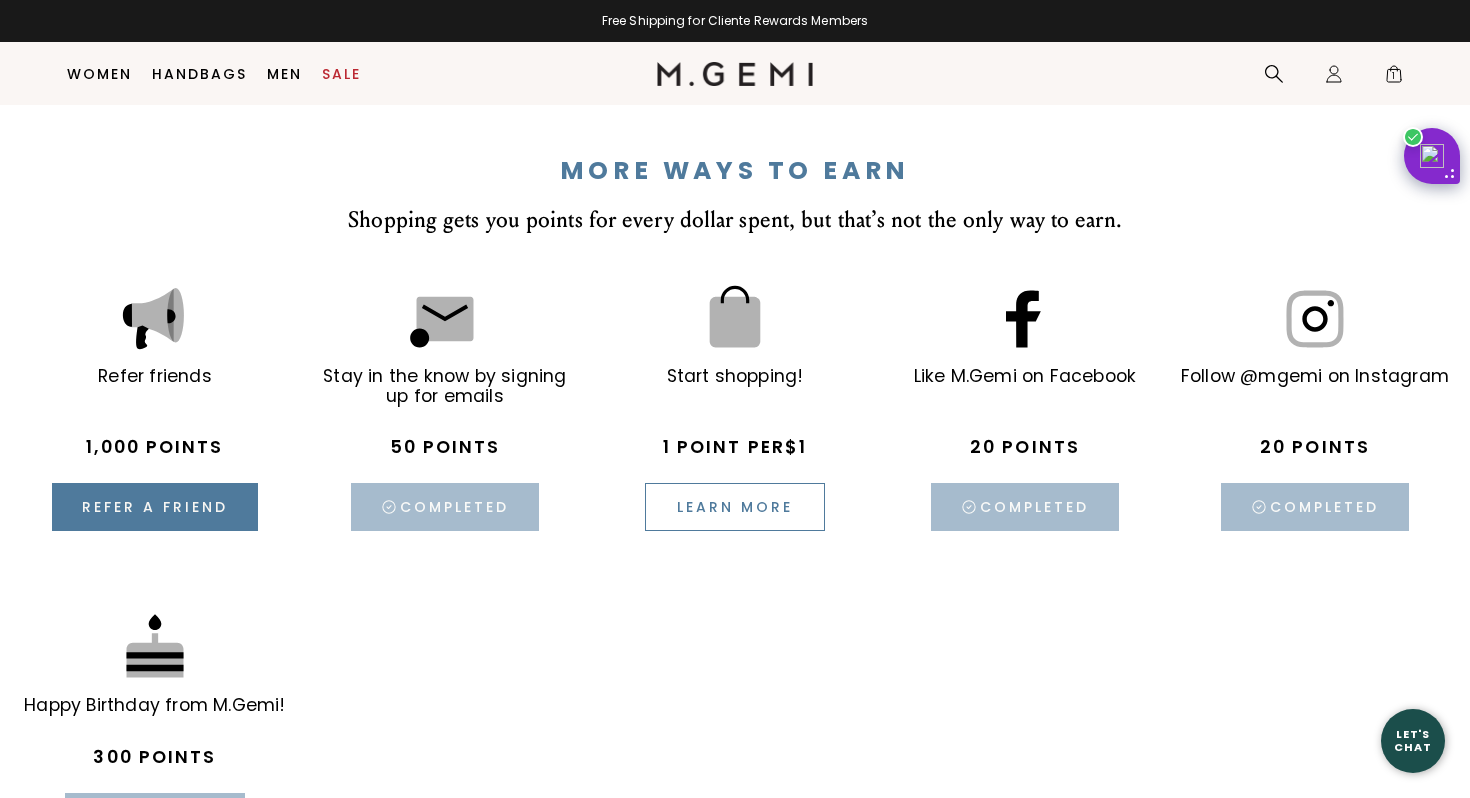 click on "Learn more" at bounding box center [735, 507] 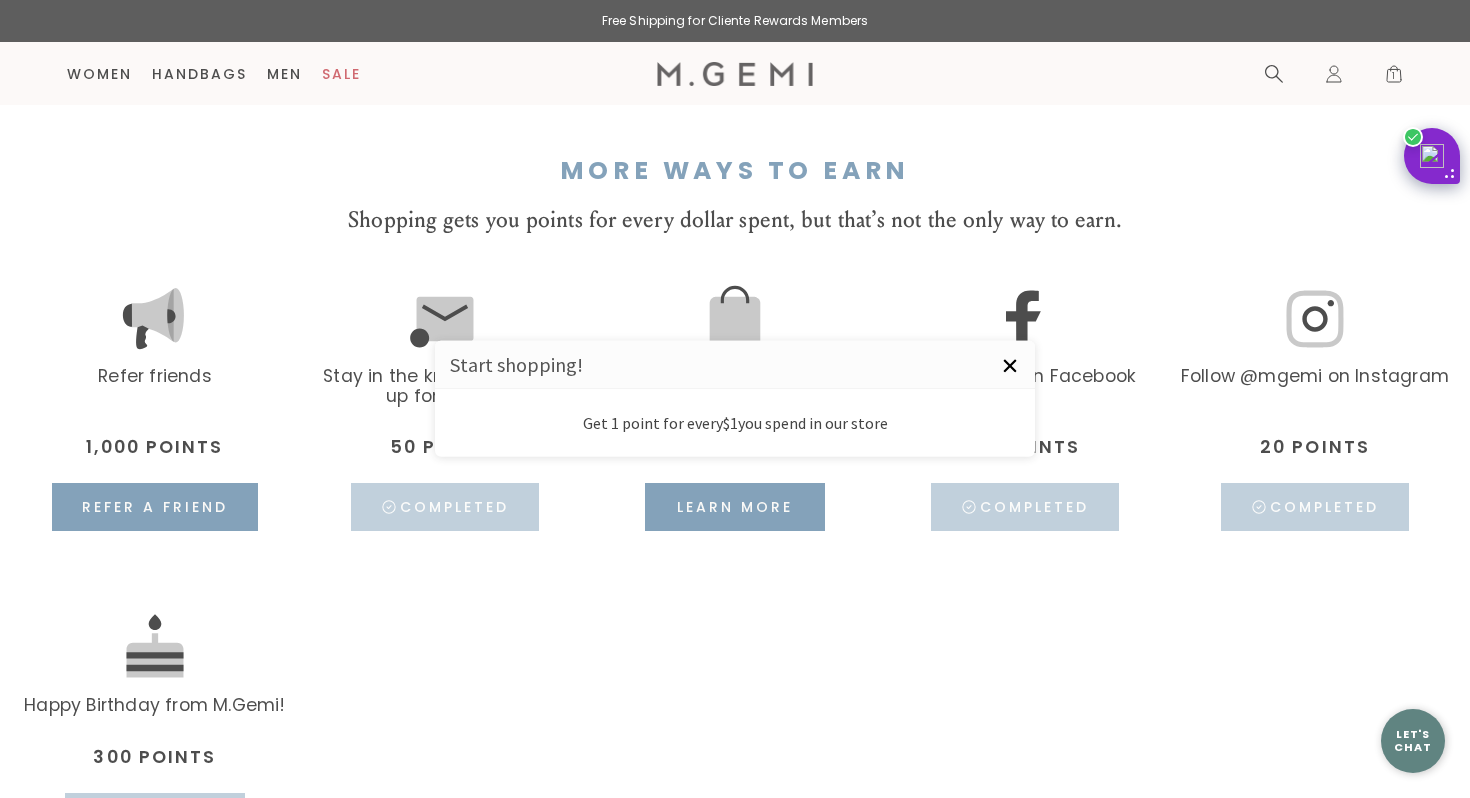 click on "×" at bounding box center [1010, 366] 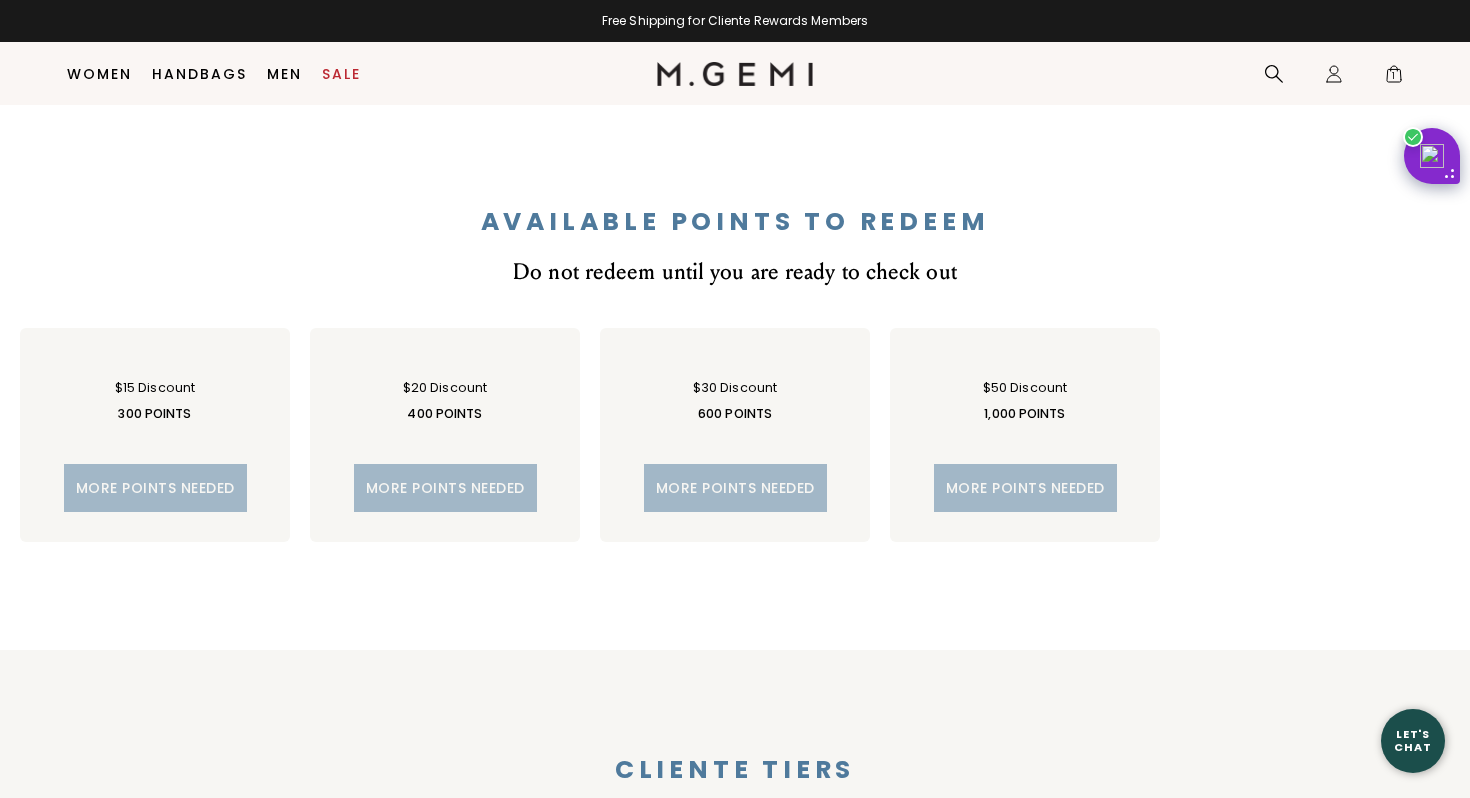 scroll, scrollTop: 844, scrollLeft: 0, axis: vertical 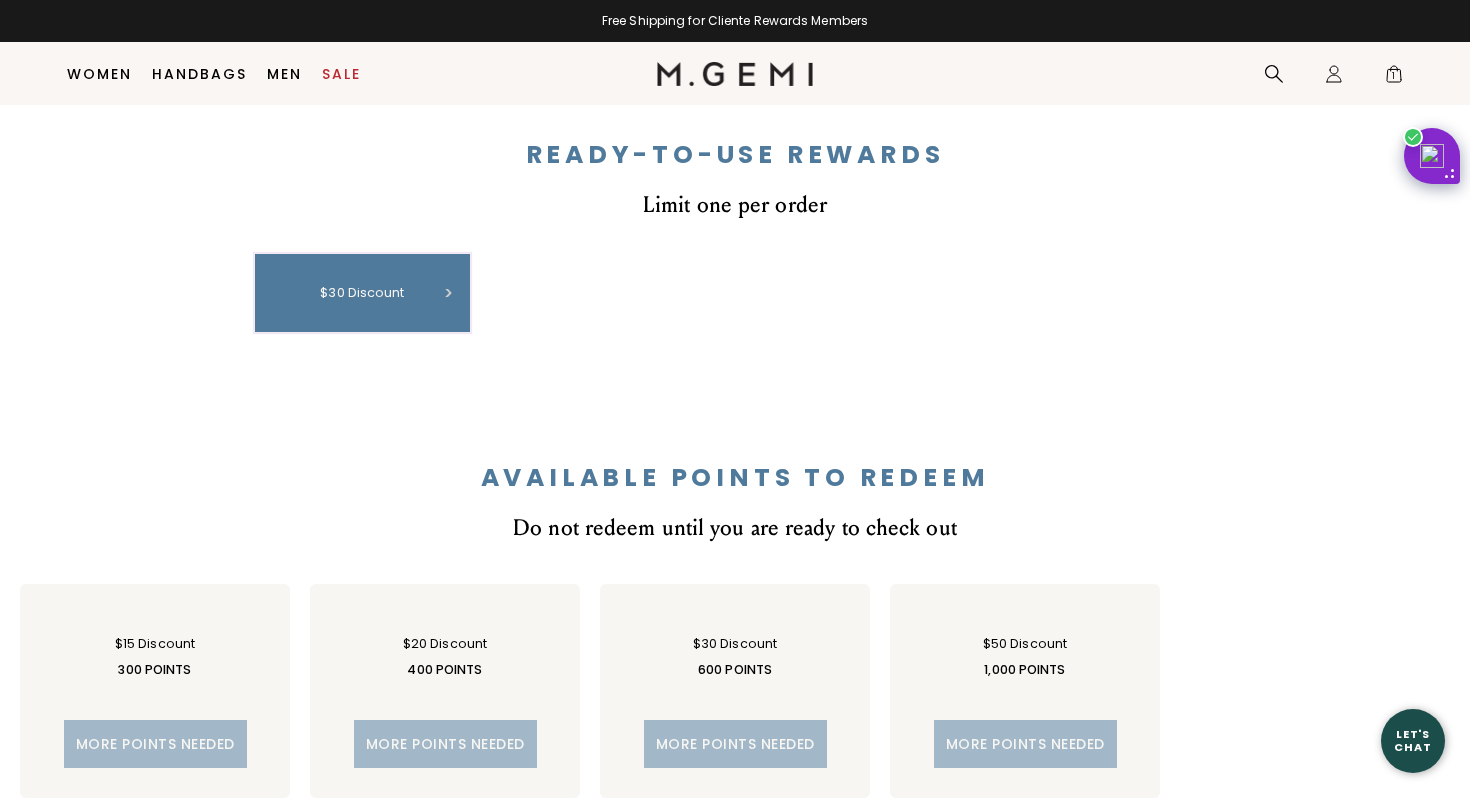 click on "$30 discount" at bounding box center [362, 293] 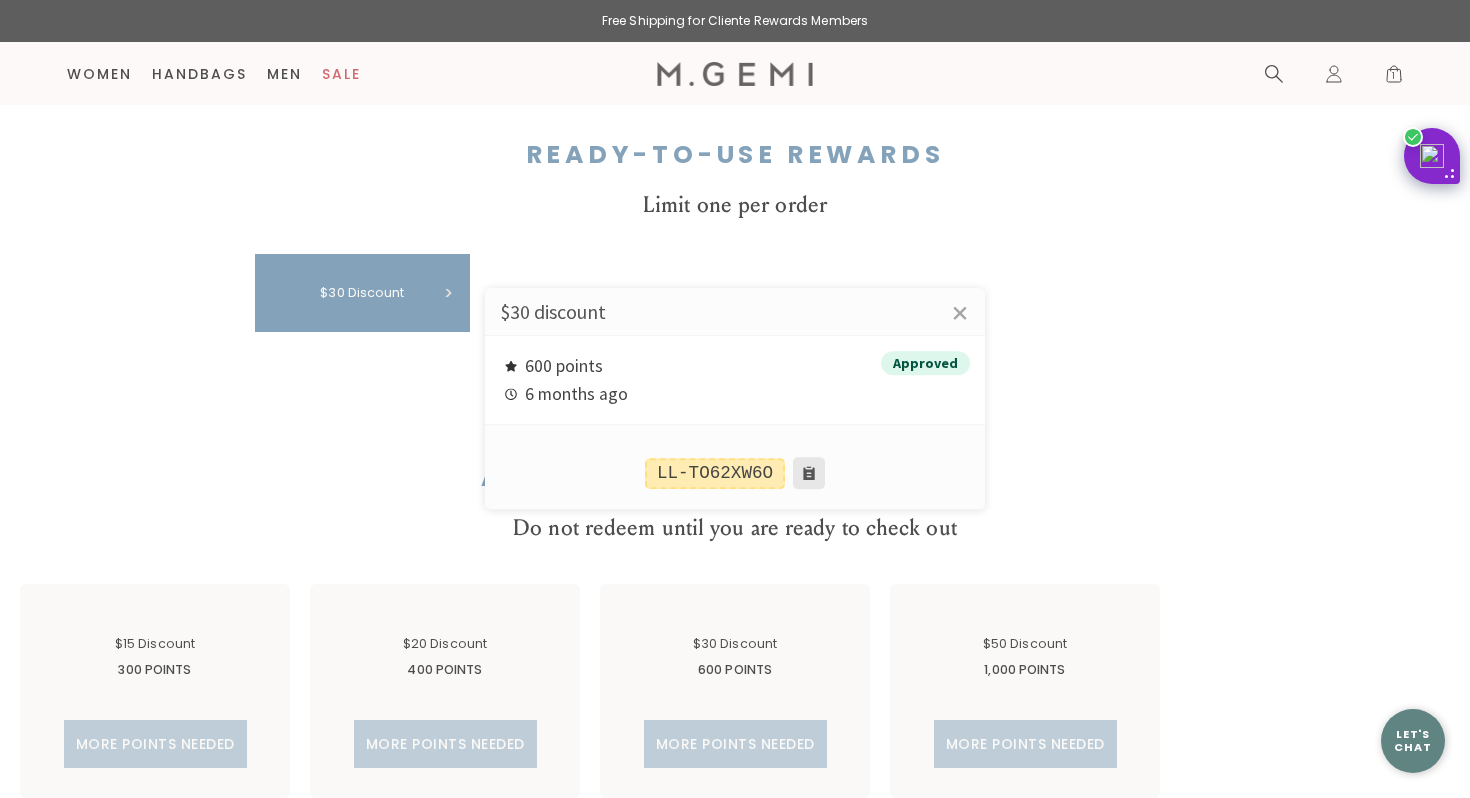 click at bounding box center (809, 474) 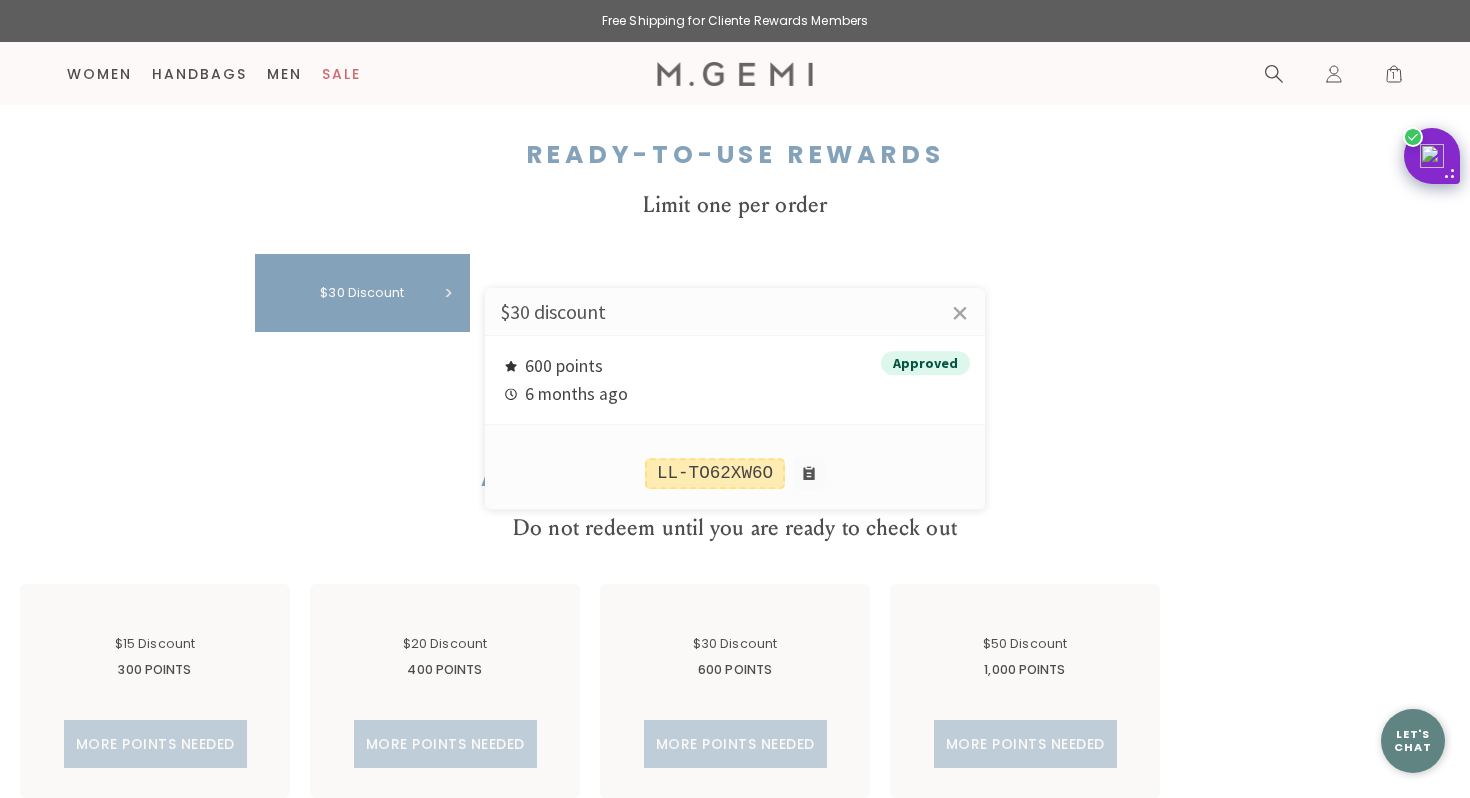 click at bounding box center (735, 399) 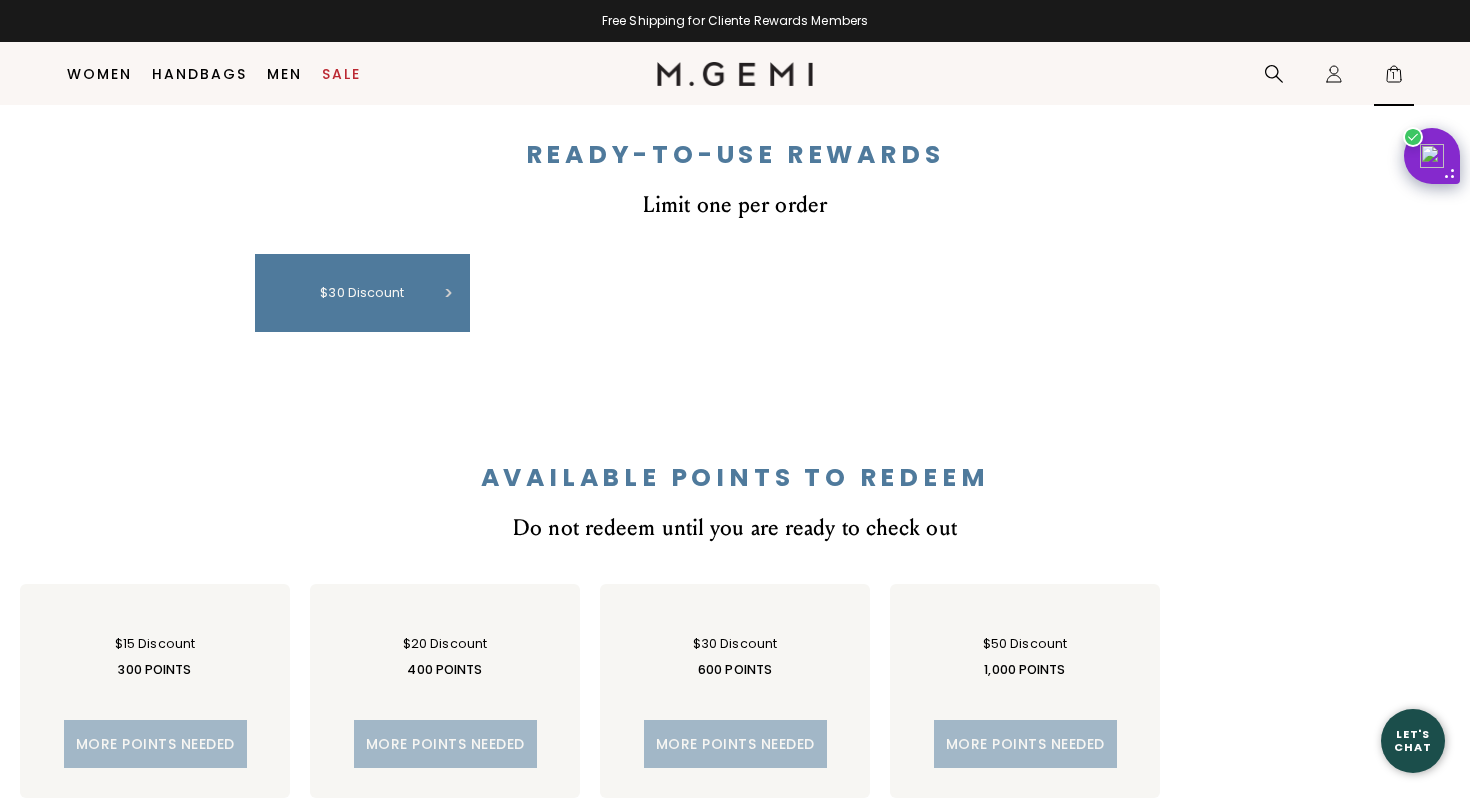 click on "1" at bounding box center [1394, 78] 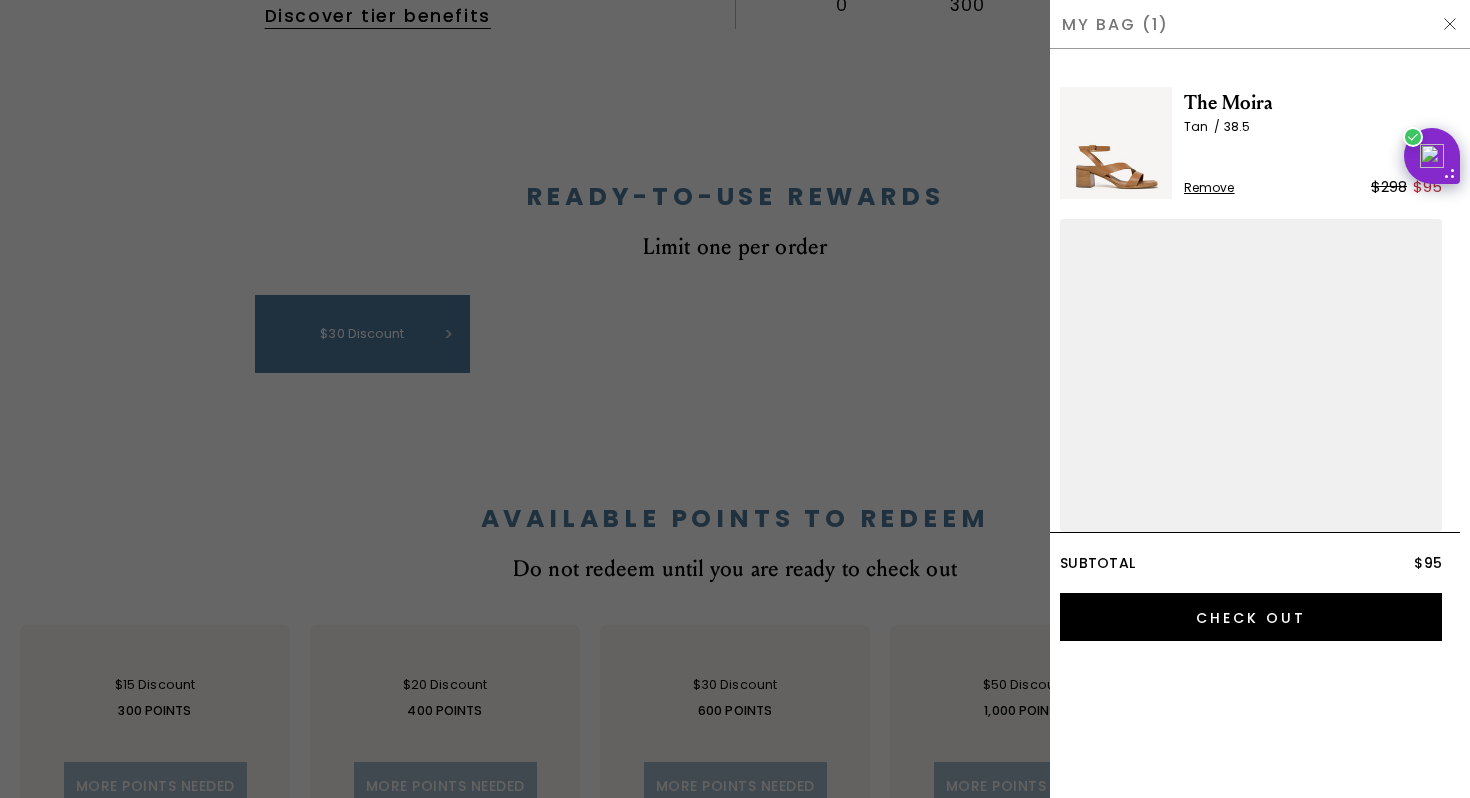 scroll, scrollTop: 0, scrollLeft: 0, axis: both 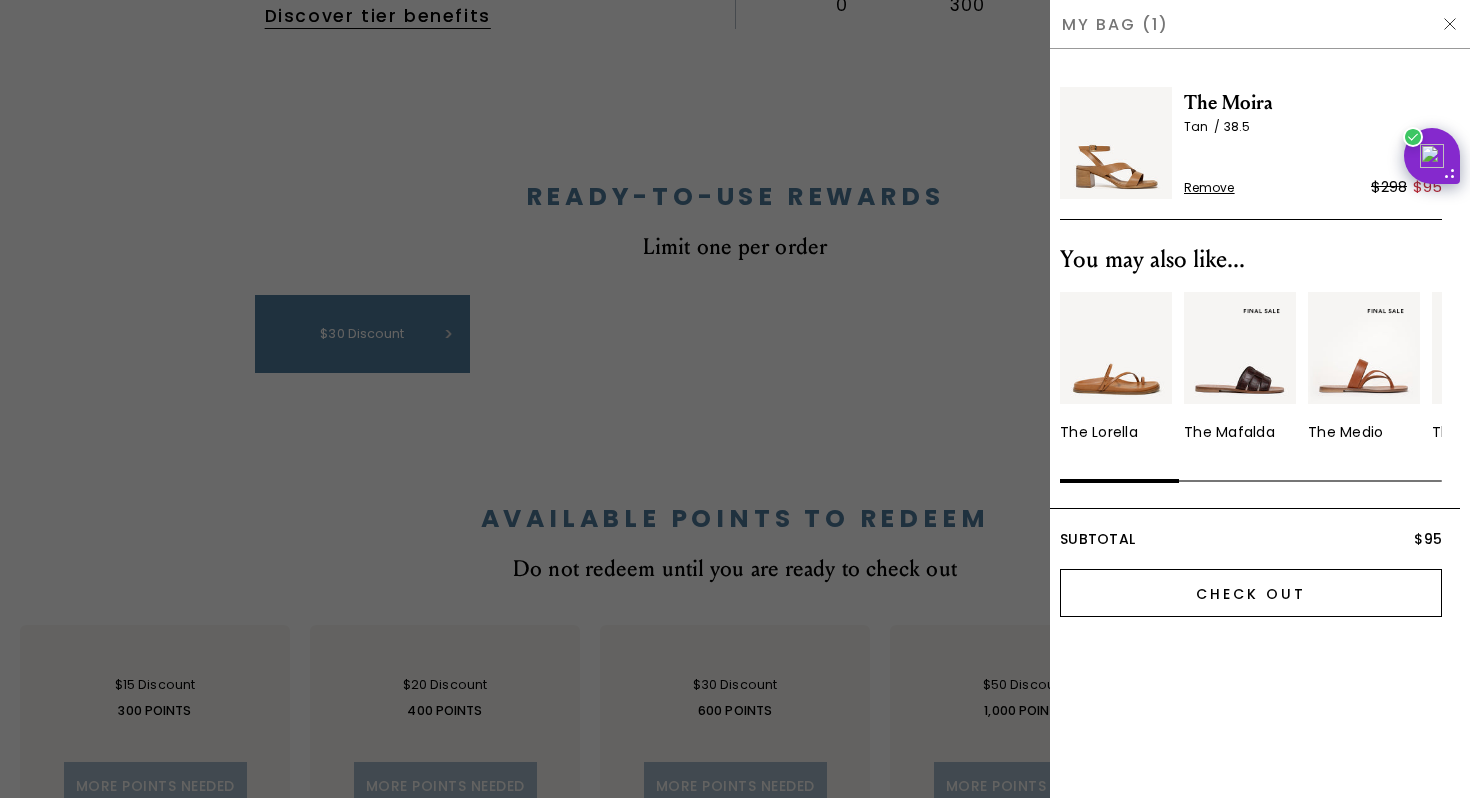 click on "Check Out" at bounding box center [1251, 593] 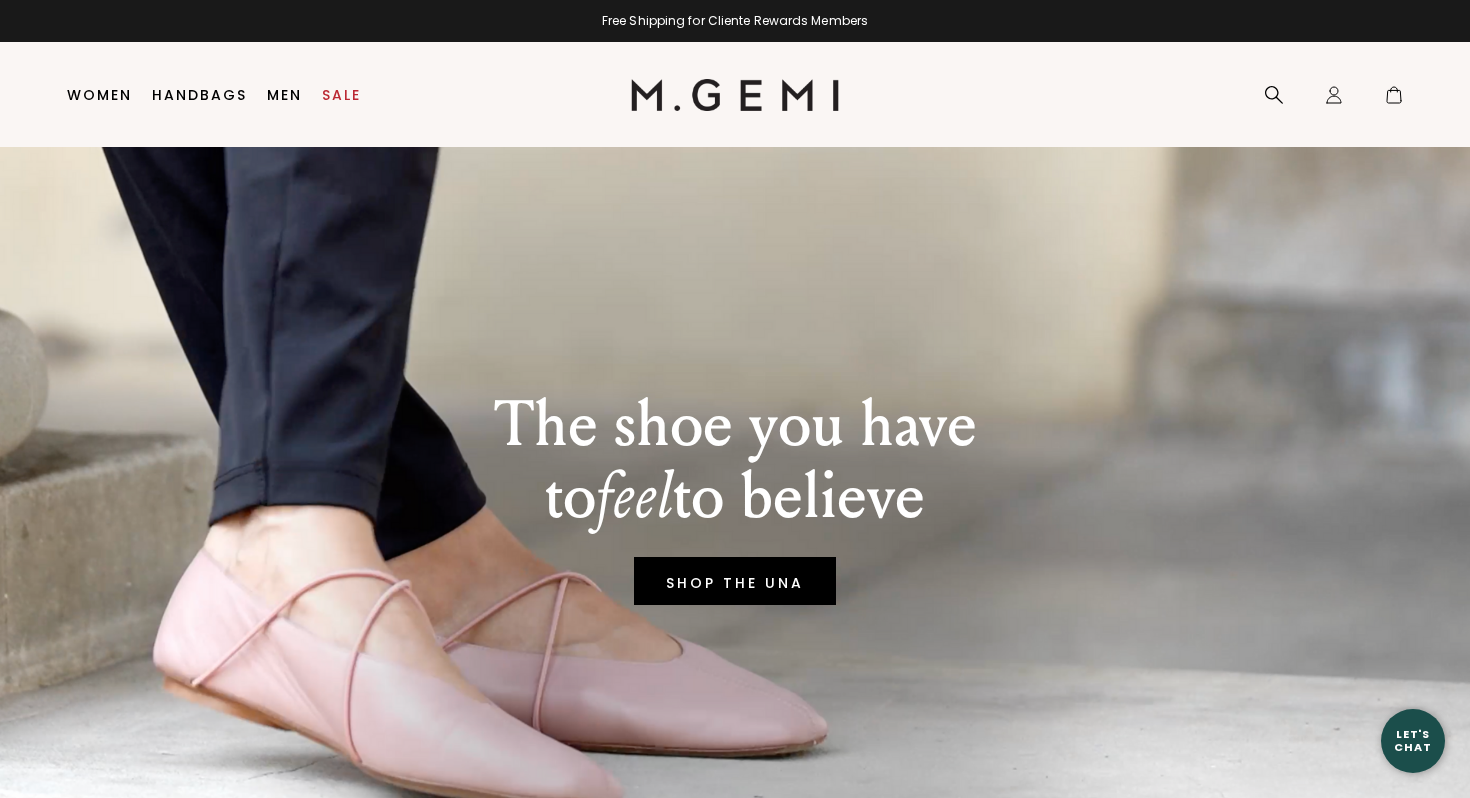 scroll, scrollTop: 0, scrollLeft: 0, axis: both 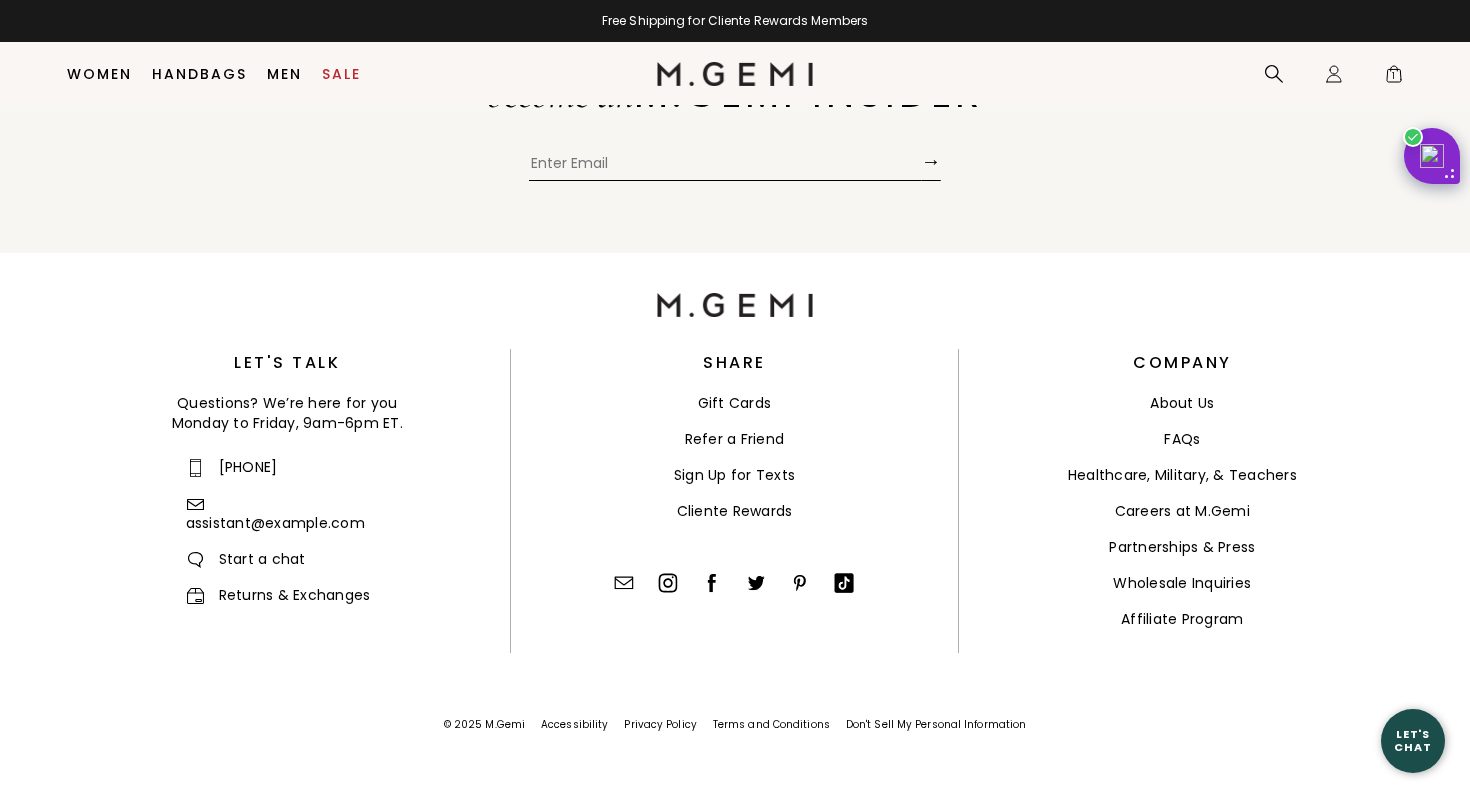 click on "Healthcare, Military, & Teachers" at bounding box center (1182, 475) 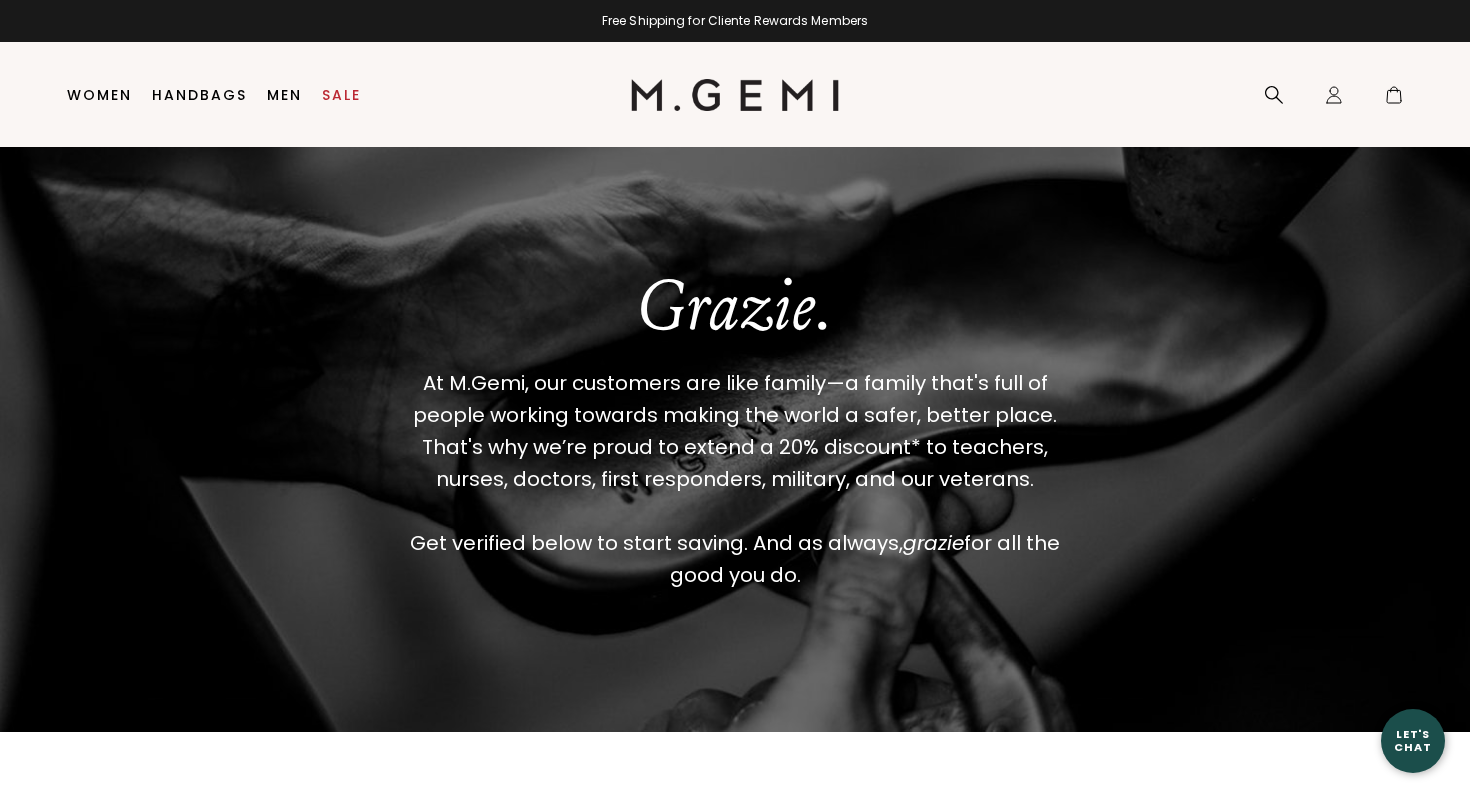scroll, scrollTop: 0, scrollLeft: 0, axis: both 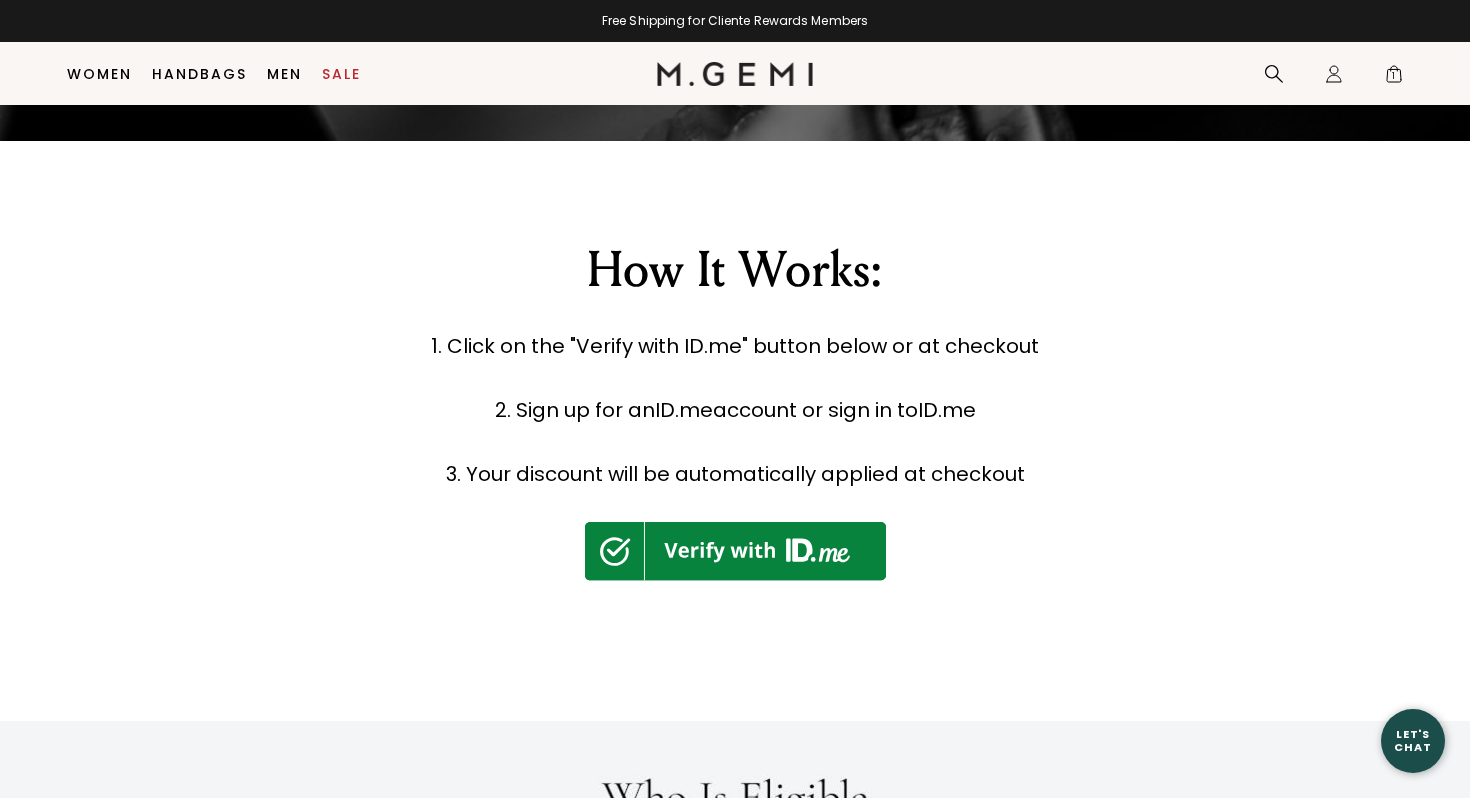 click at bounding box center [735, 551] 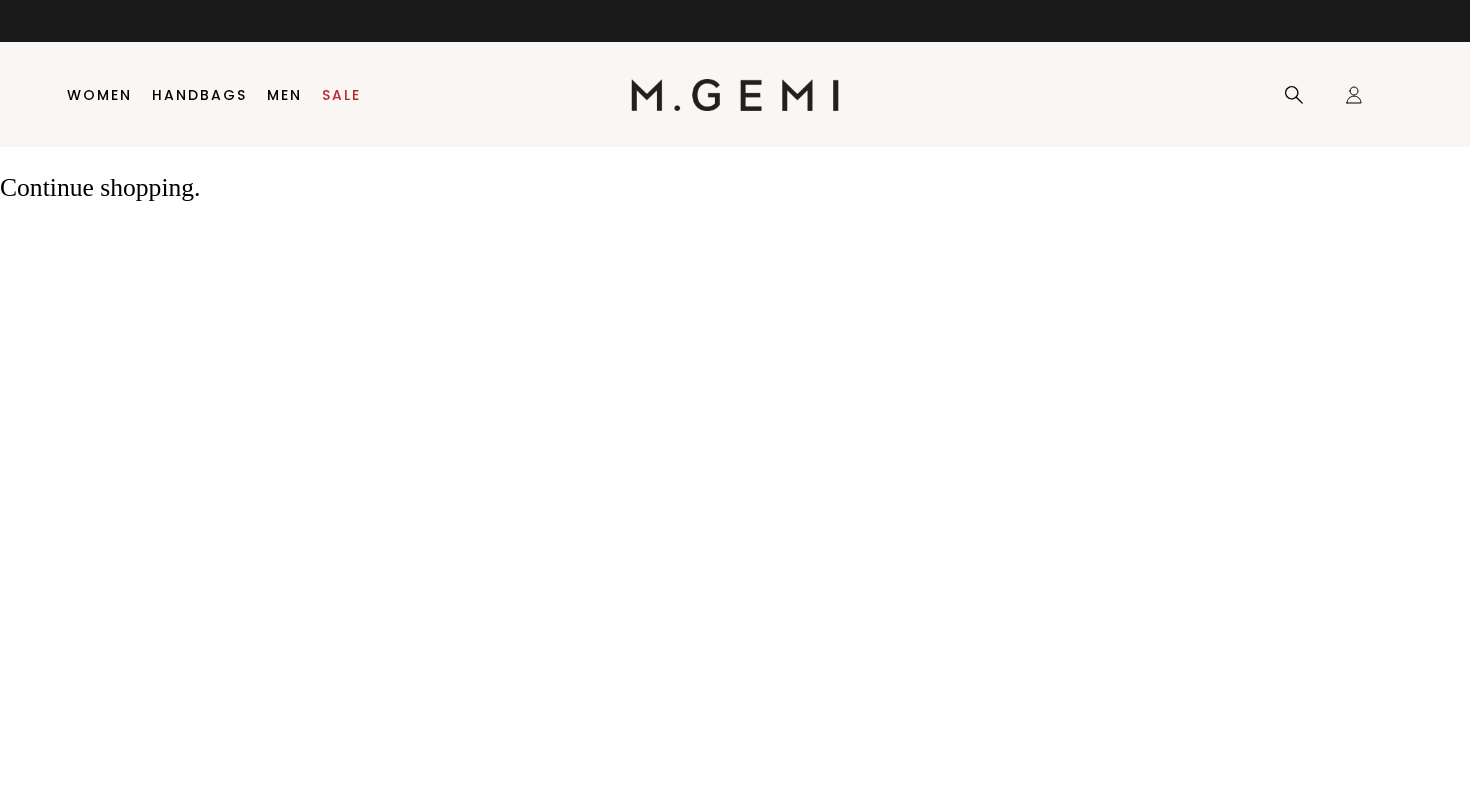 scroll, scrollTop: 0, scrollLeft: 0, axis: both 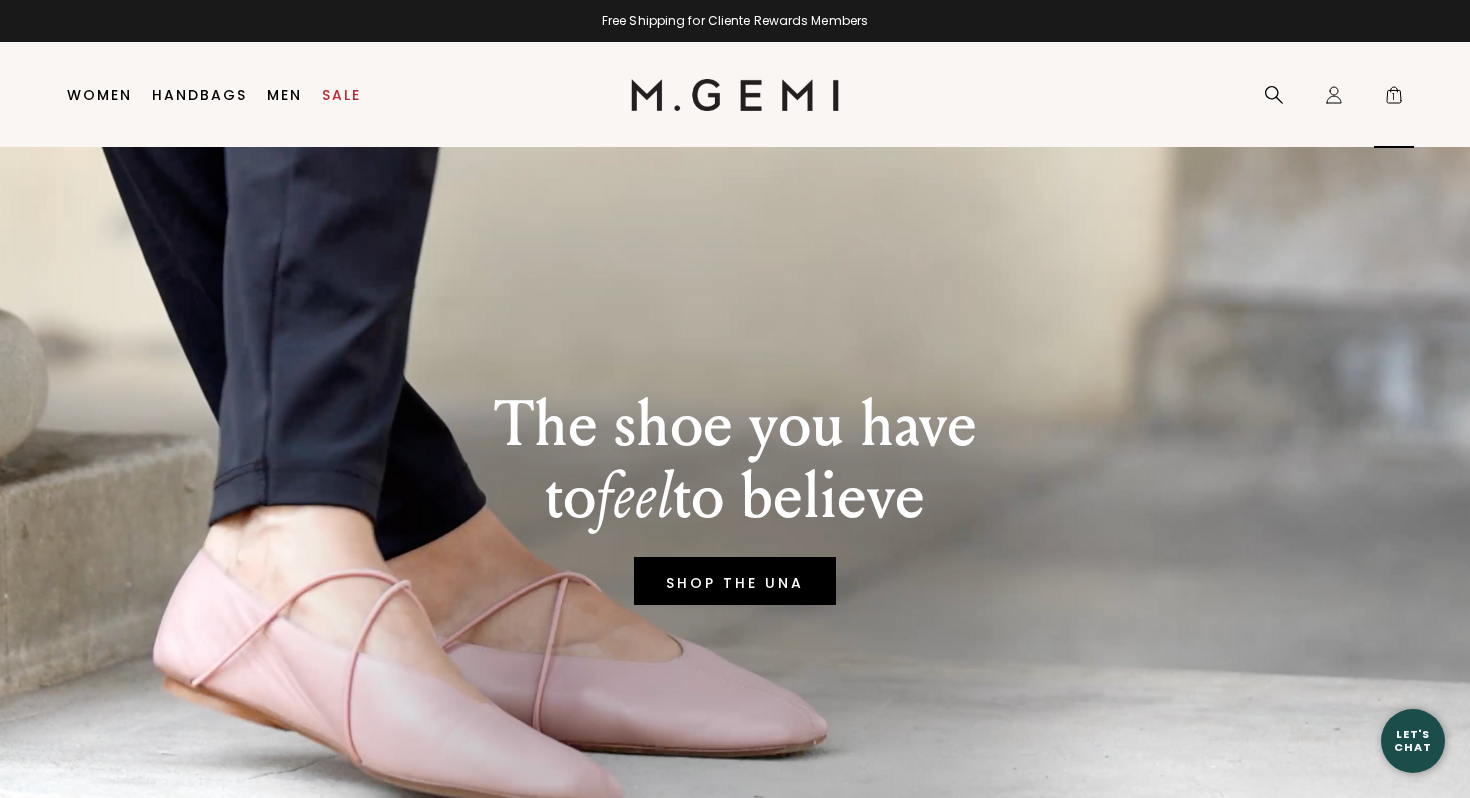 click on "1" at bounding box center [1394, 99] 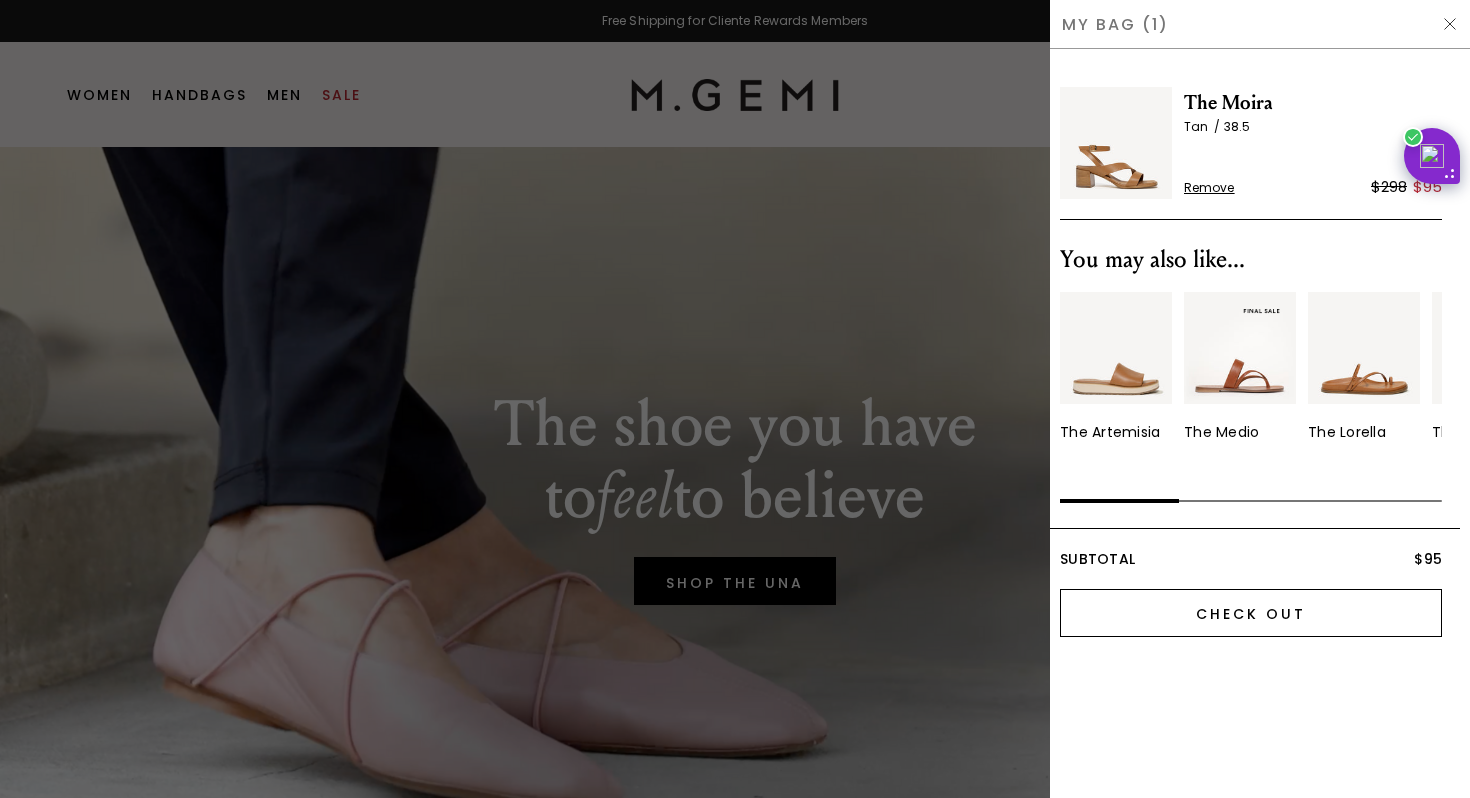 click on "Check Out" at bounding box center [1251, 613] 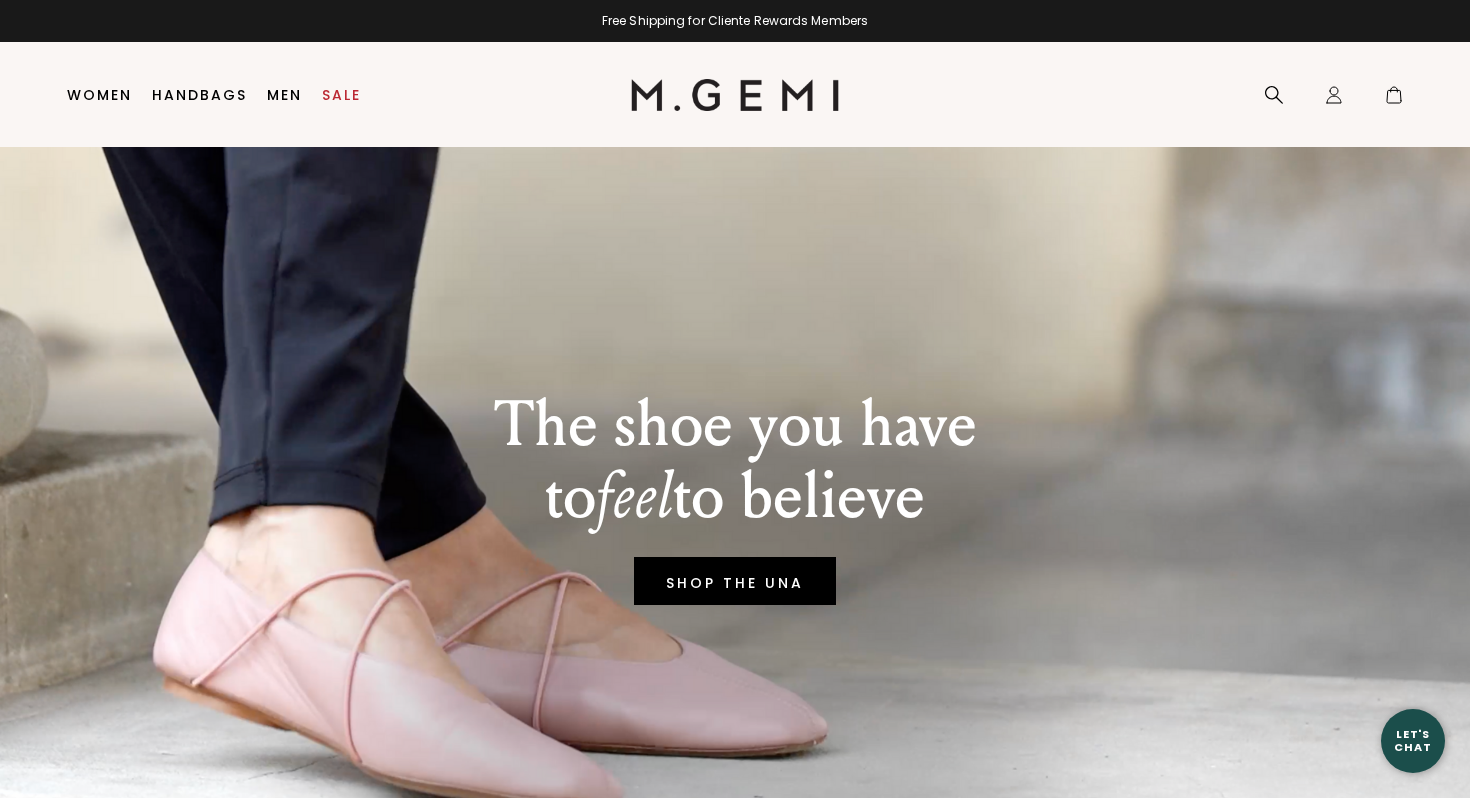 scroll, scrollTop: 0, scrollLeft: 0, axis: both 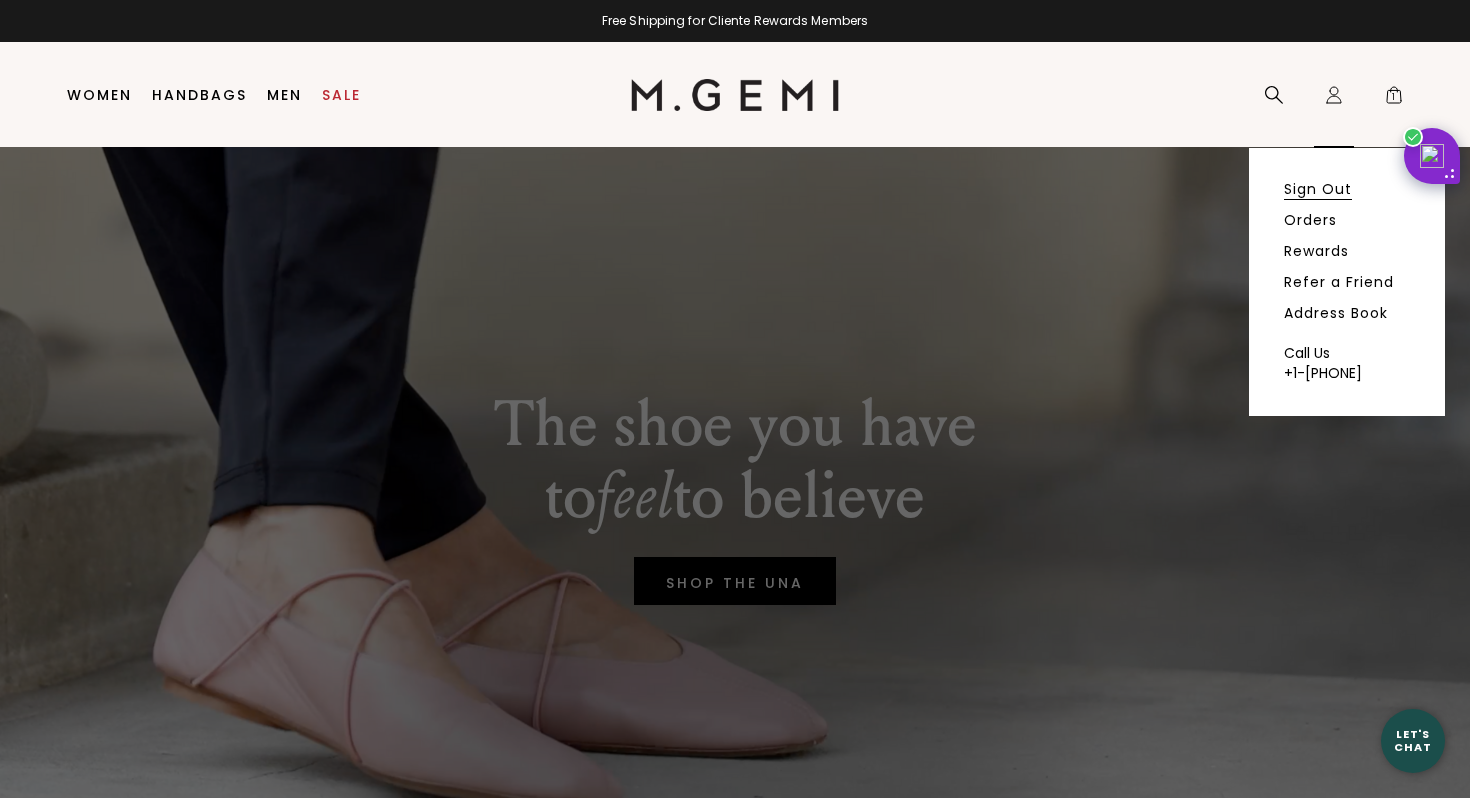 click on "Sign Out" at bounding box center (1318, 189) 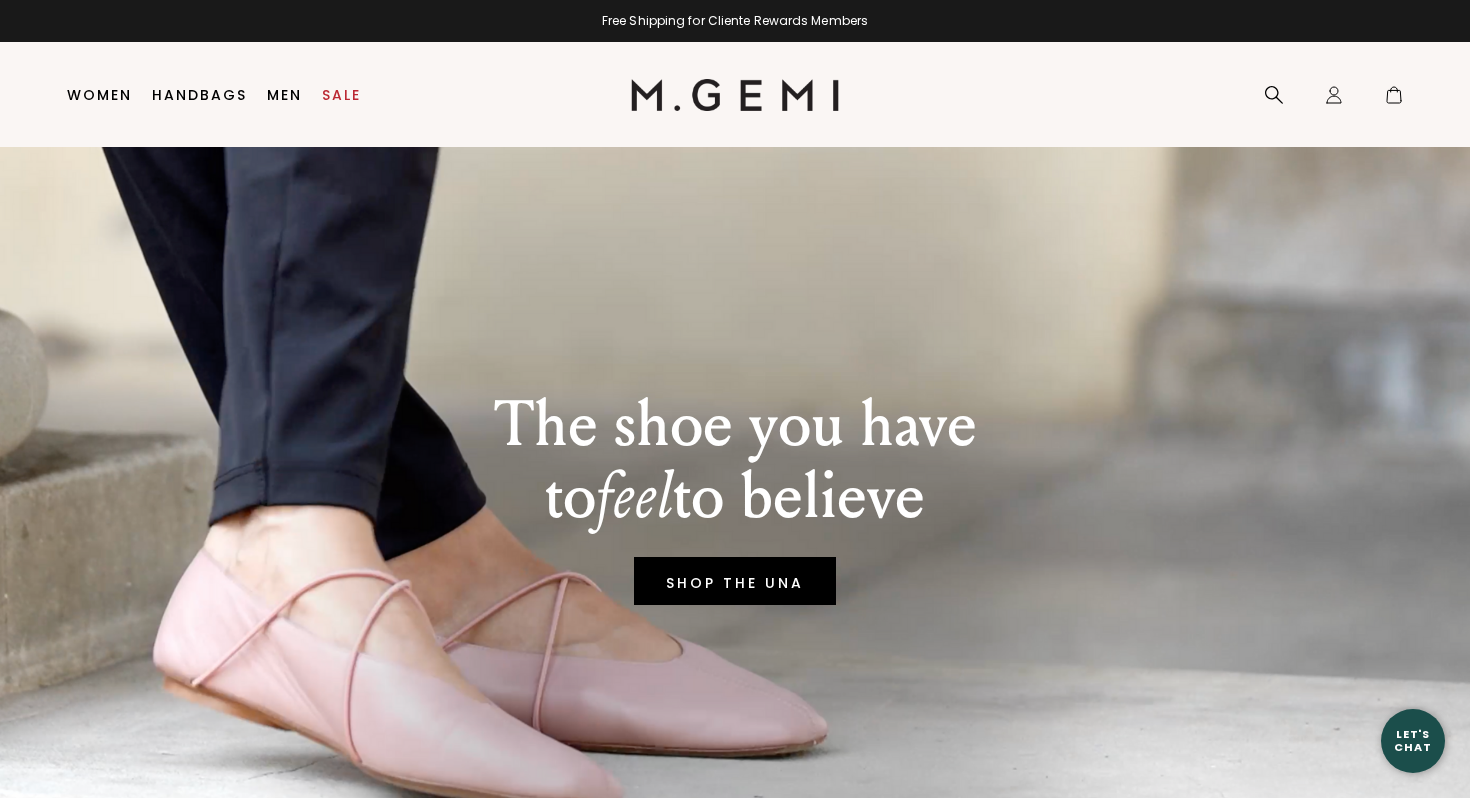 scroll, scrollTop: 0, scrollLeft: 0, axis: both 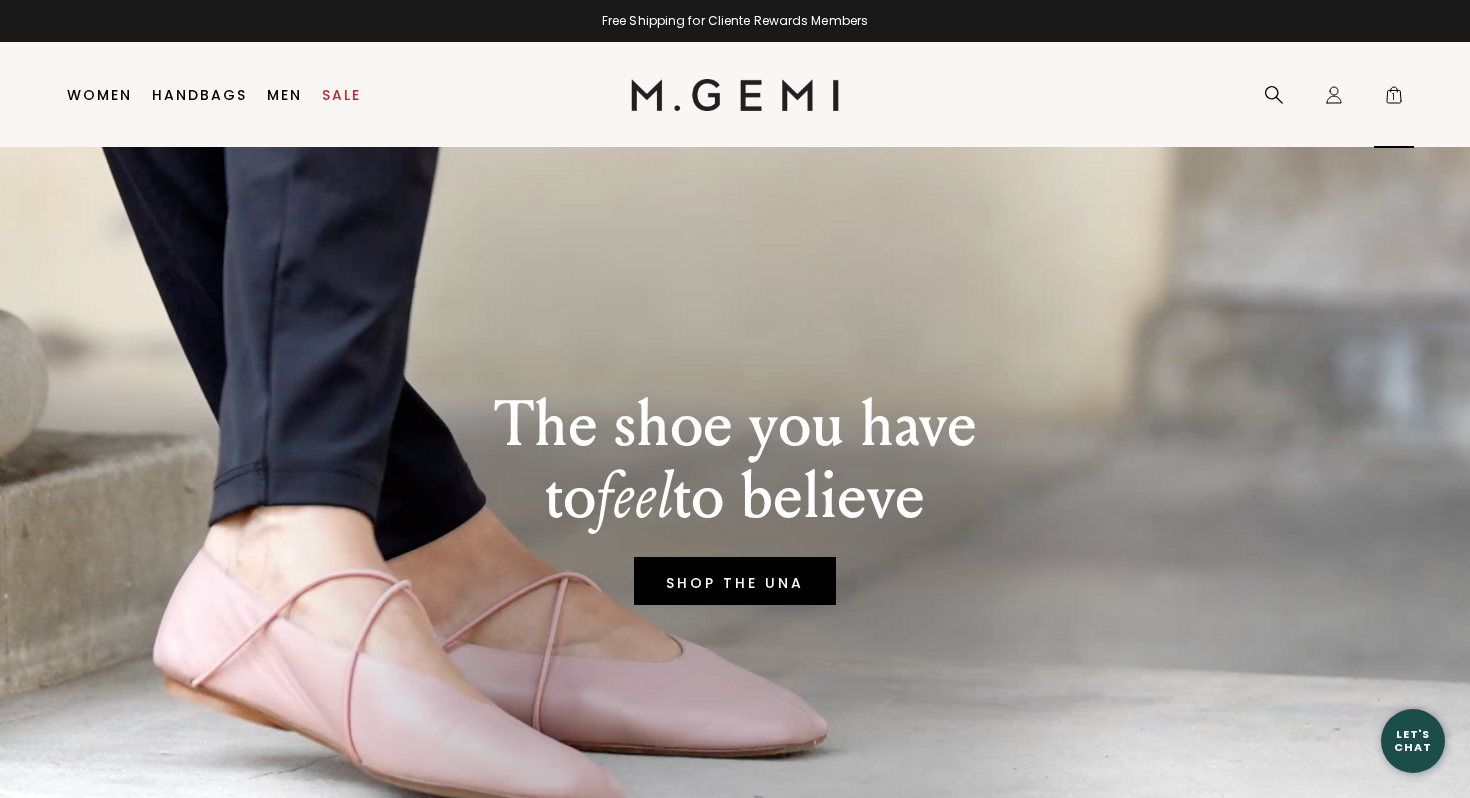 click on "1" at bounding box center (1394, 99) 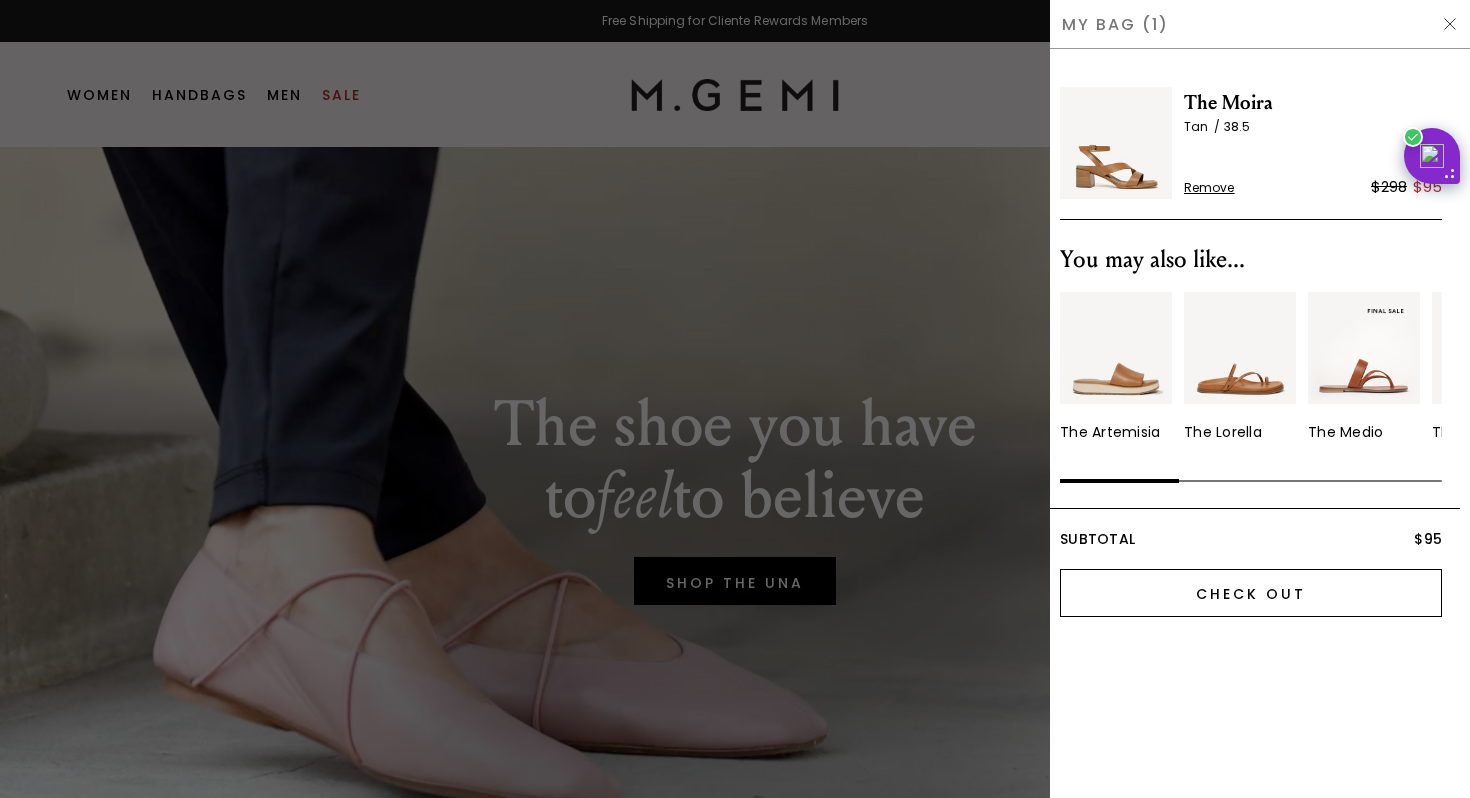 click on "Check Out" at bounding box center (1251, 593) 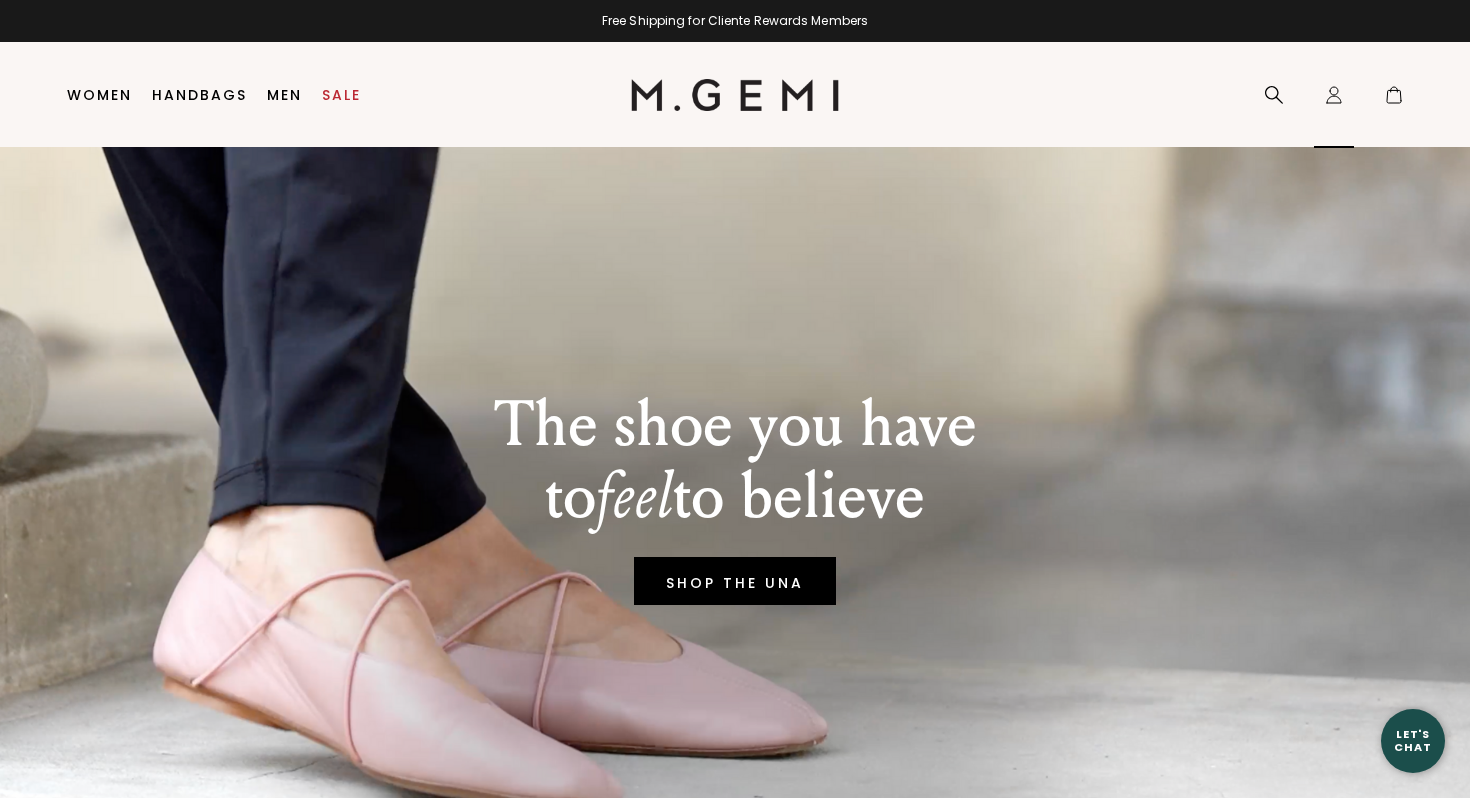 scroll, scrollTop: 0, scrollLeft: 0, axis: both 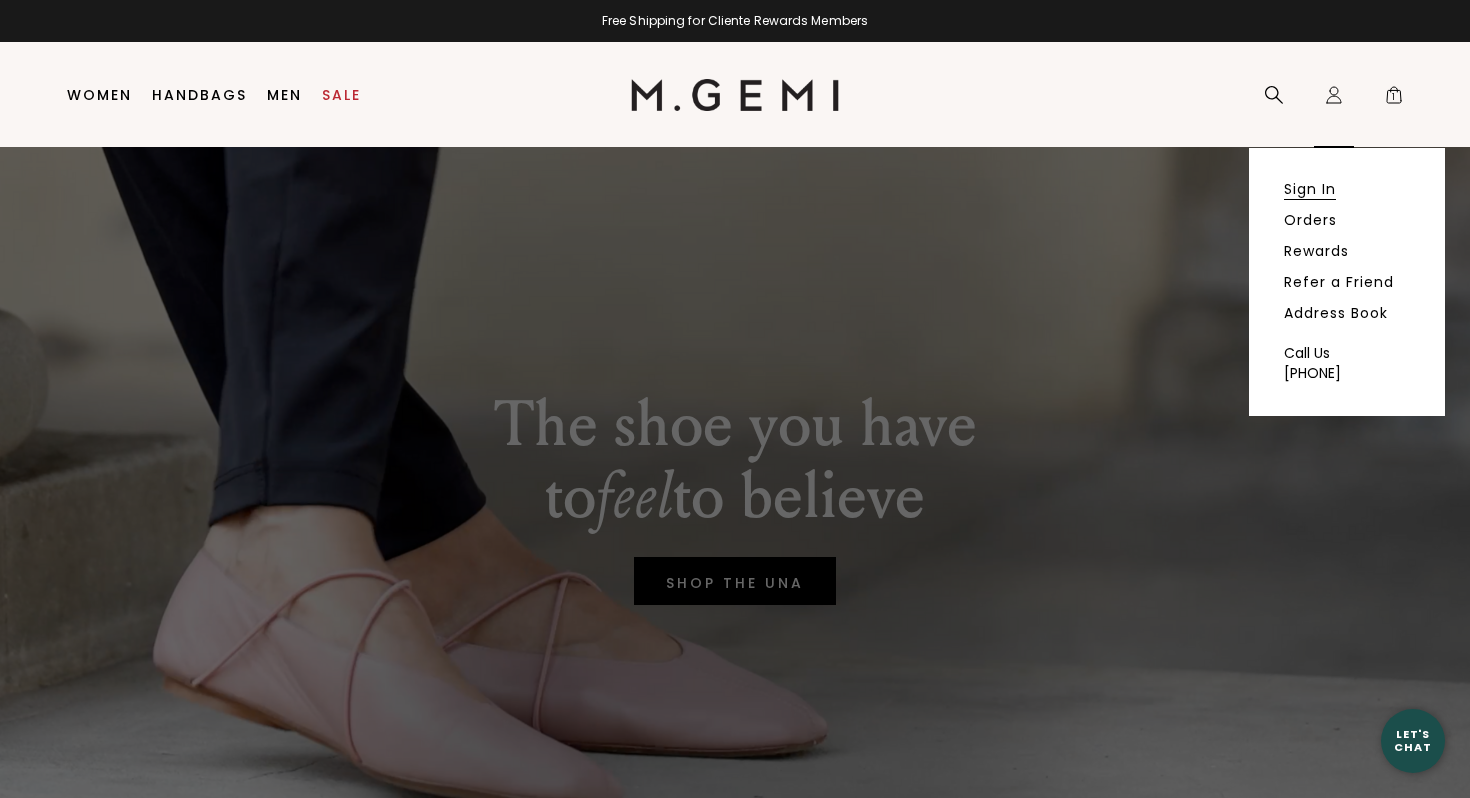 click on "Sign In" at bounding box center (1310, 189) 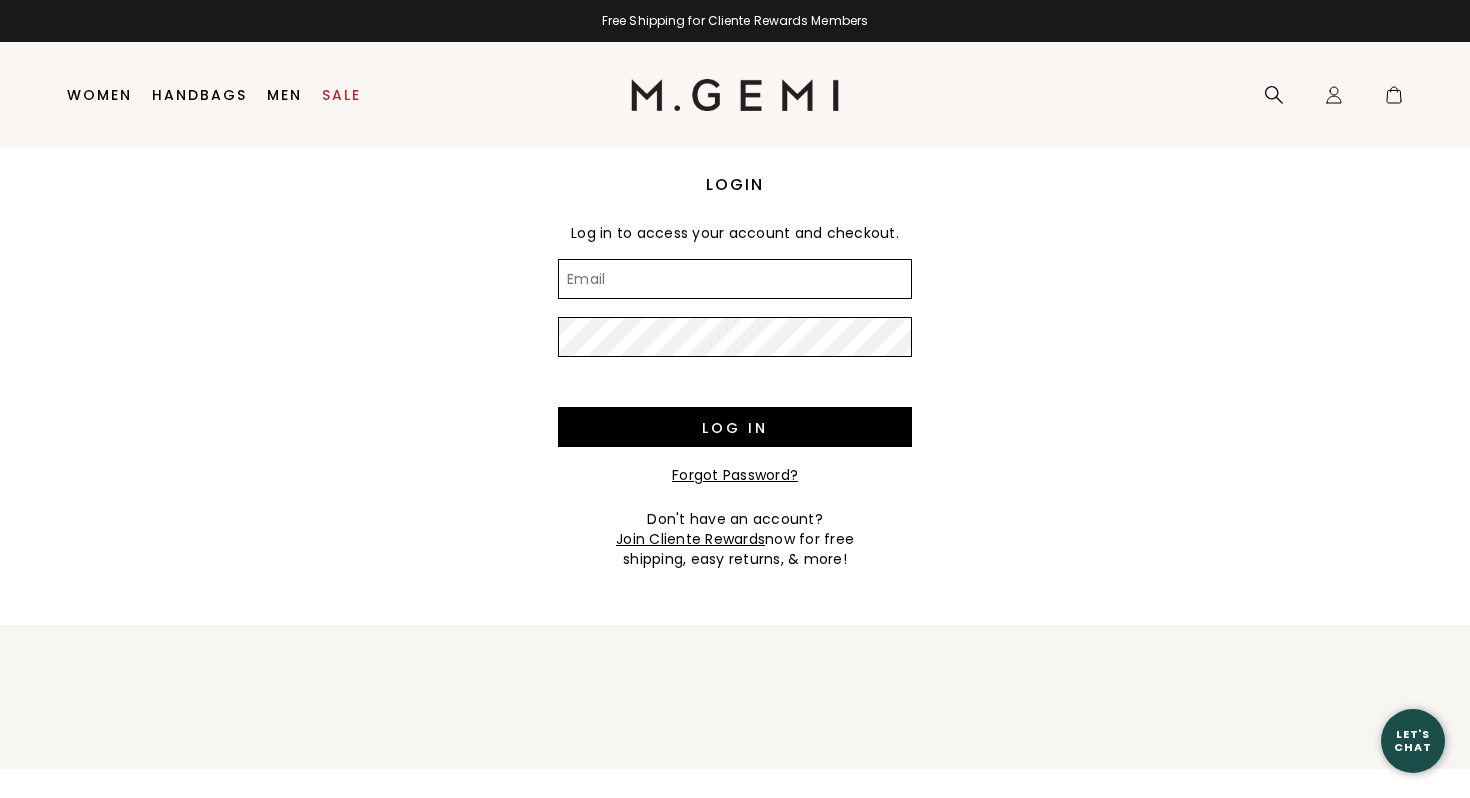 scroll, scrollTop: 0, scrollLeft: 0, axis: both 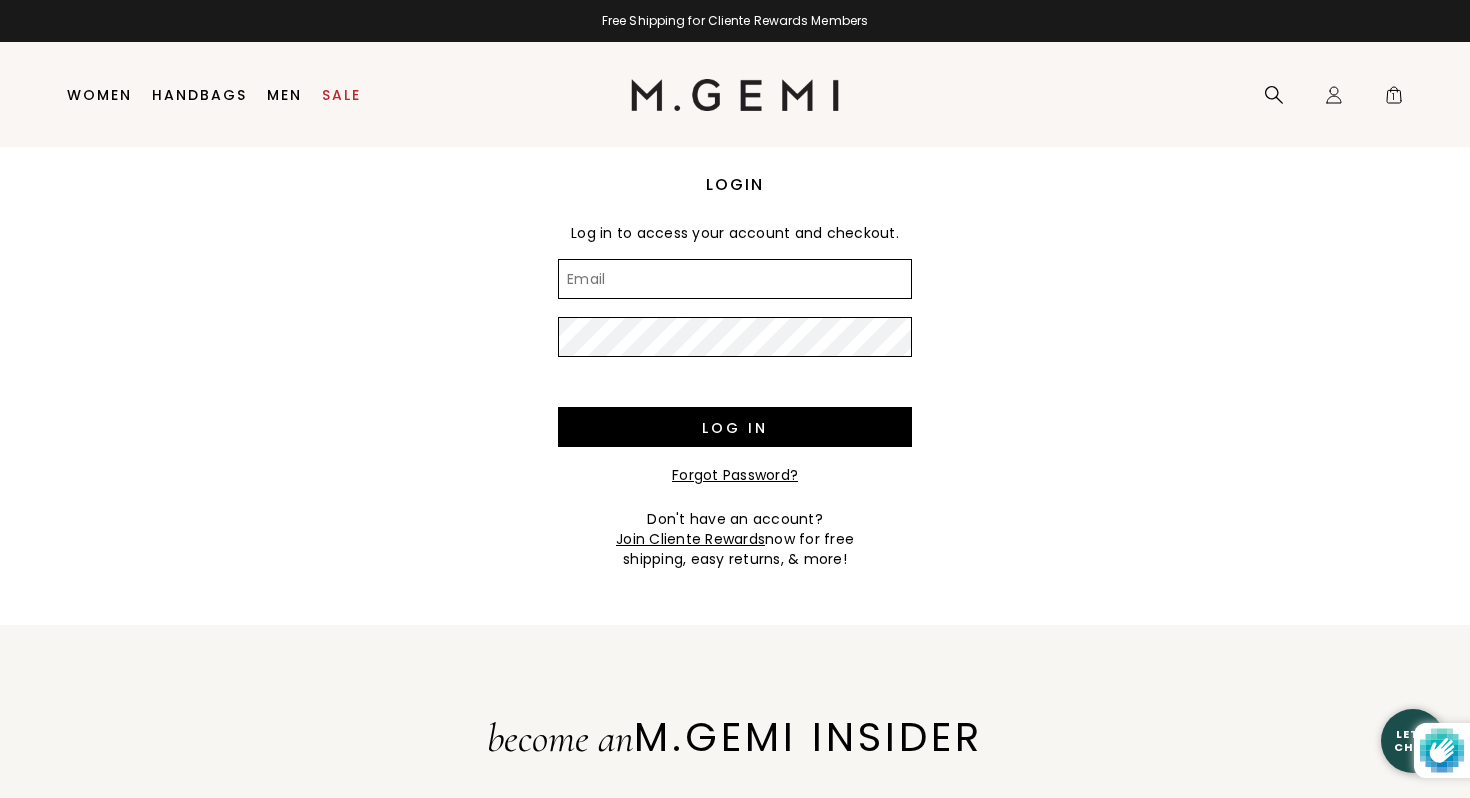 click on "Email" at bounding box center [735, 279] 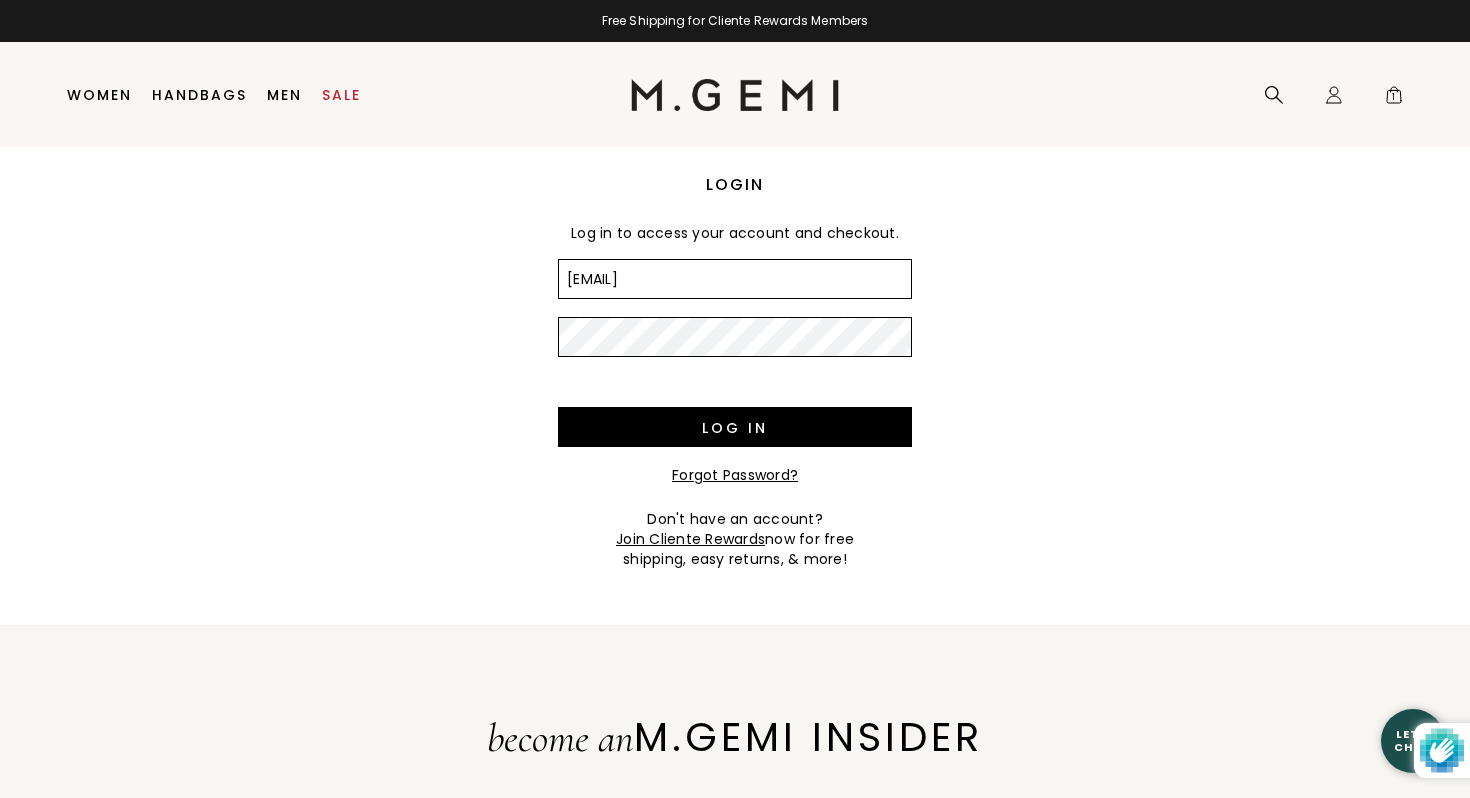 click at bounding box center [735, 495] 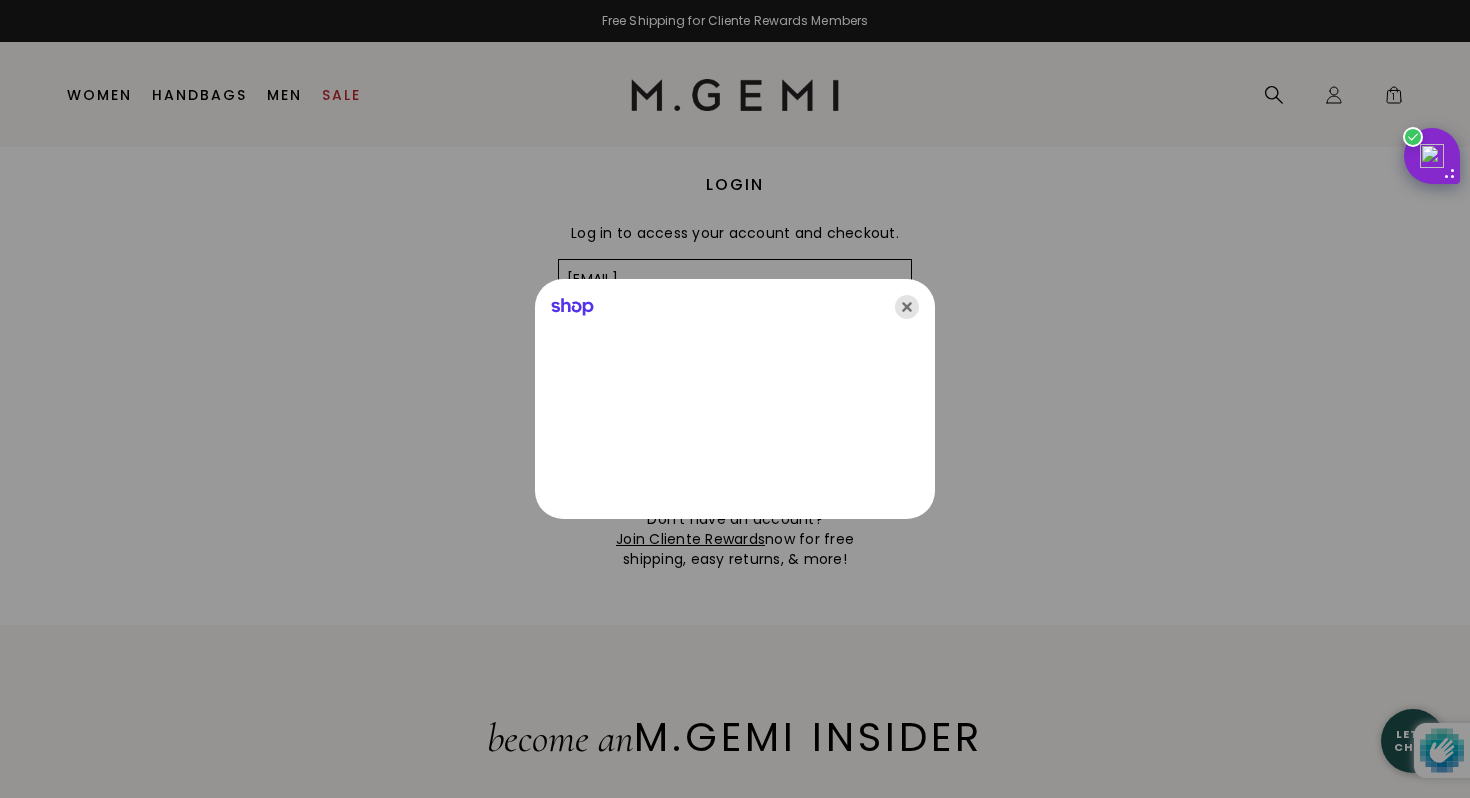 click 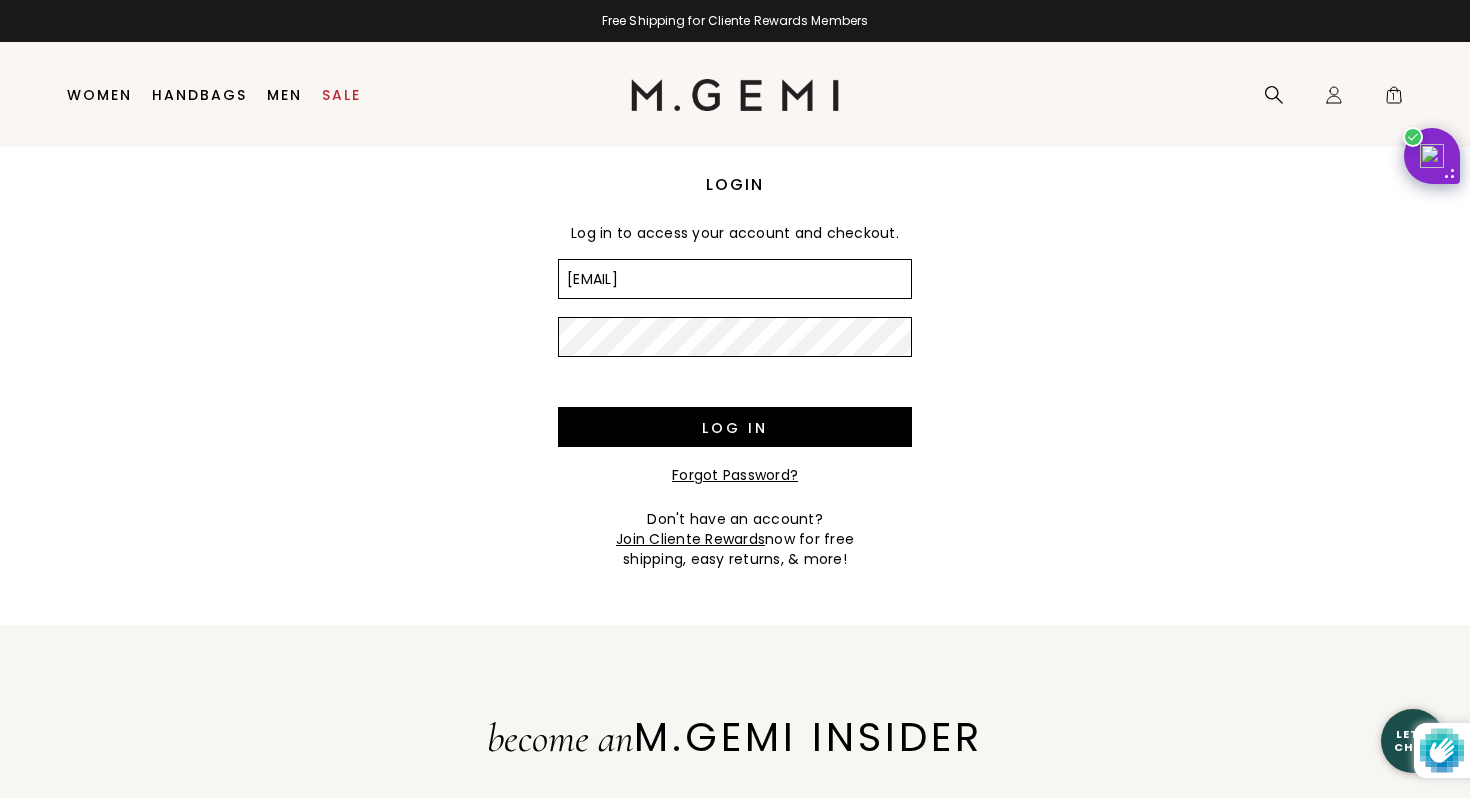 click on "Log in" at bounding box center (735, 427) 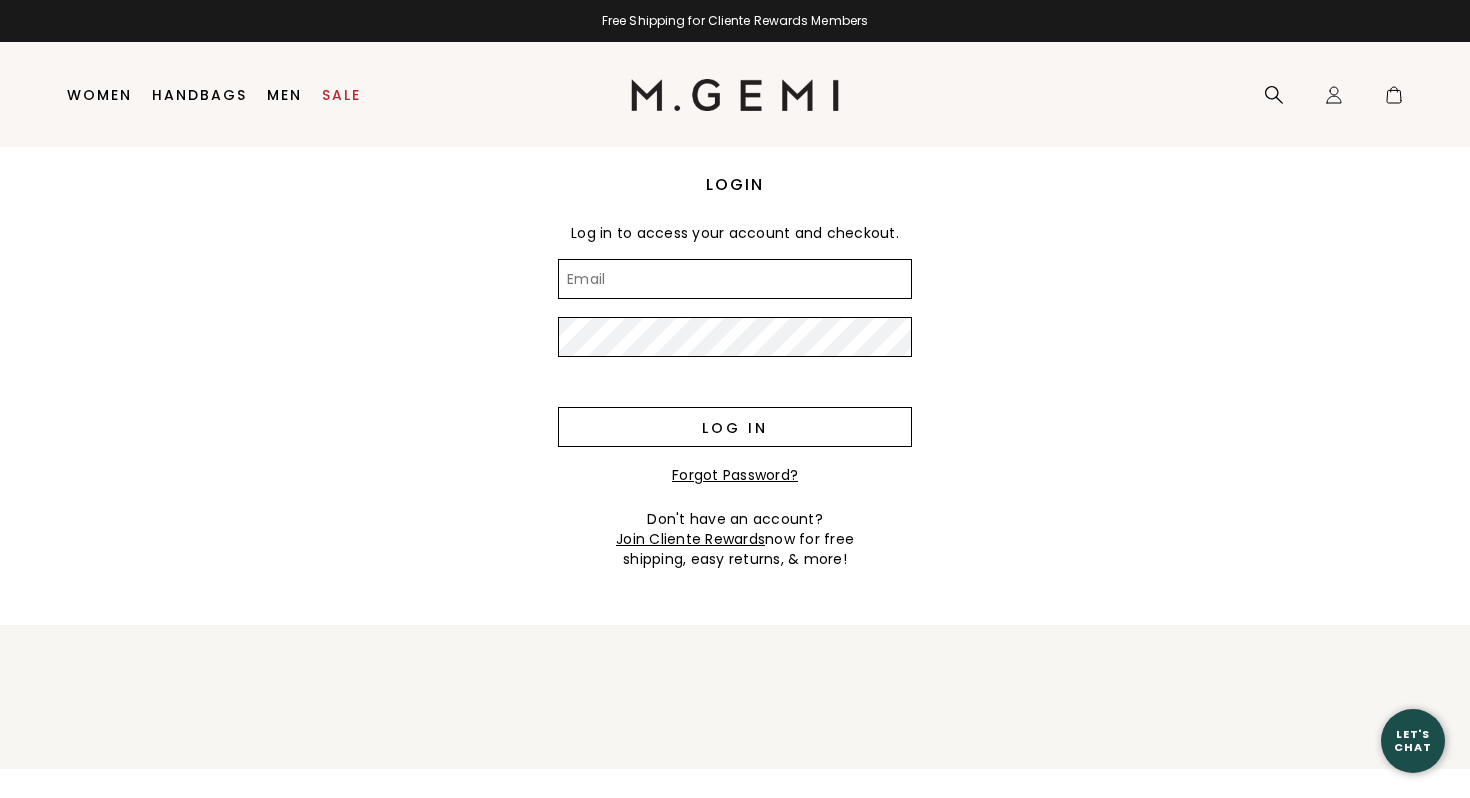 scroll, scrollTop: 0, scrollLeft: 0, axis: both 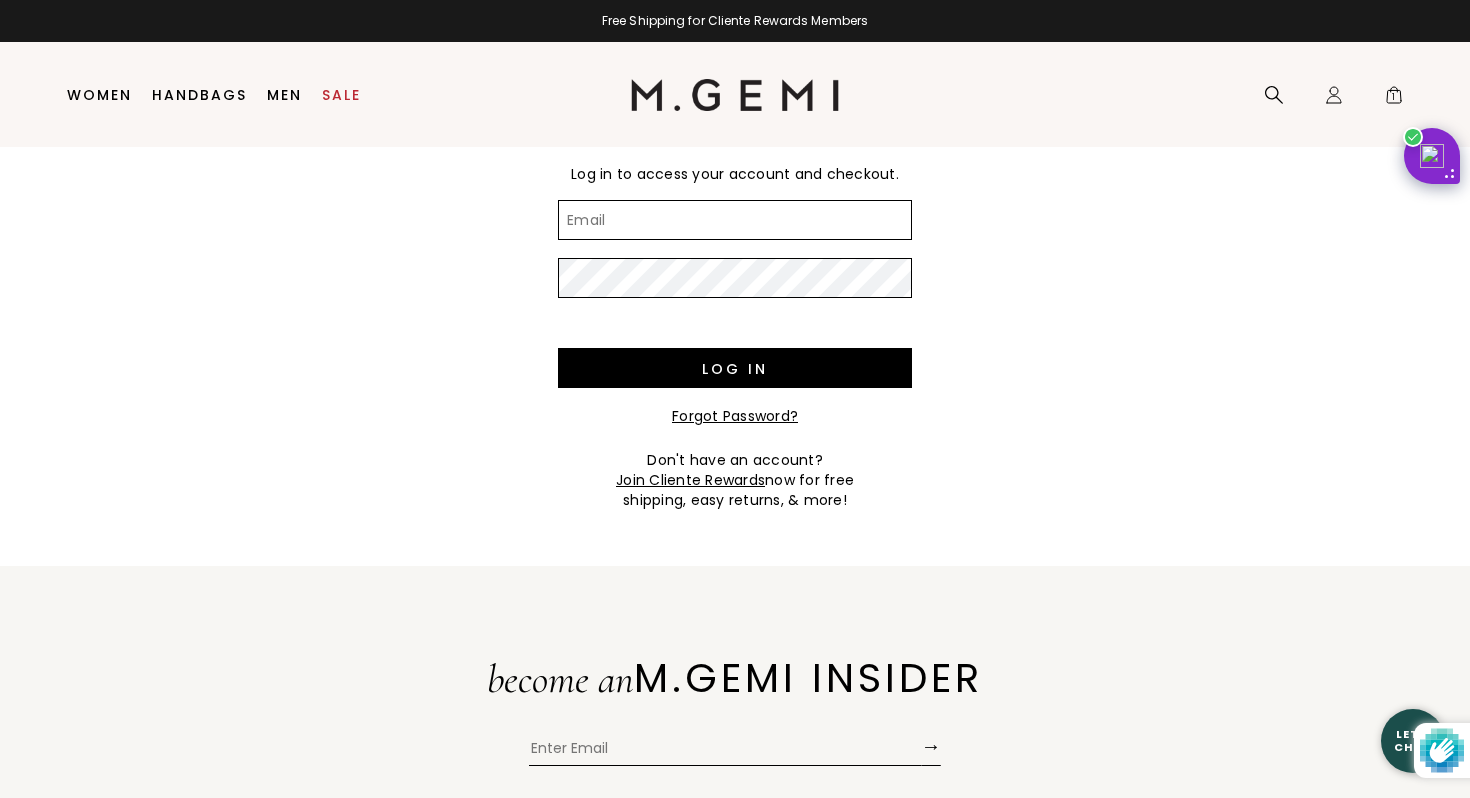 click on "Email" at bounding box center [735, 220] 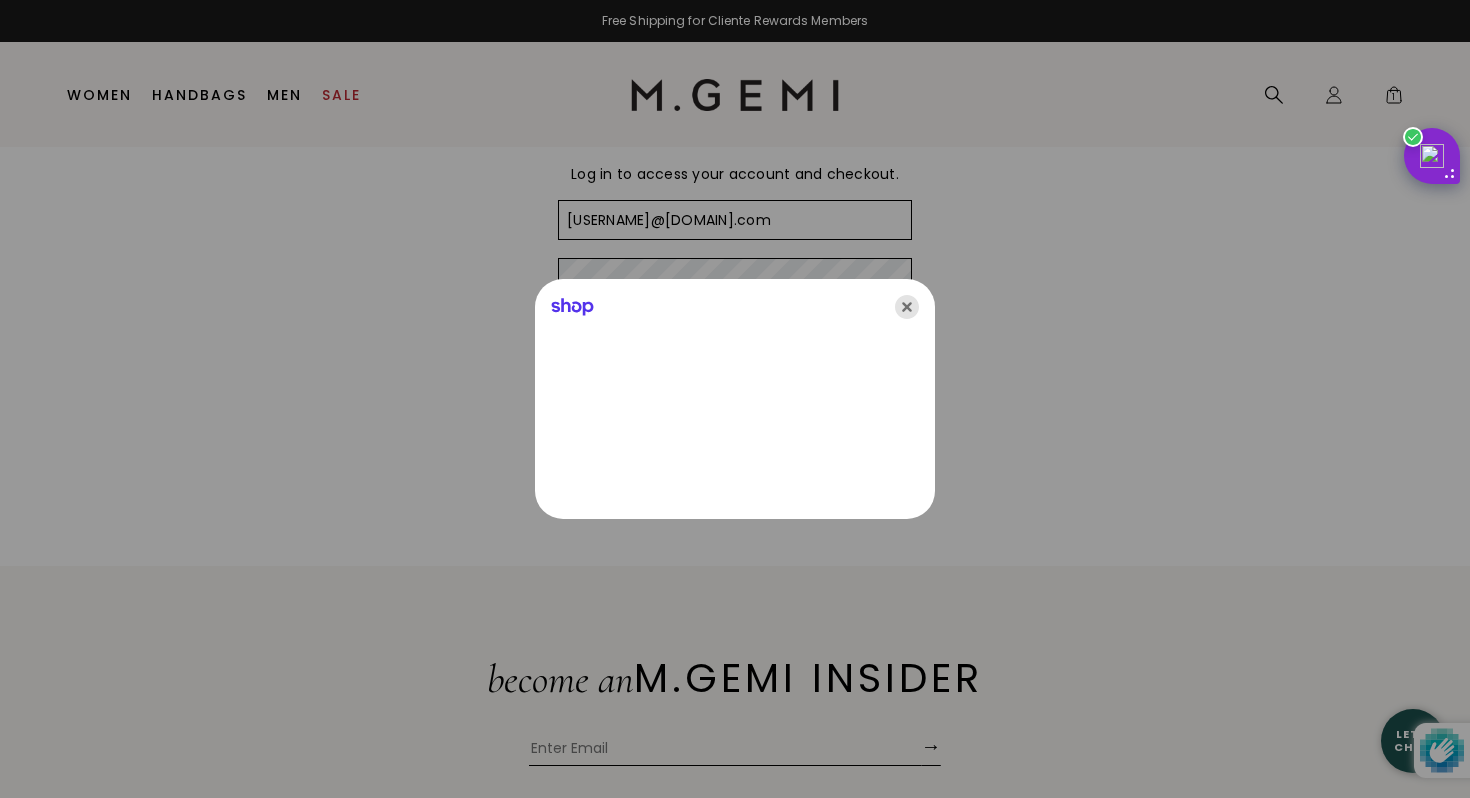 click 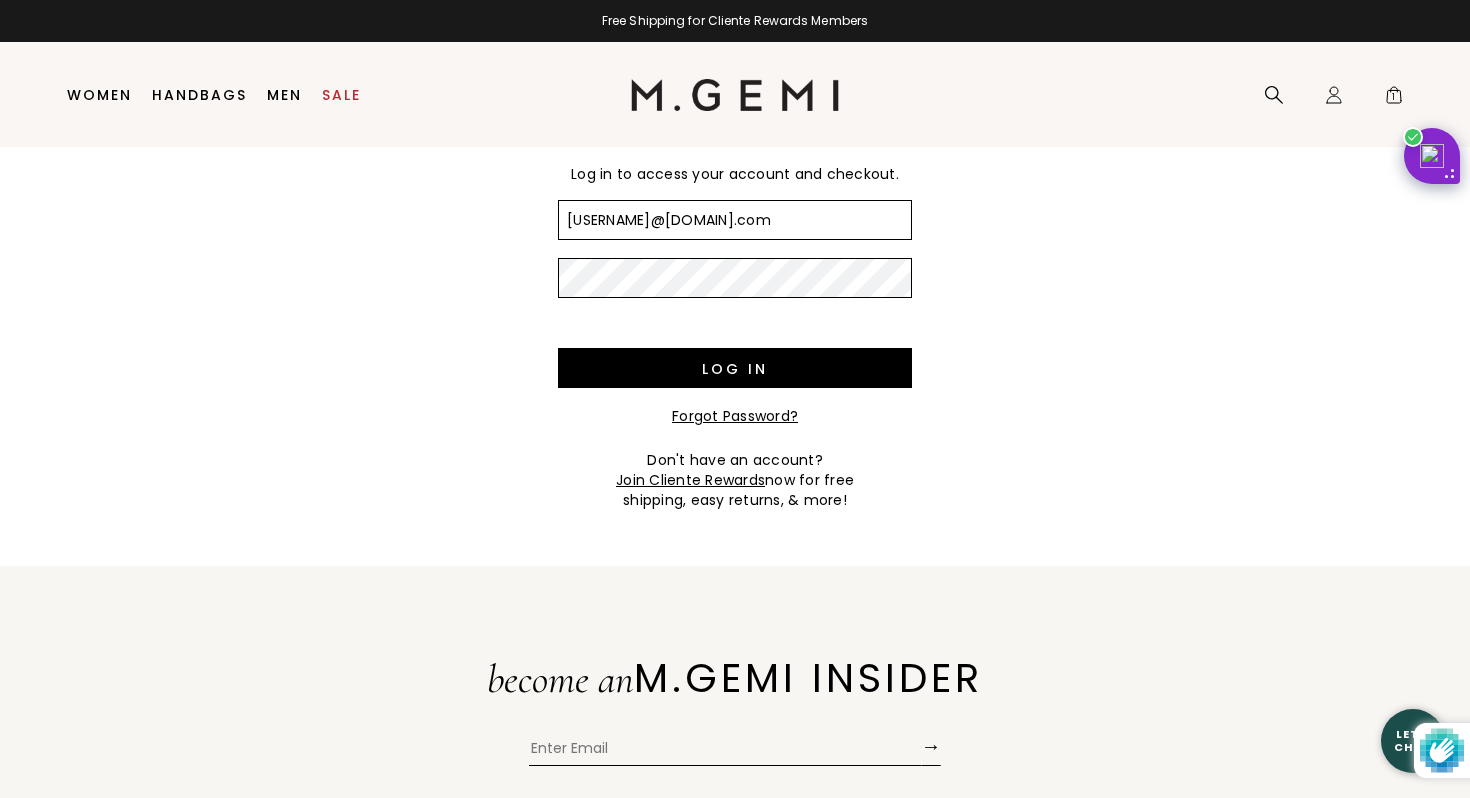 click on "Forgot Password?" at bounding box center [735, 416] 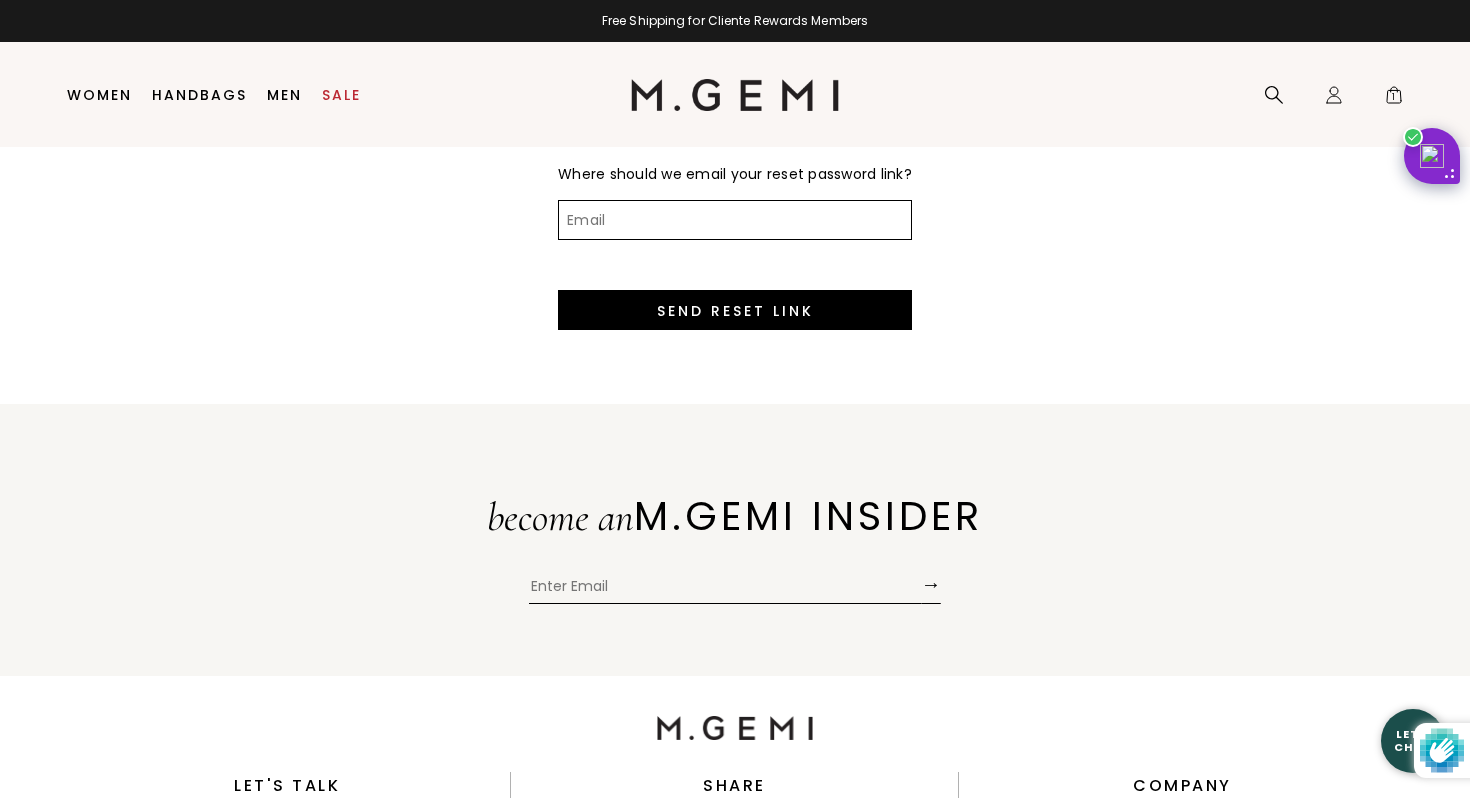 click on "Email" at bounding box center (735, 220) 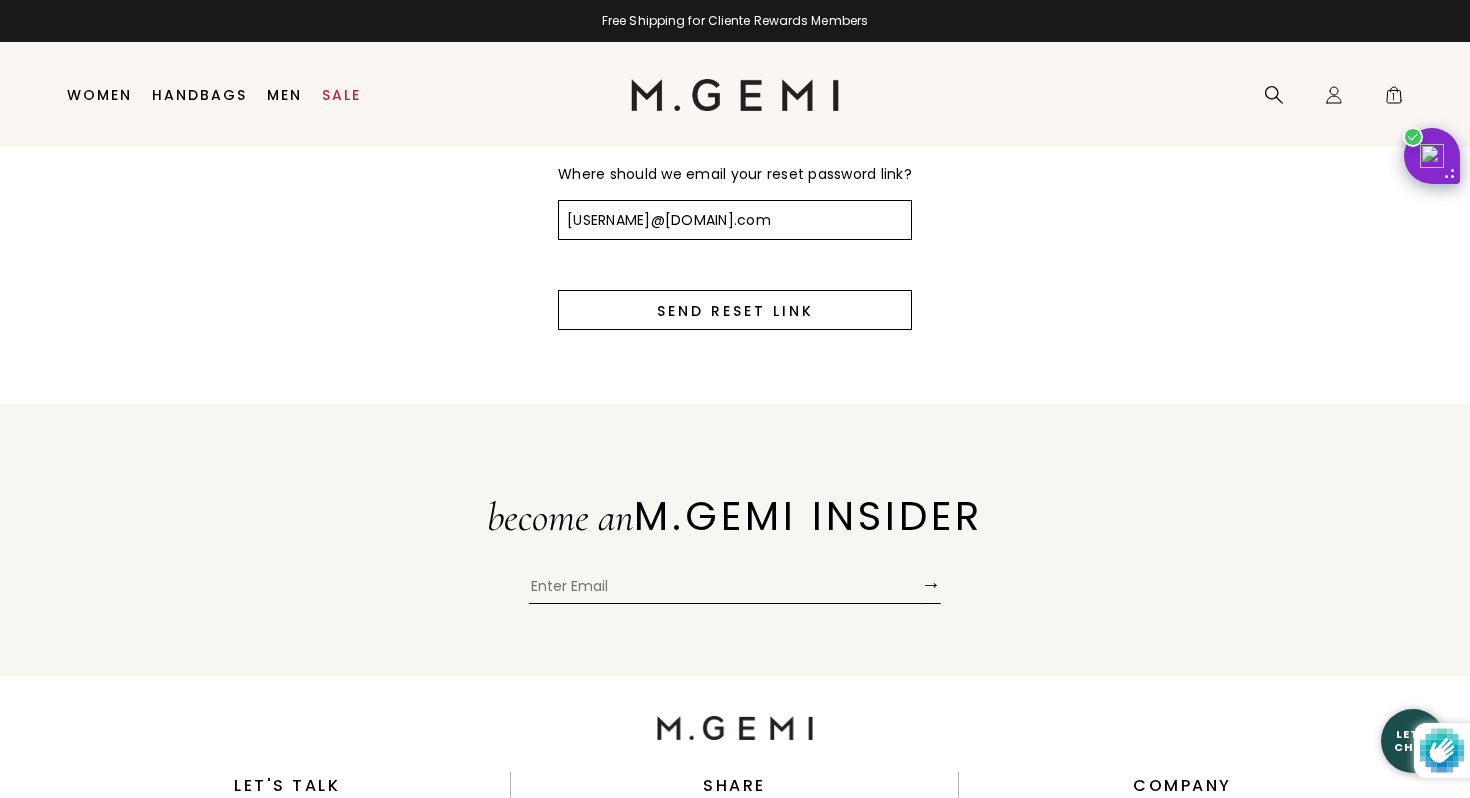 click on "Send Reset Link" at bounding box center [735, 310] 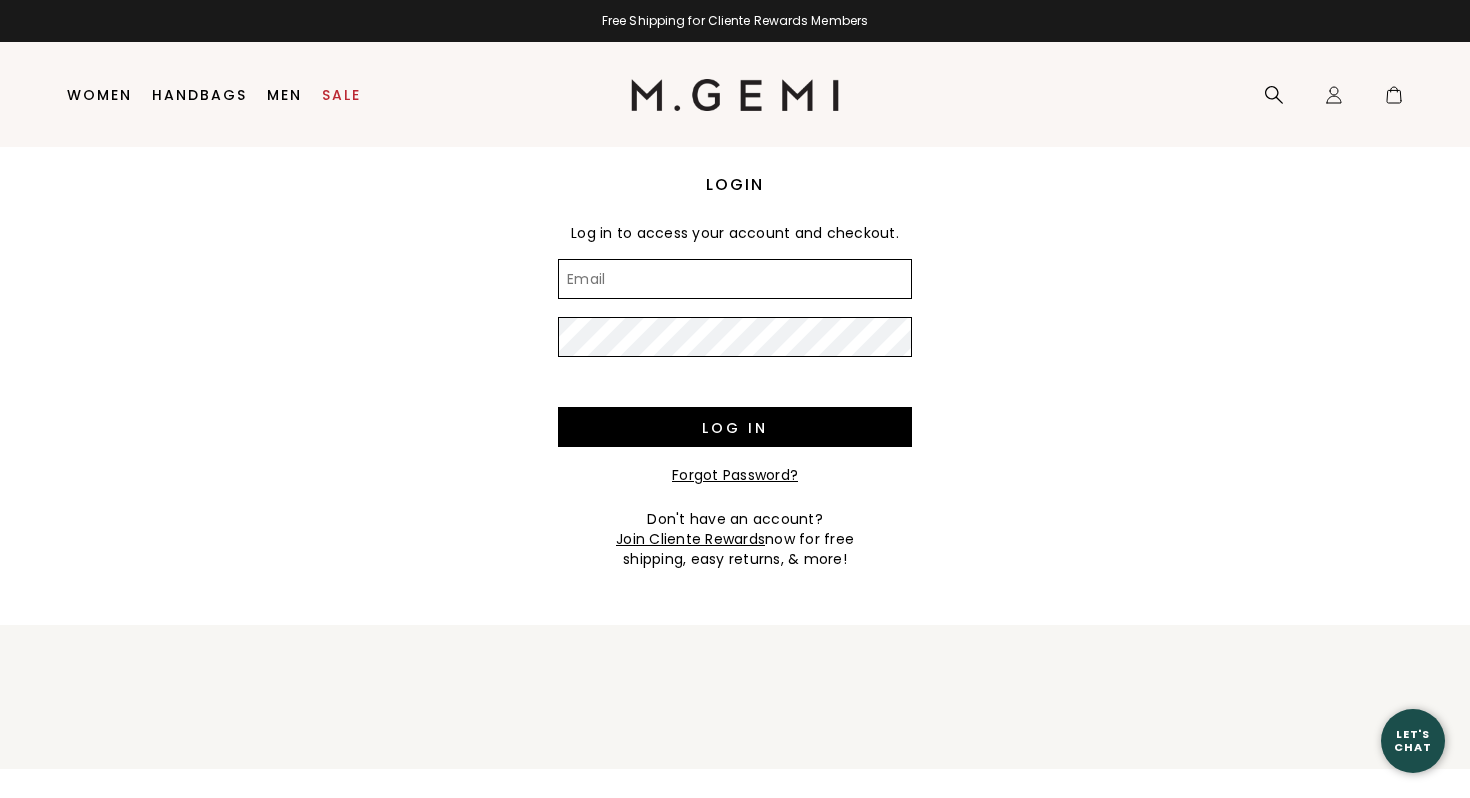 scroll, scrollTop: 0, scrollLeft: 0, axis: both 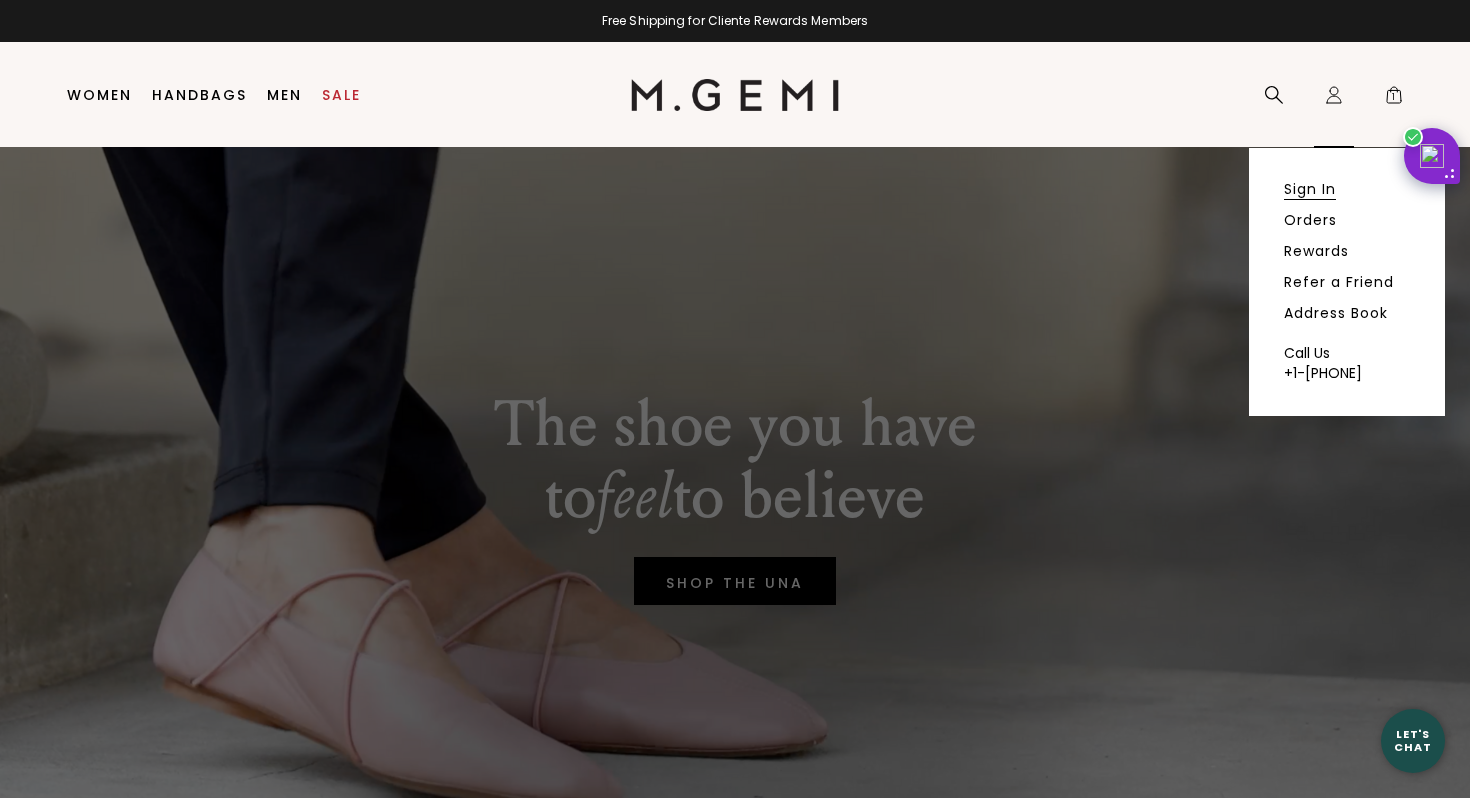 click on "Sign In" at bounding box center [1310, 189] 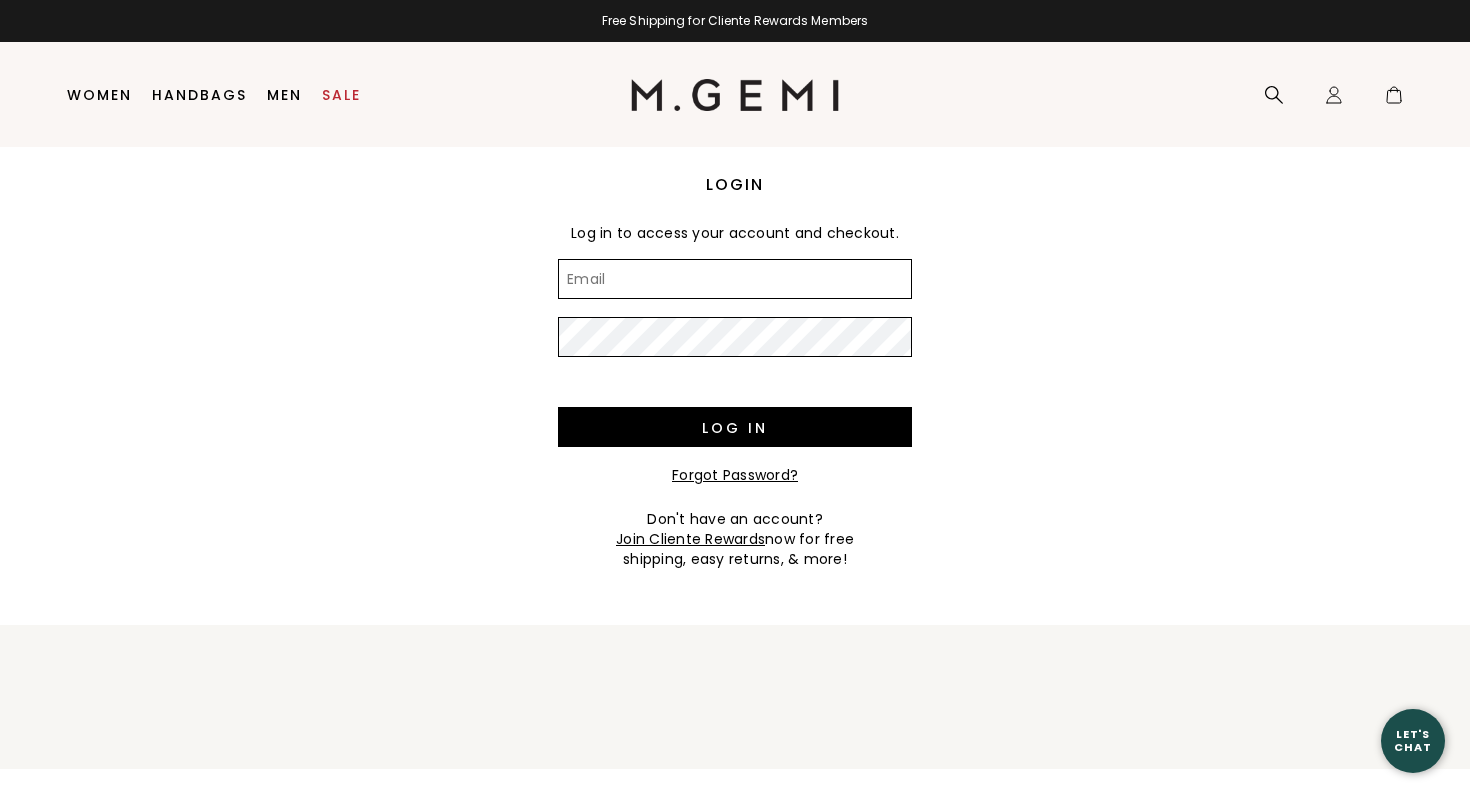 scroll, scrollTop: 0, scrollLeft: 0, axis: both 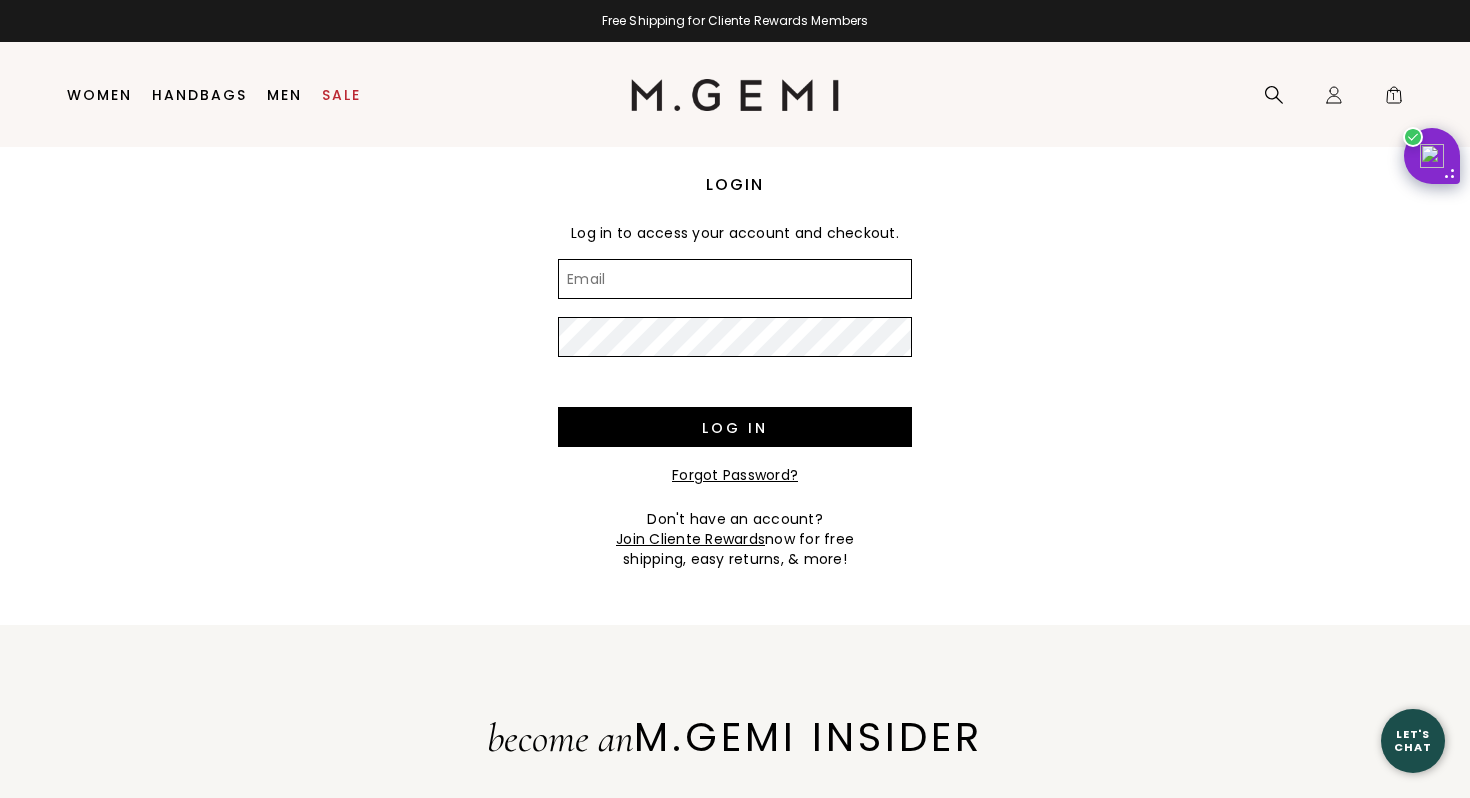 click on "Email" at bounding box center (735, 279) 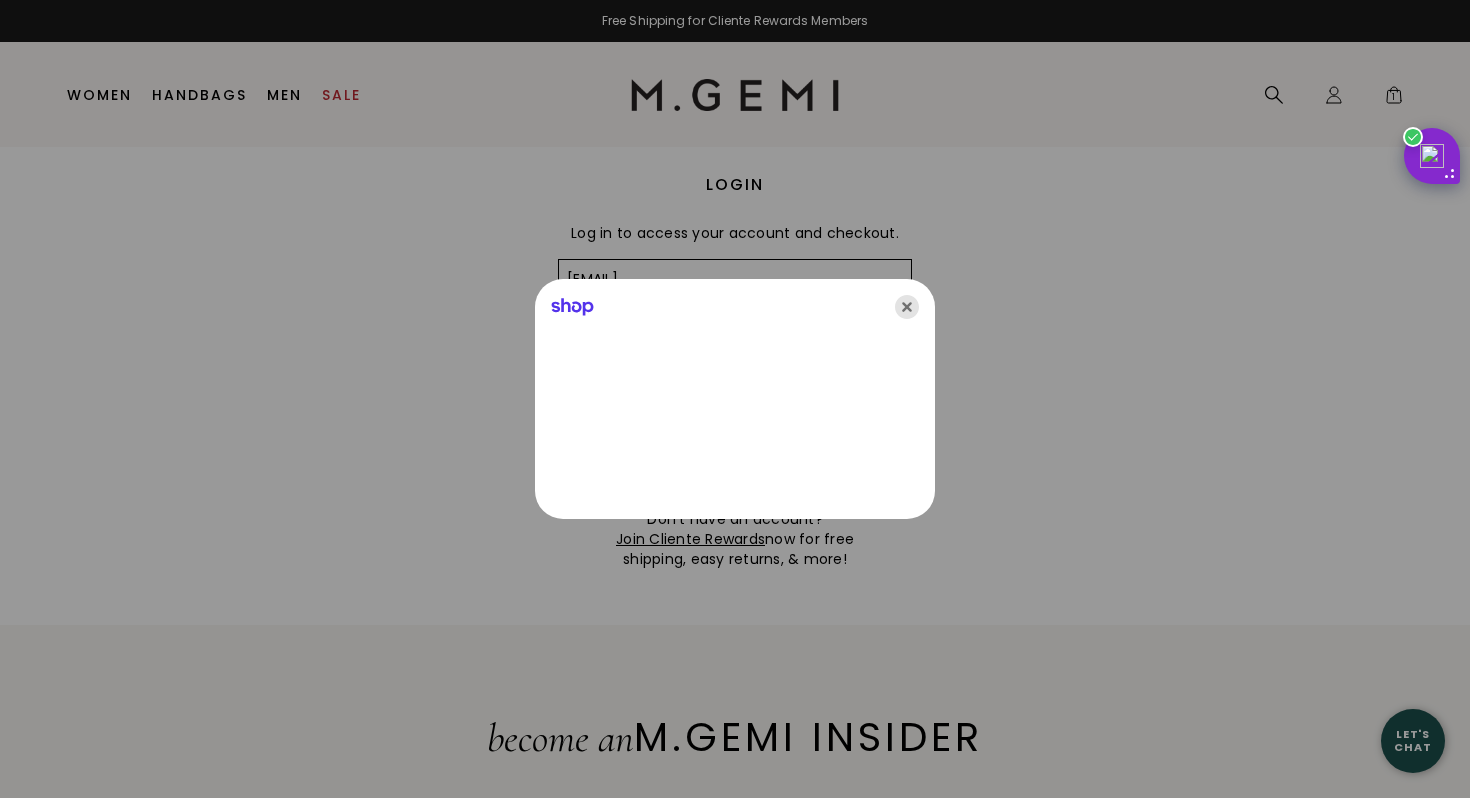 click 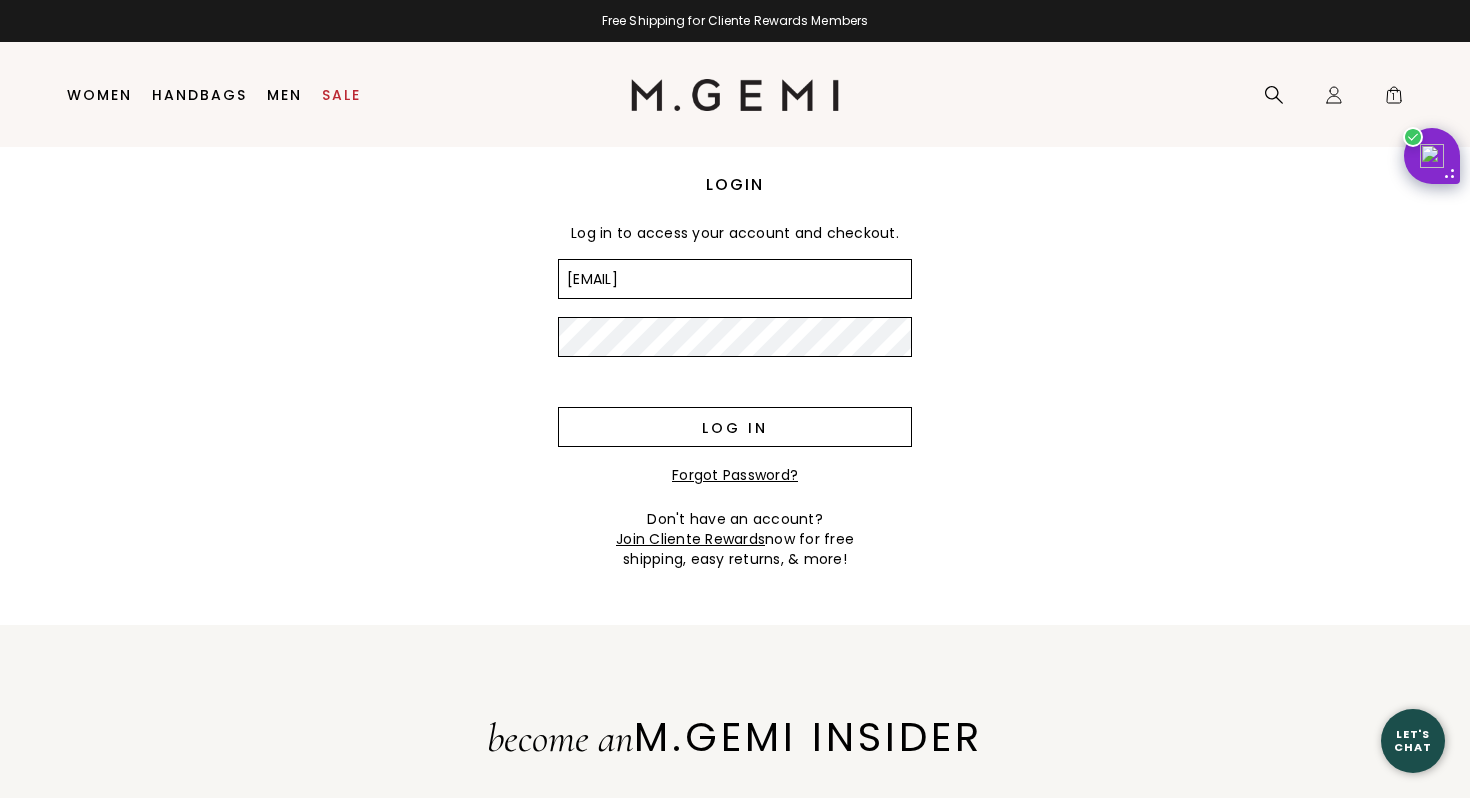 click on "Log in" at bounding box center [735, 427] 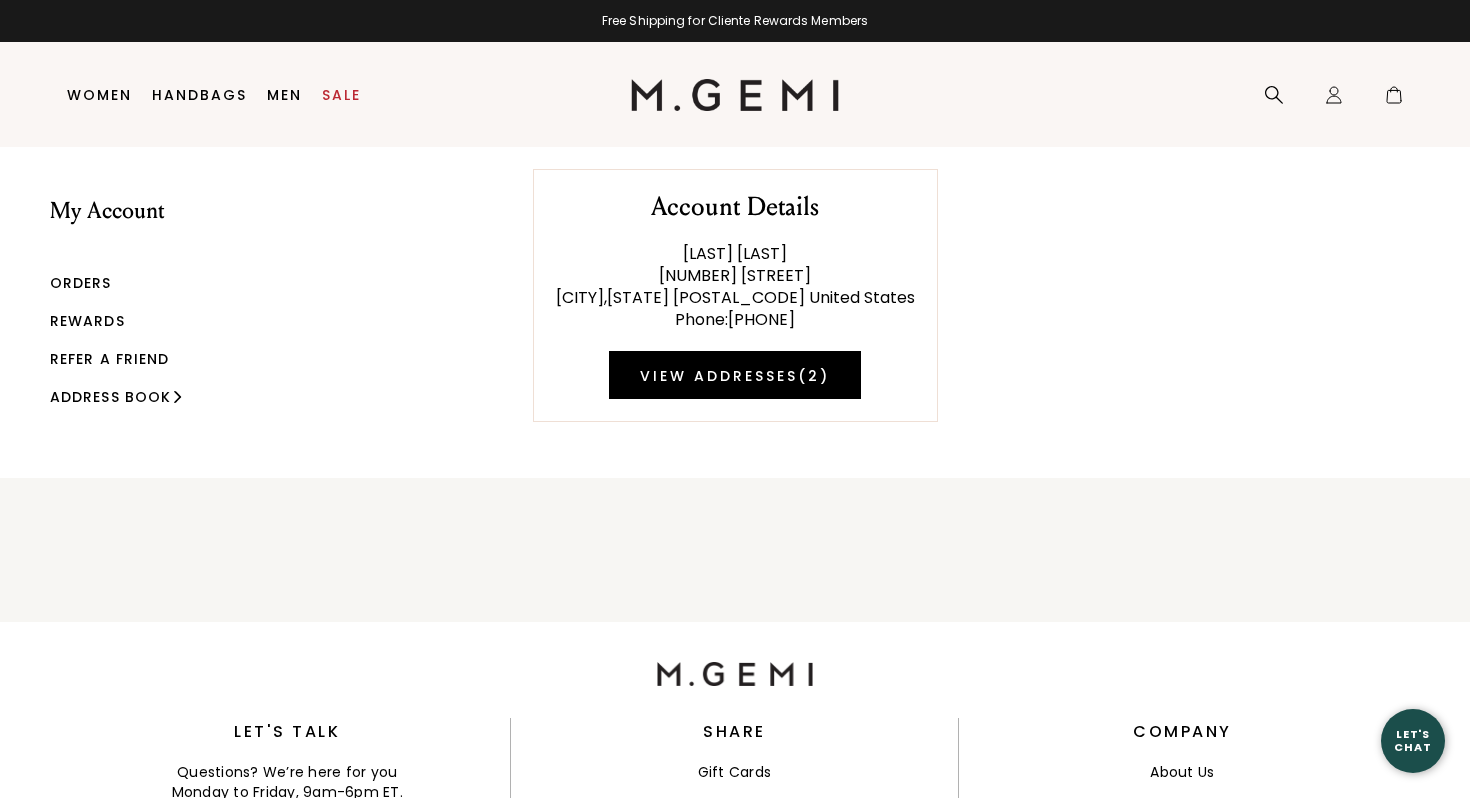 scroll, scrollTop: 0, scrollLeft: 0, axis: both 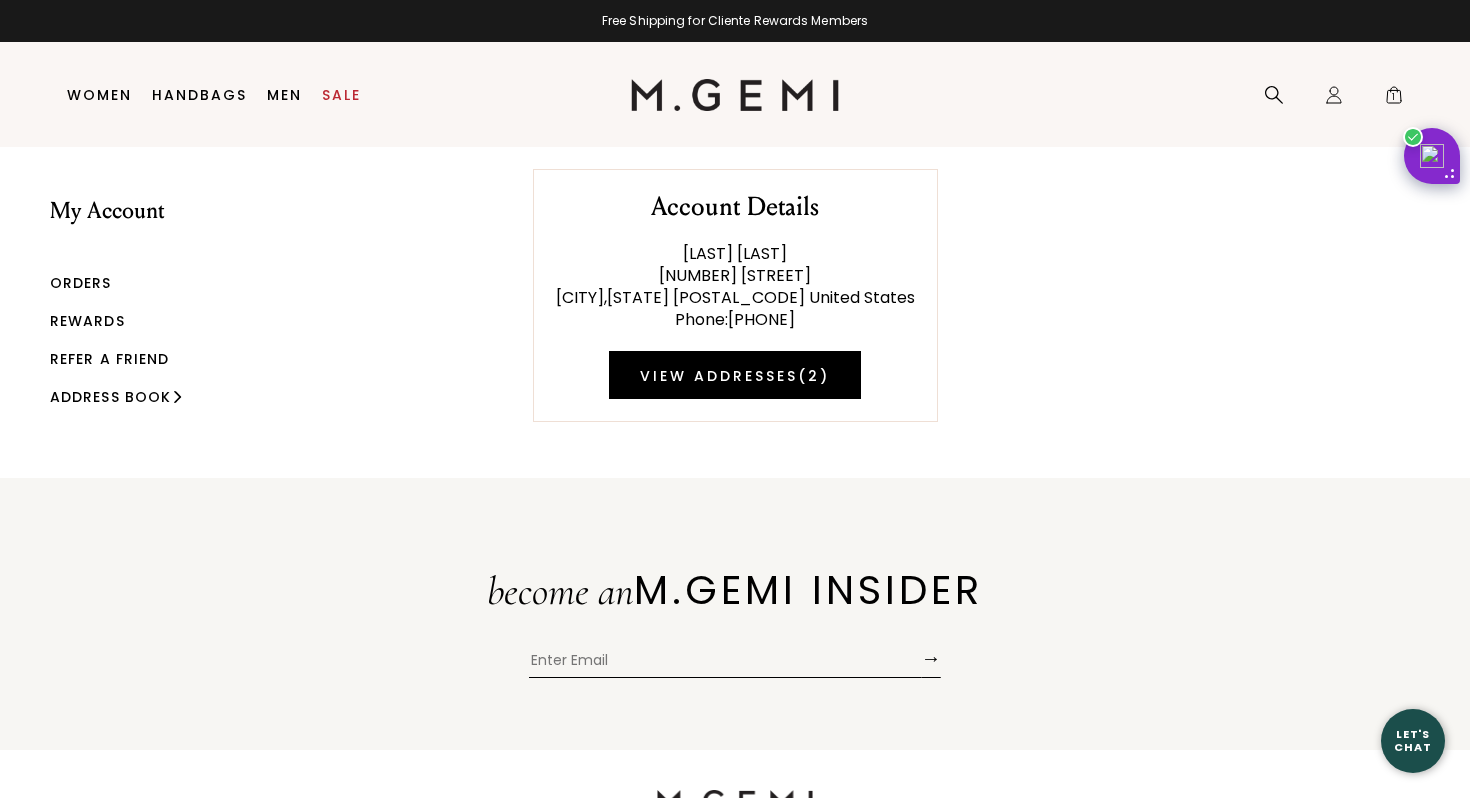 click on "Rewards" at bounding box center (87, 321) 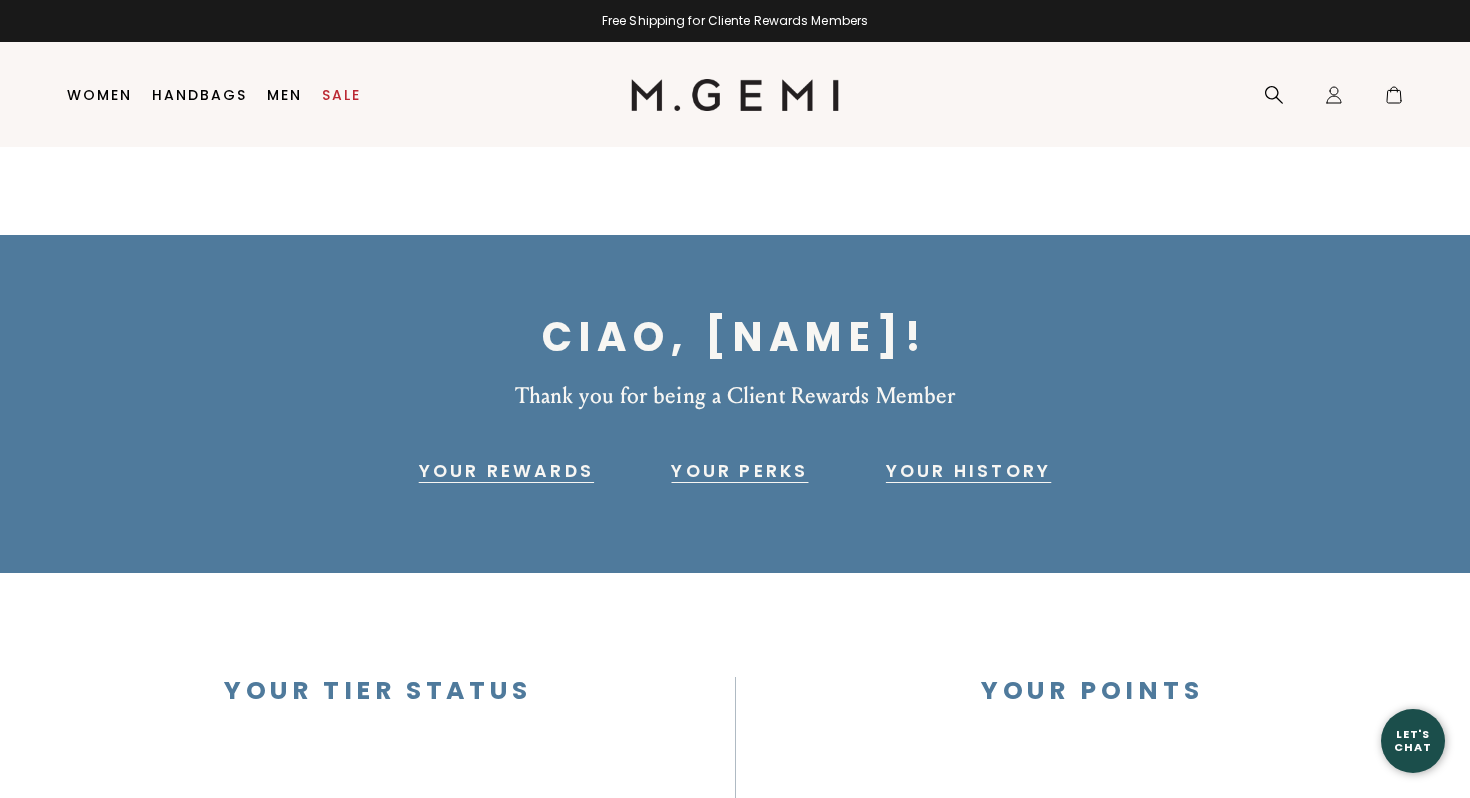 scroll, scrollTop: 0, scrollLeft: 0, axis: both 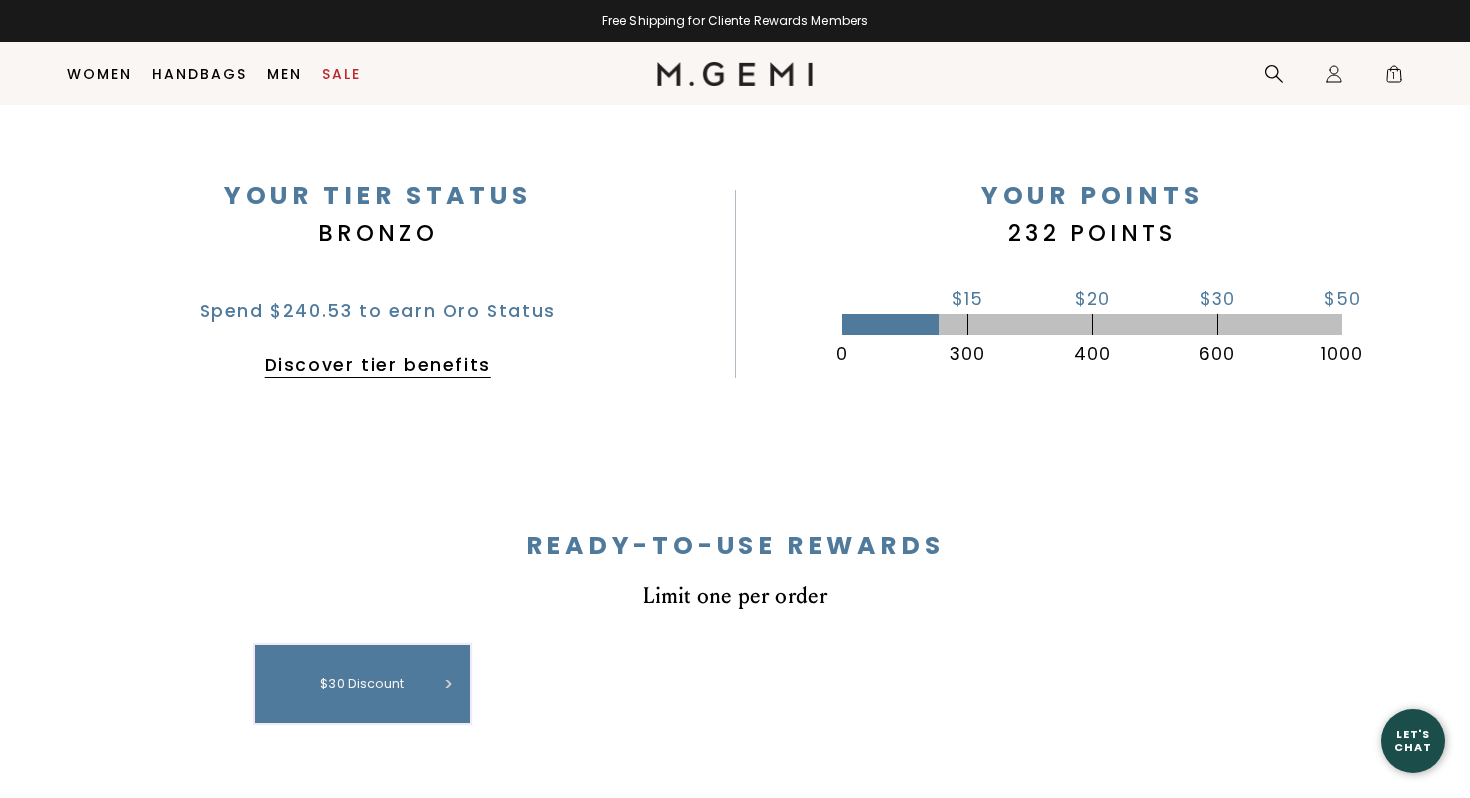 click on "$30 discount" at bounding box center (362, 684) 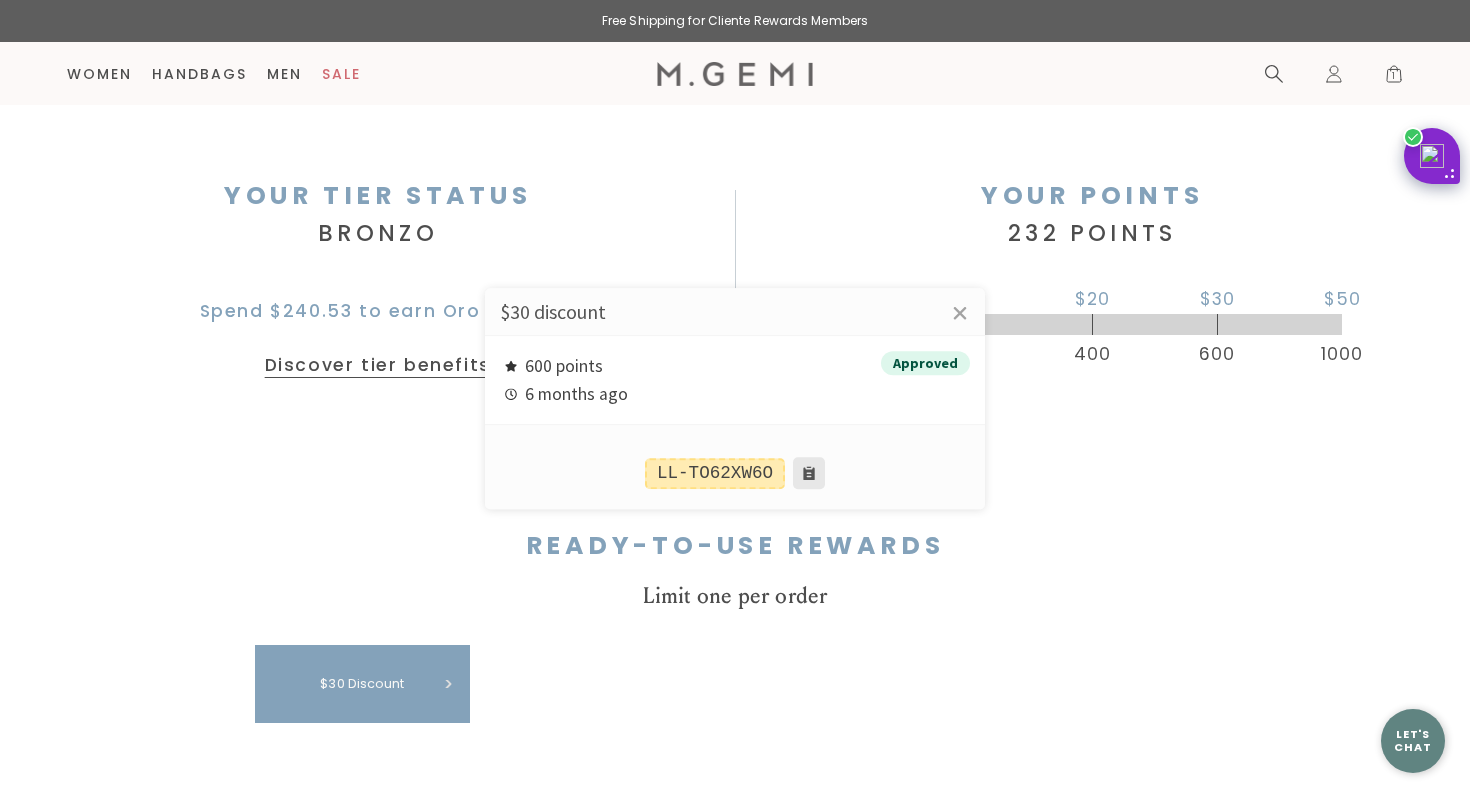click at bounding box center [809, 474] 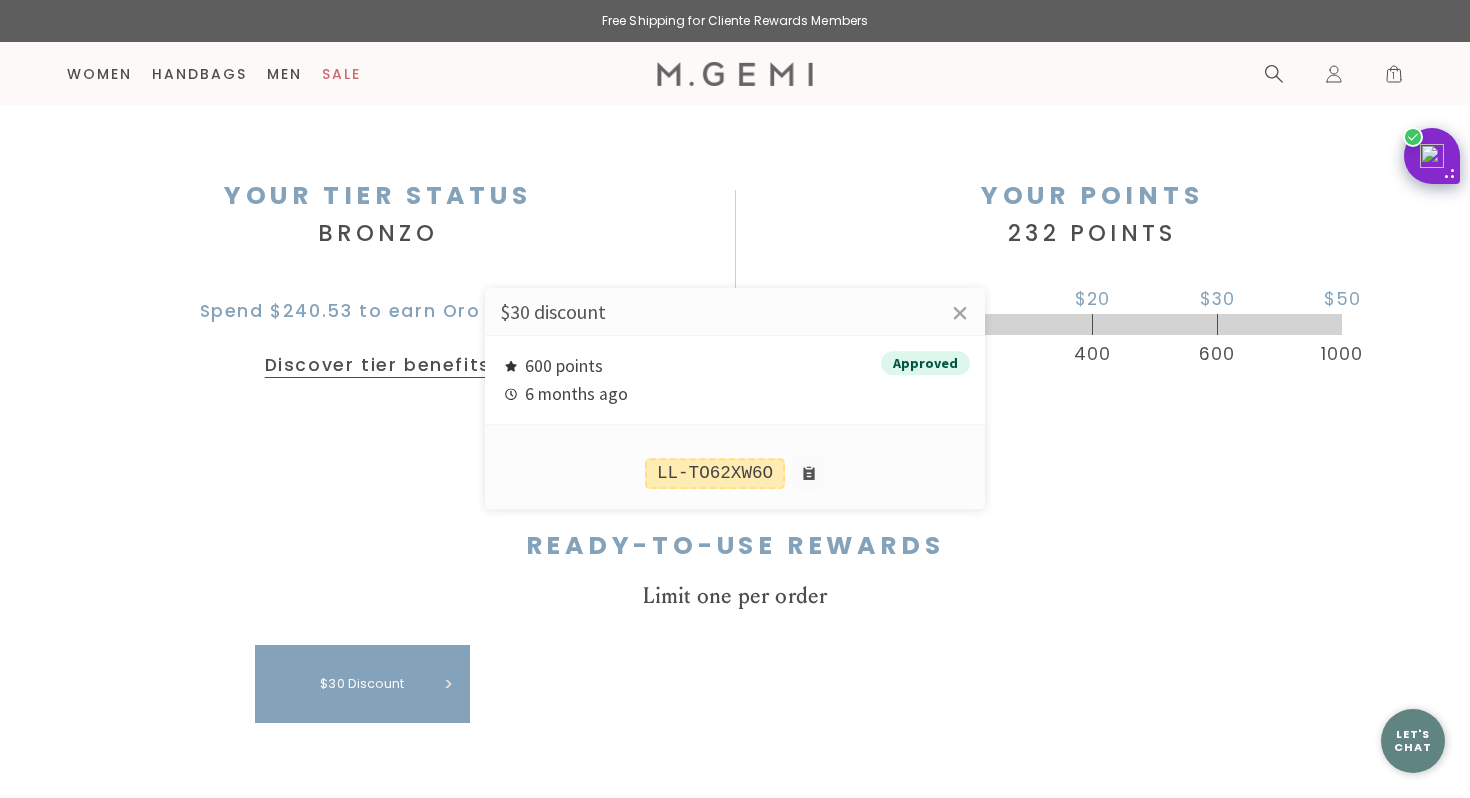 click at bounding box center [735, 399] 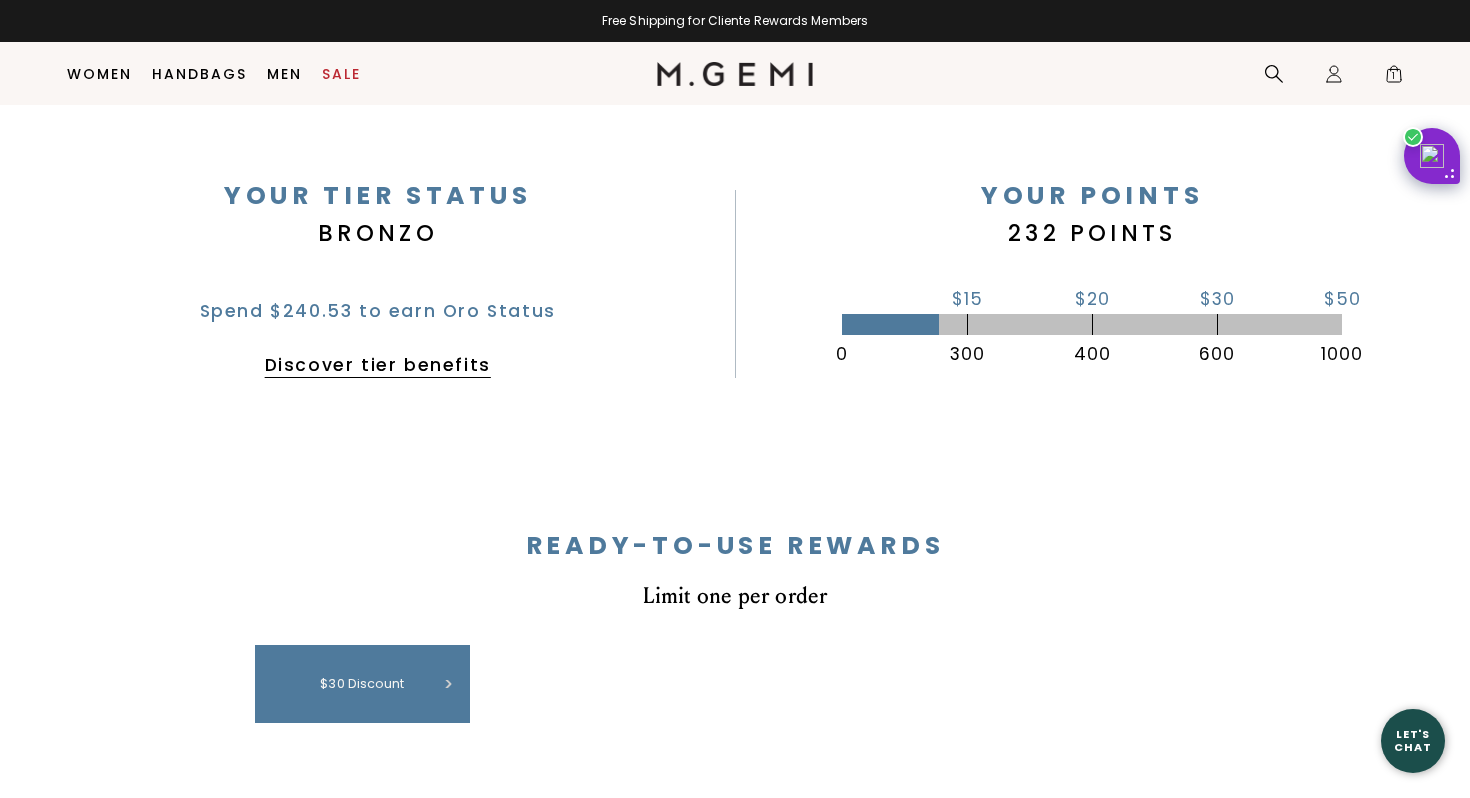 click on "1" at bounding box center (1394, 78) 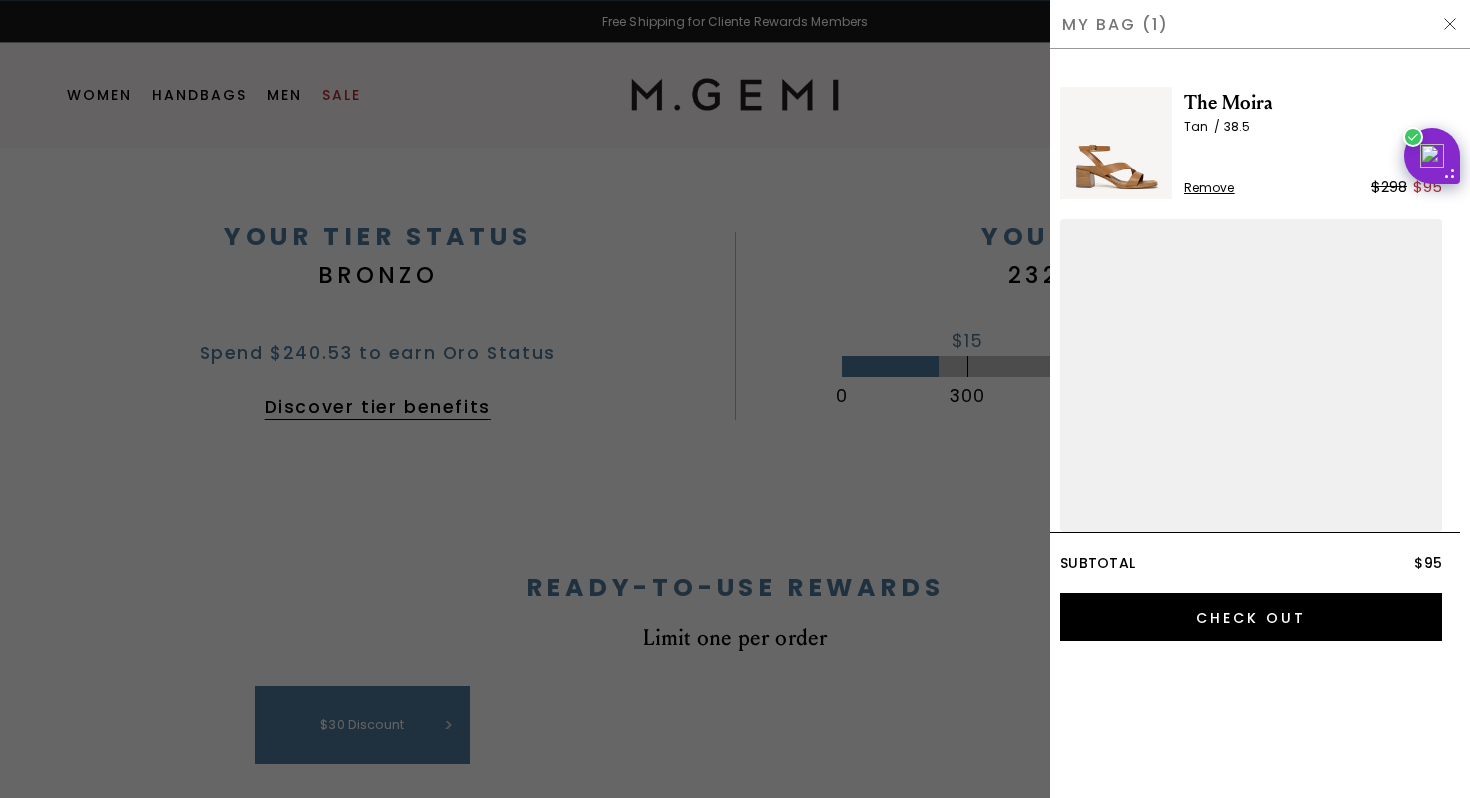 scroll, scrollTop: 0, scrollLeft: 0, axis: both 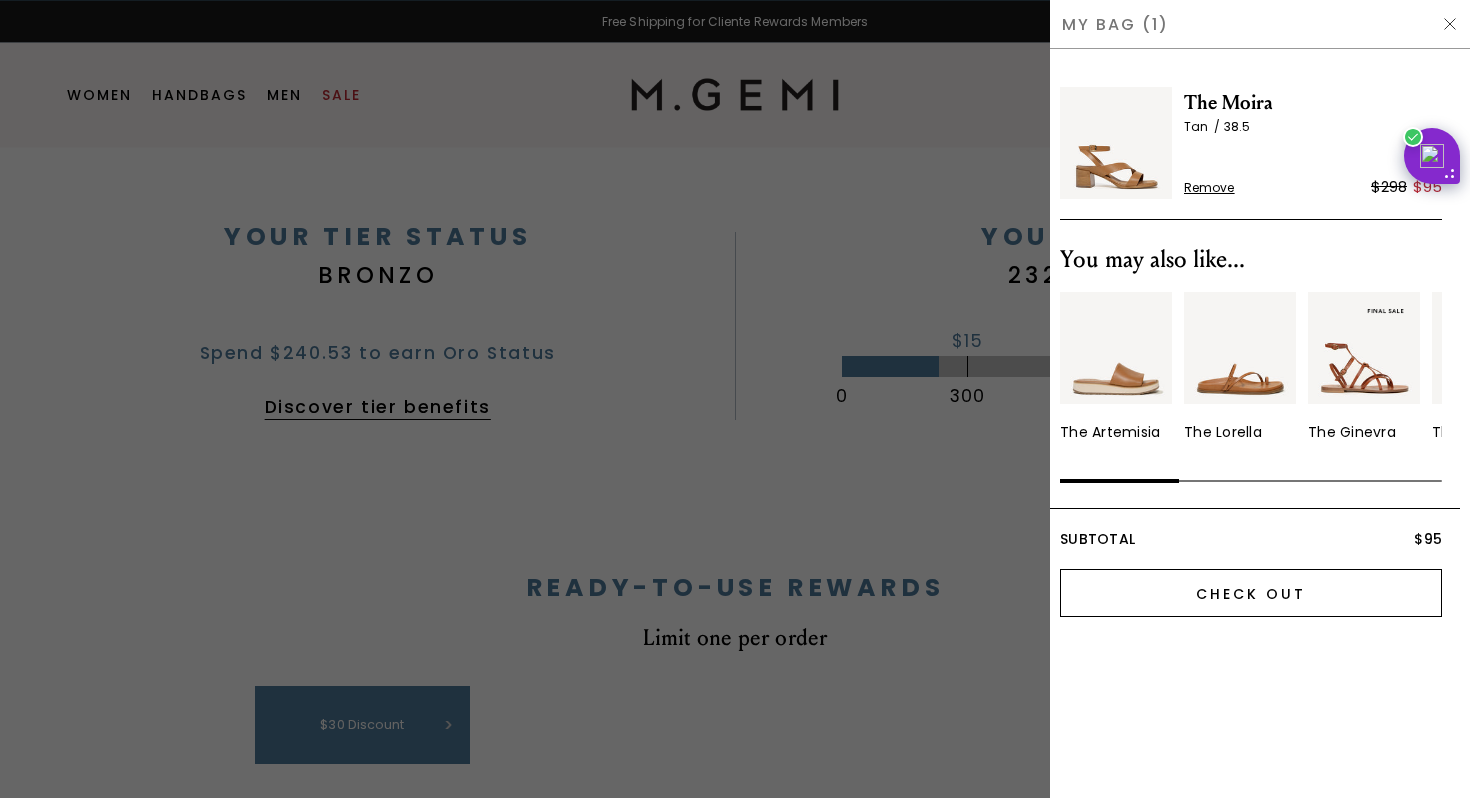 click on "Check Out" at bounding box center (1251, 593) 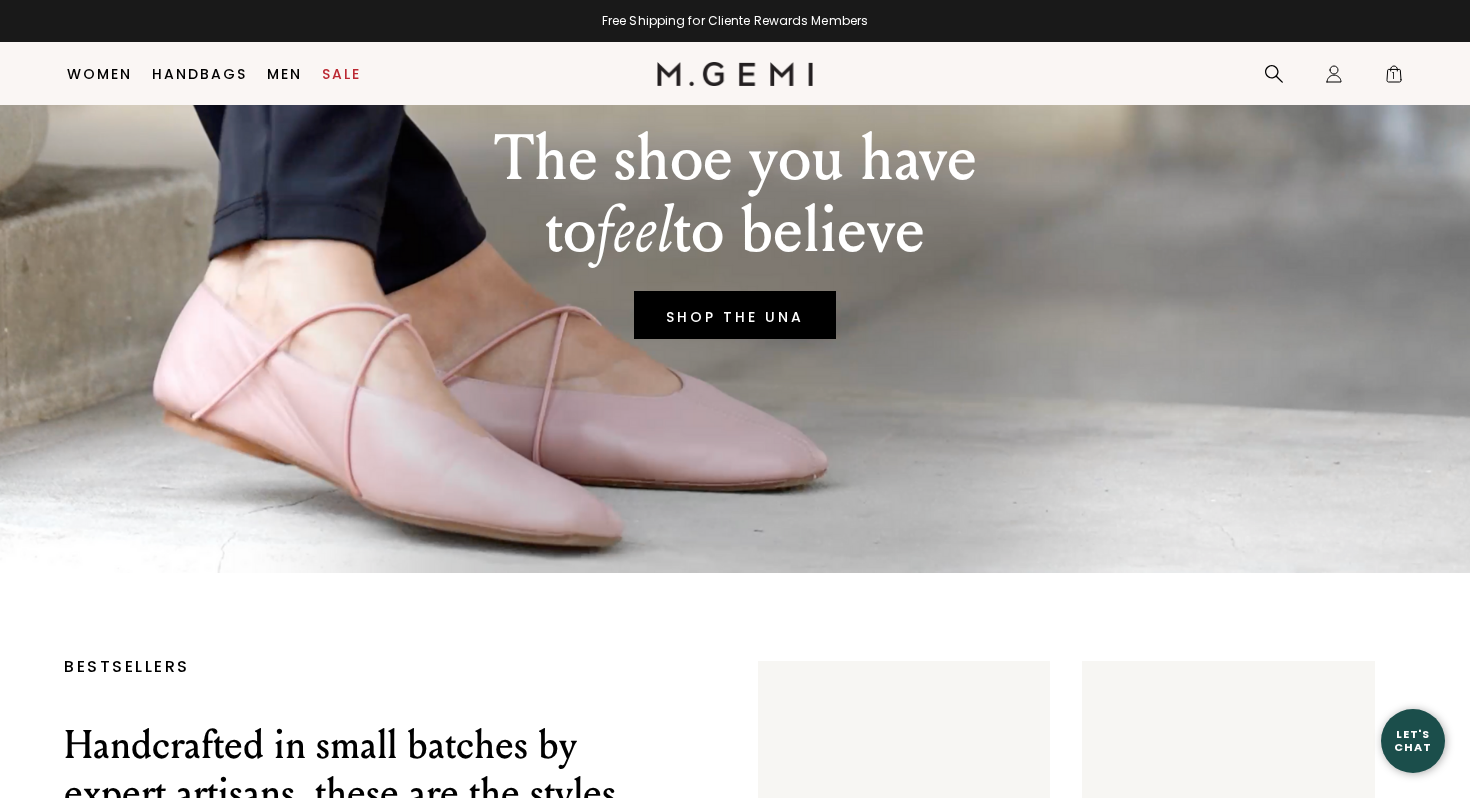 scroll, scrollTop: 1267, scrollLeft: 0, axis: vertical 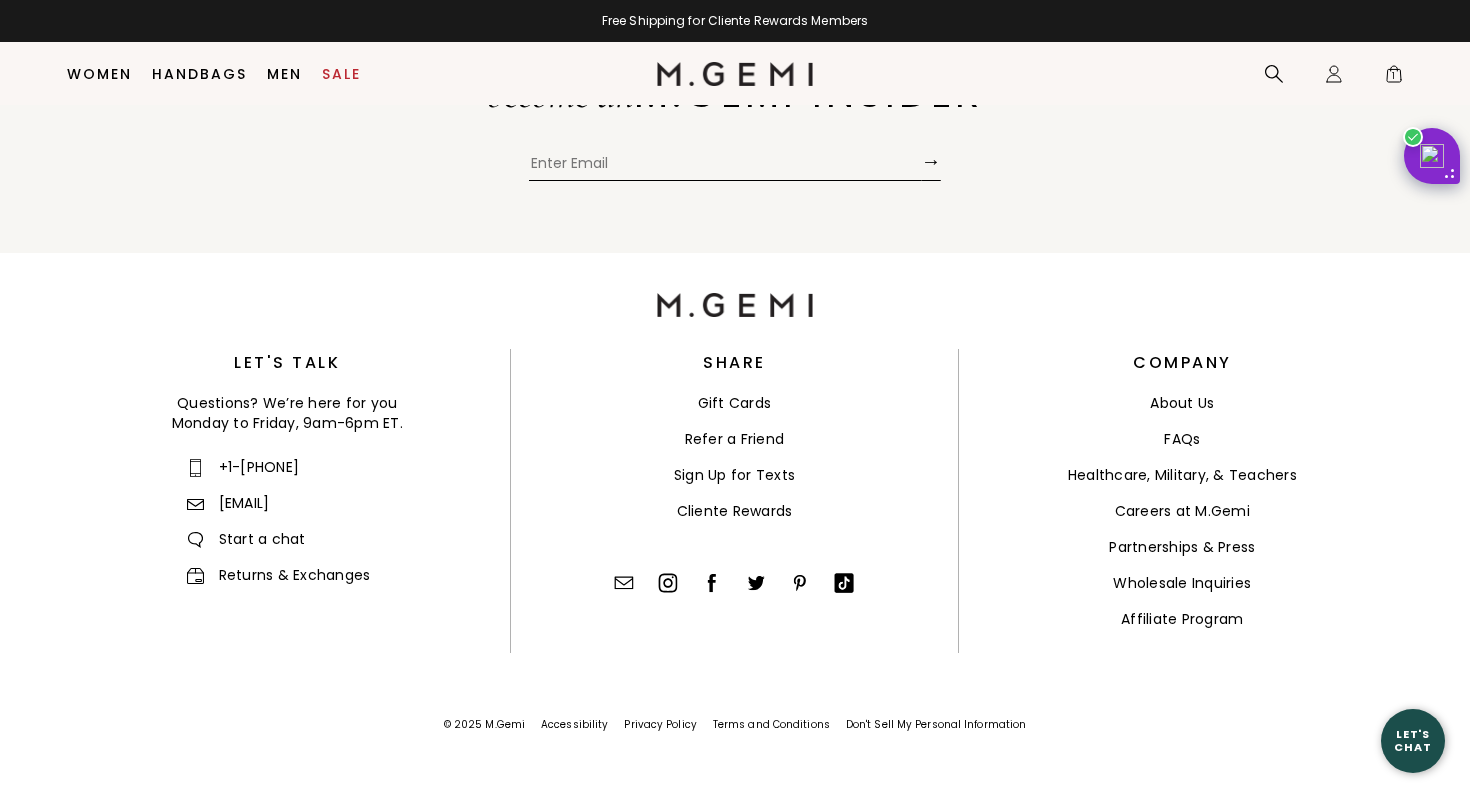 click on "Healthcare, Military, & Teachers" at bounding box center (1182, 475) 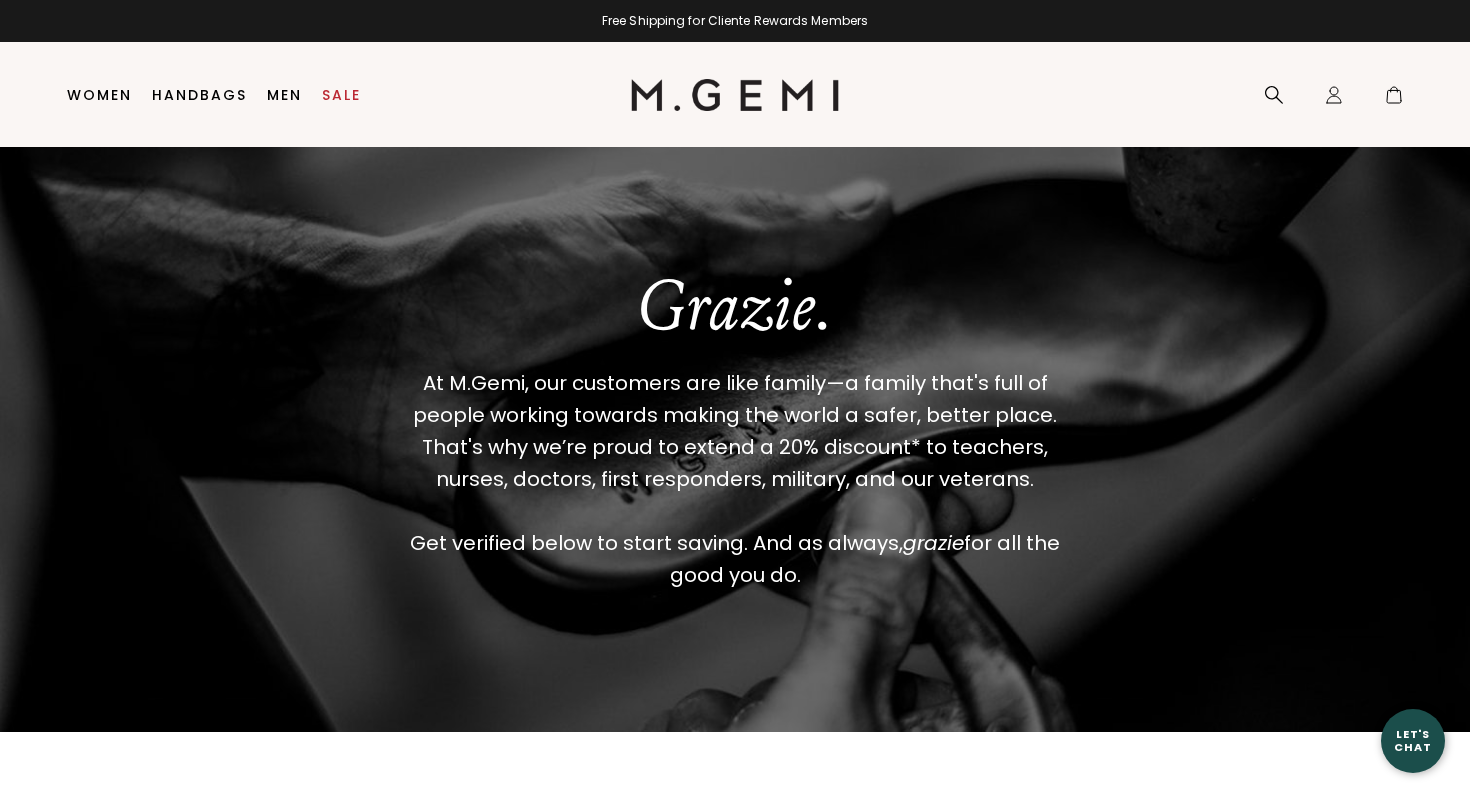 scroll, scrollTop: 0, scrollLeft: 0, axis: both 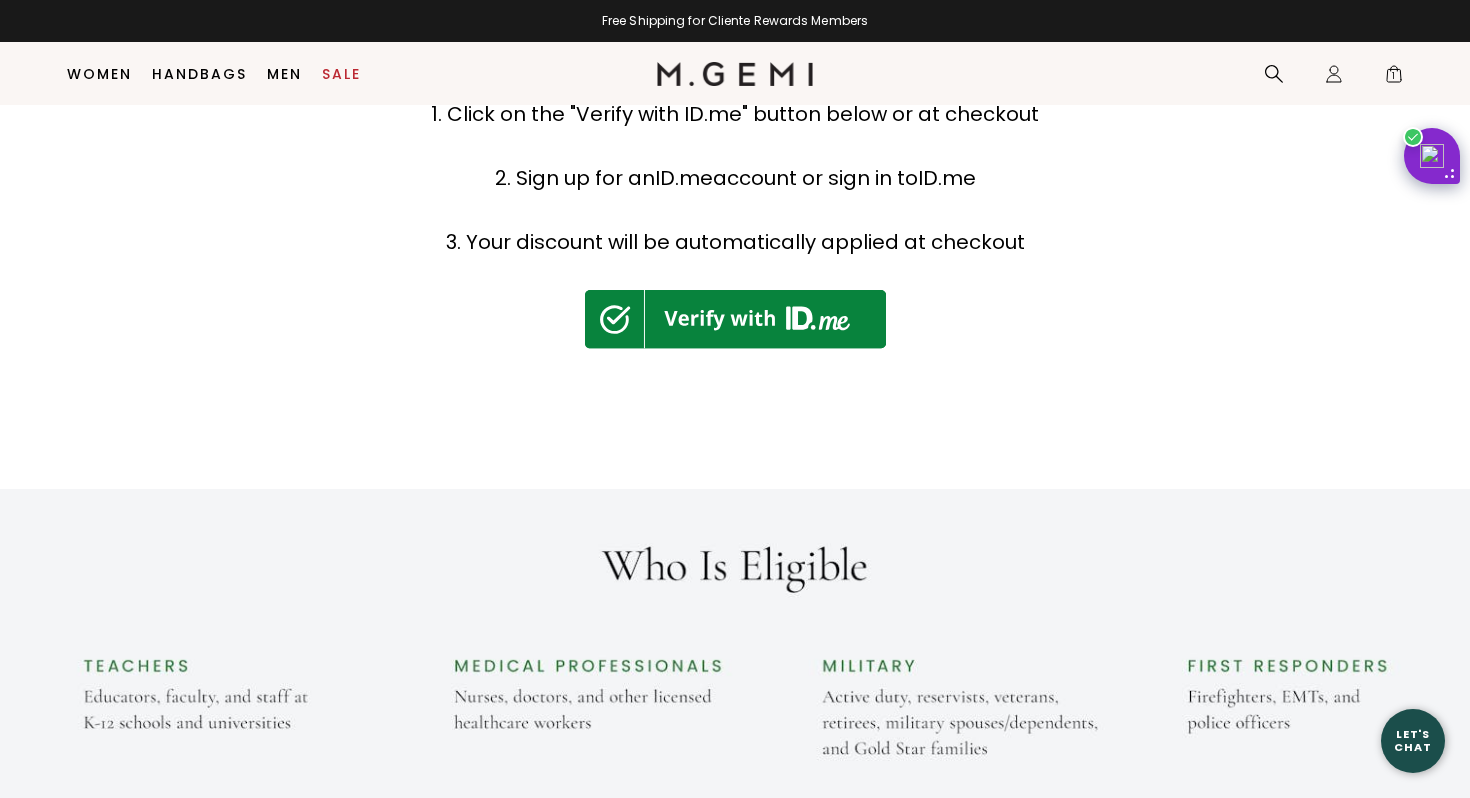 click at bounding box center [735, 319] 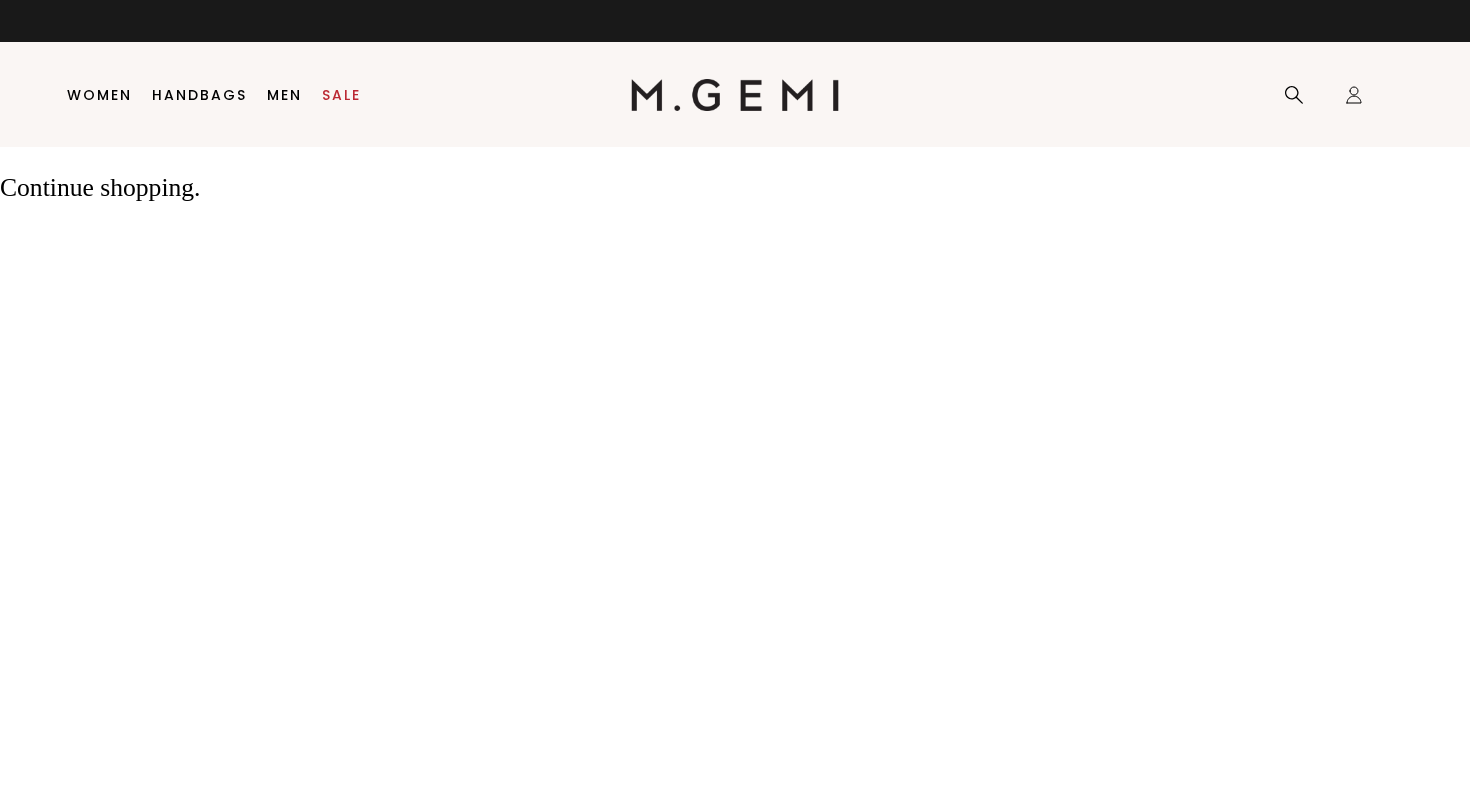 scroll, scrollTop: 0, scrollLeft: 0, axis: both 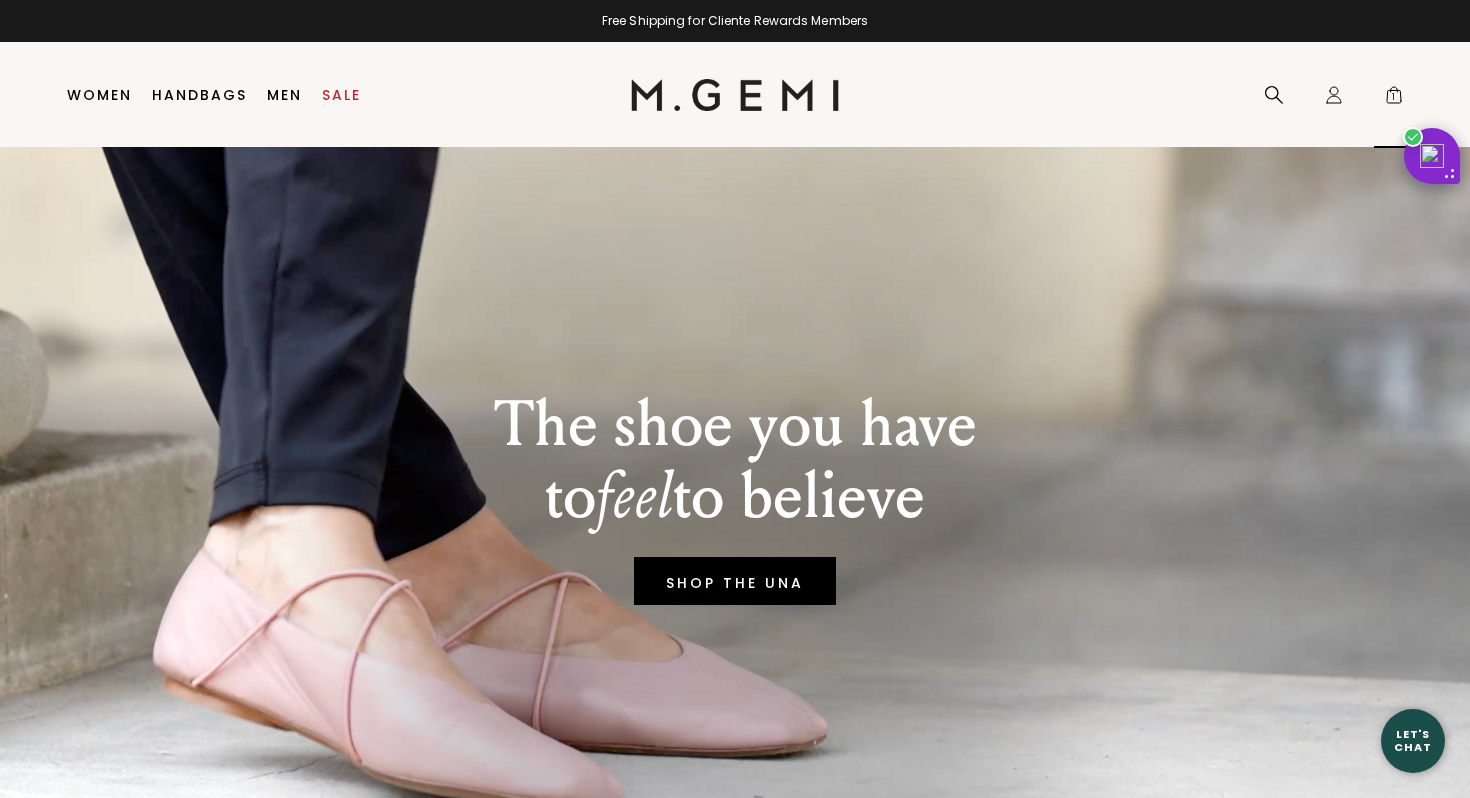 click on "1" at bounding box center [1394, 99] 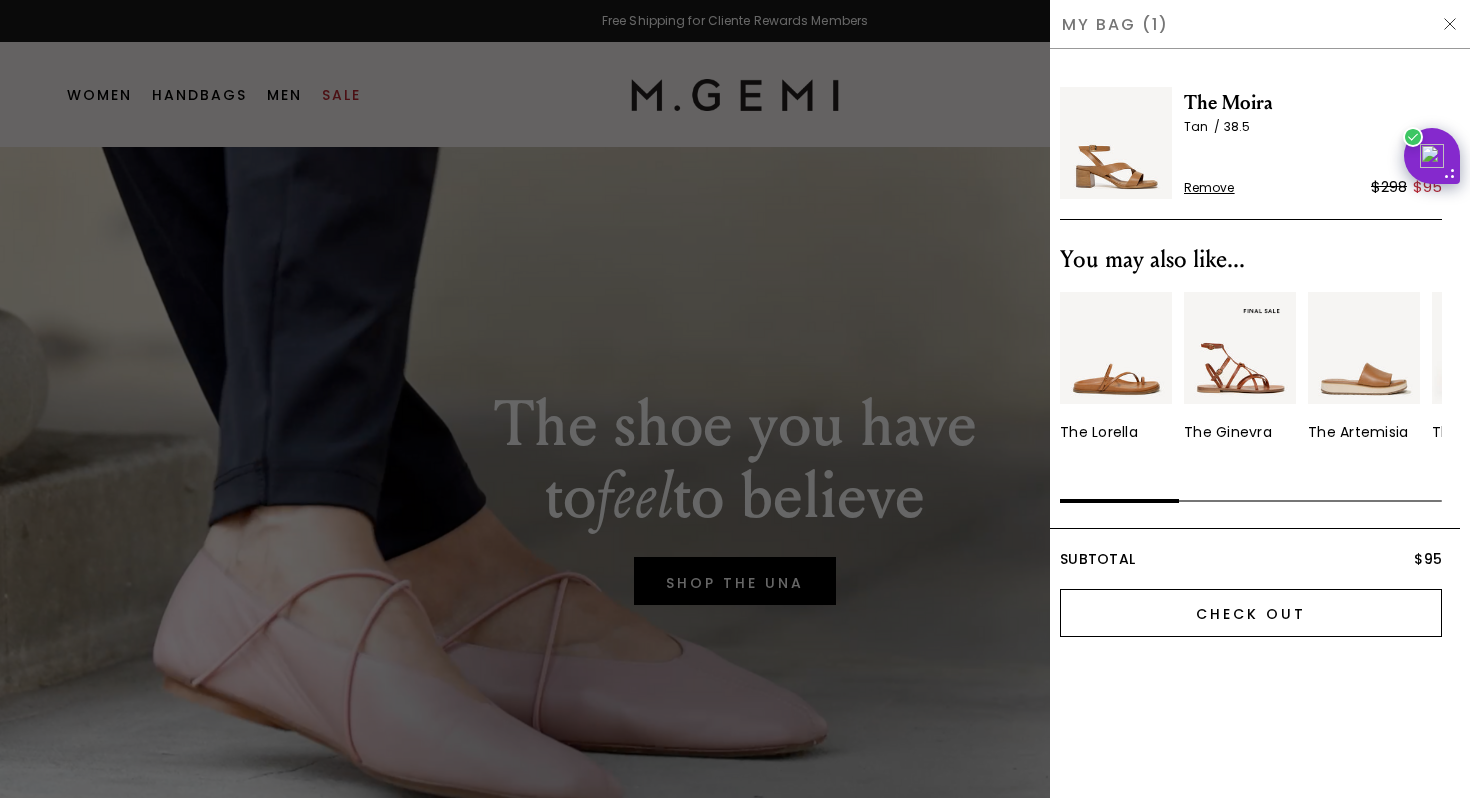 click on "Check Out" at bounding box center (1251, 613) 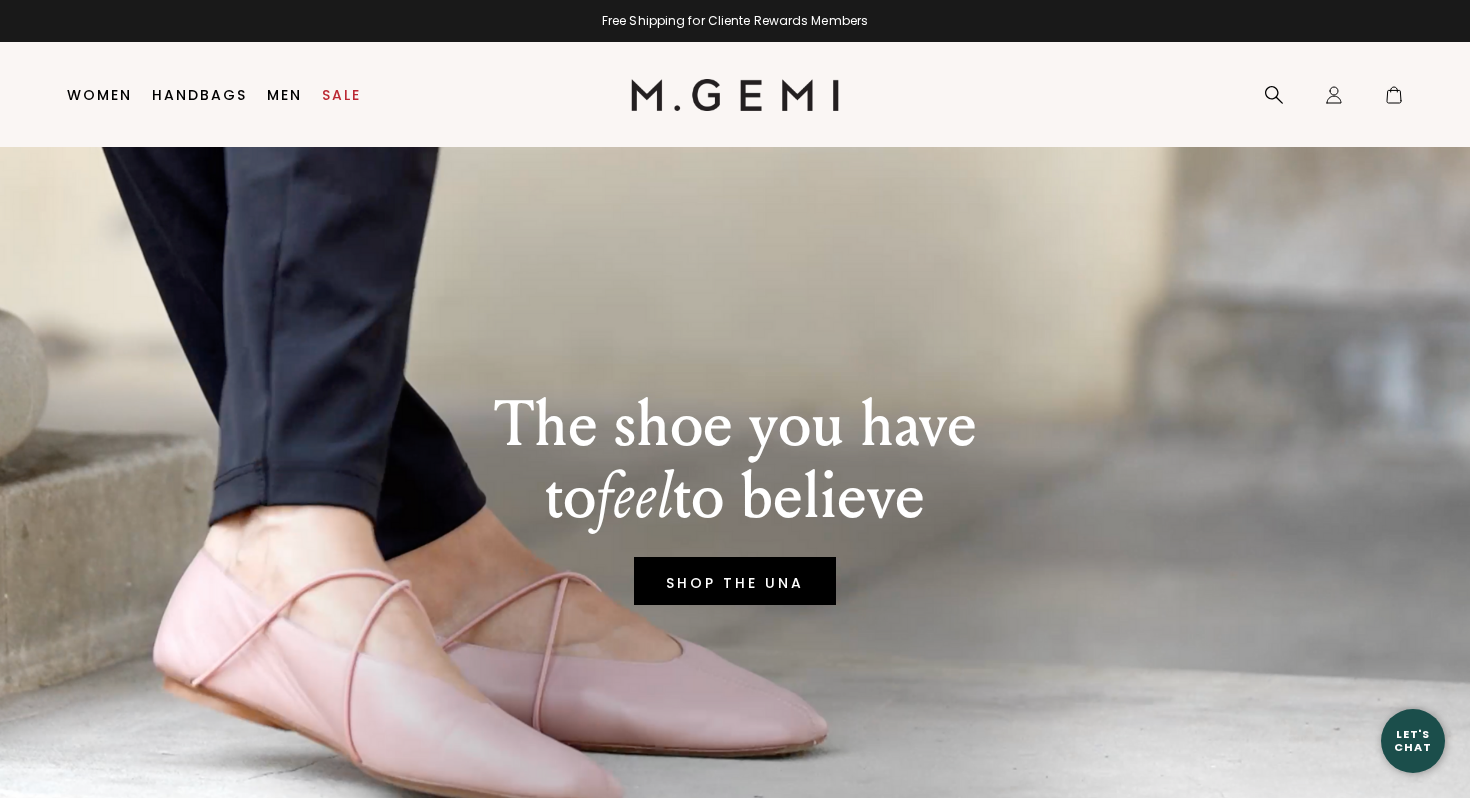 scroll, scrollTop: 0, scrollLeft: 0, axis: both 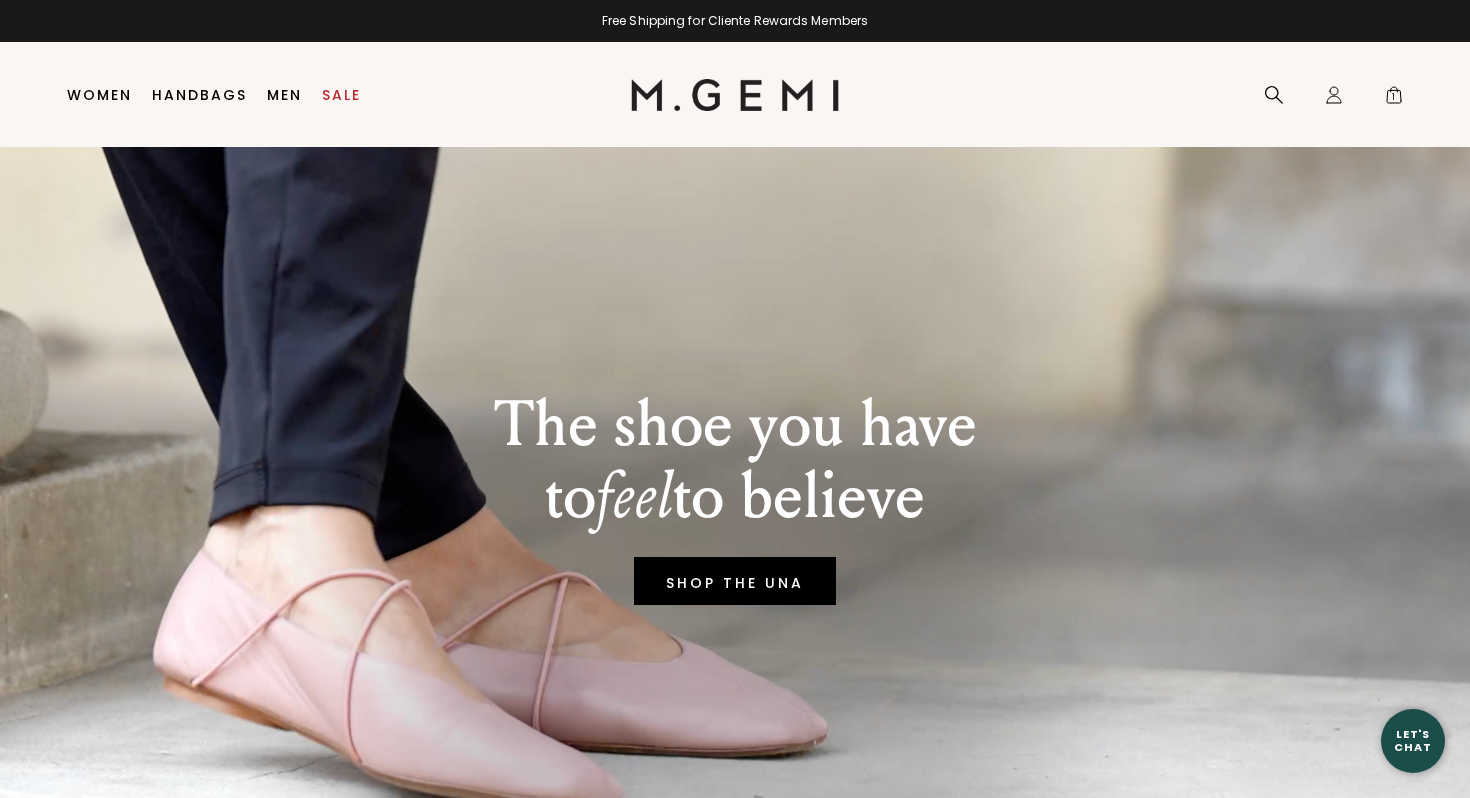 click on "Let's Chat" at bounding box center [1413, 740] 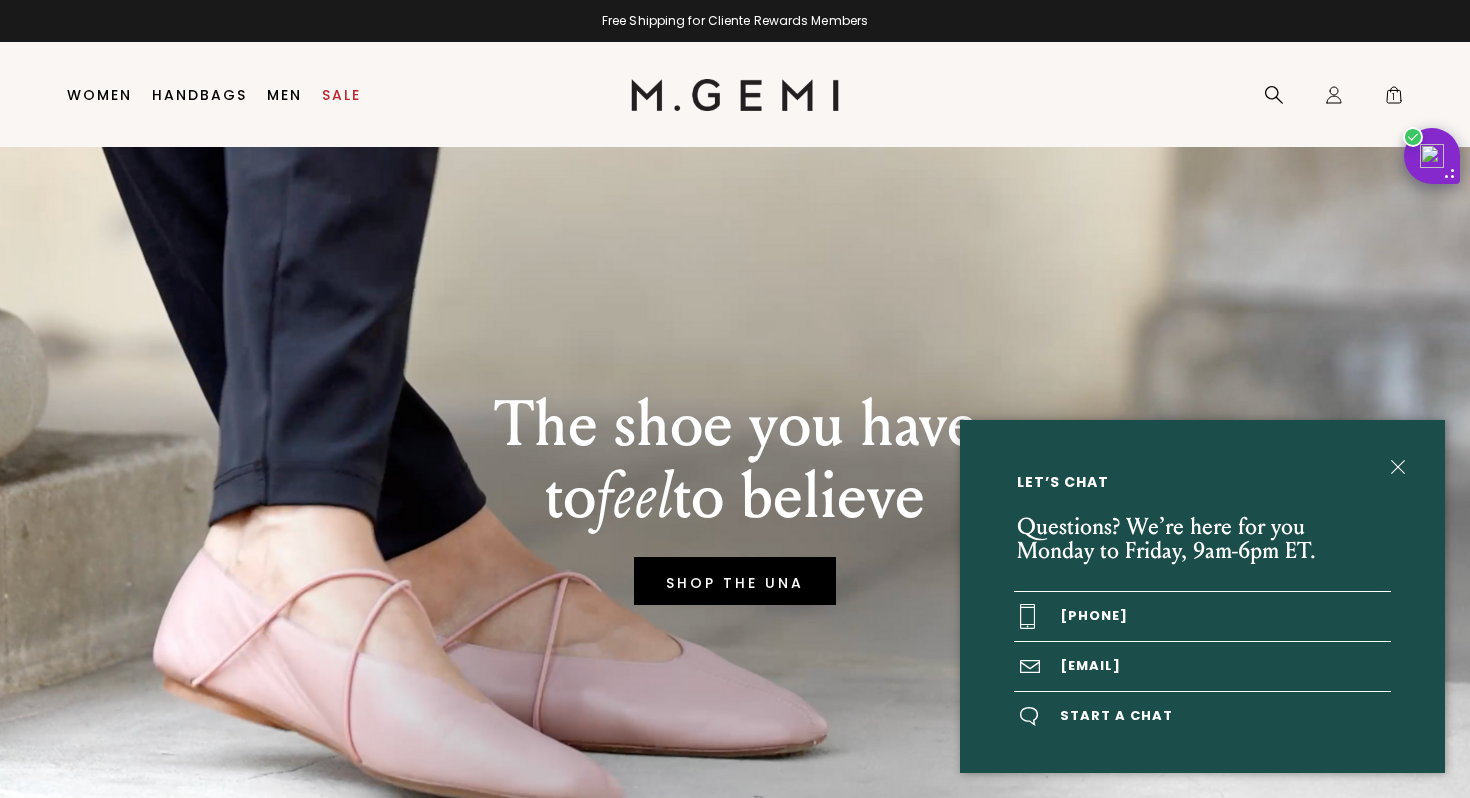 click on "Start a chat" at bounding box center [1202, 716] 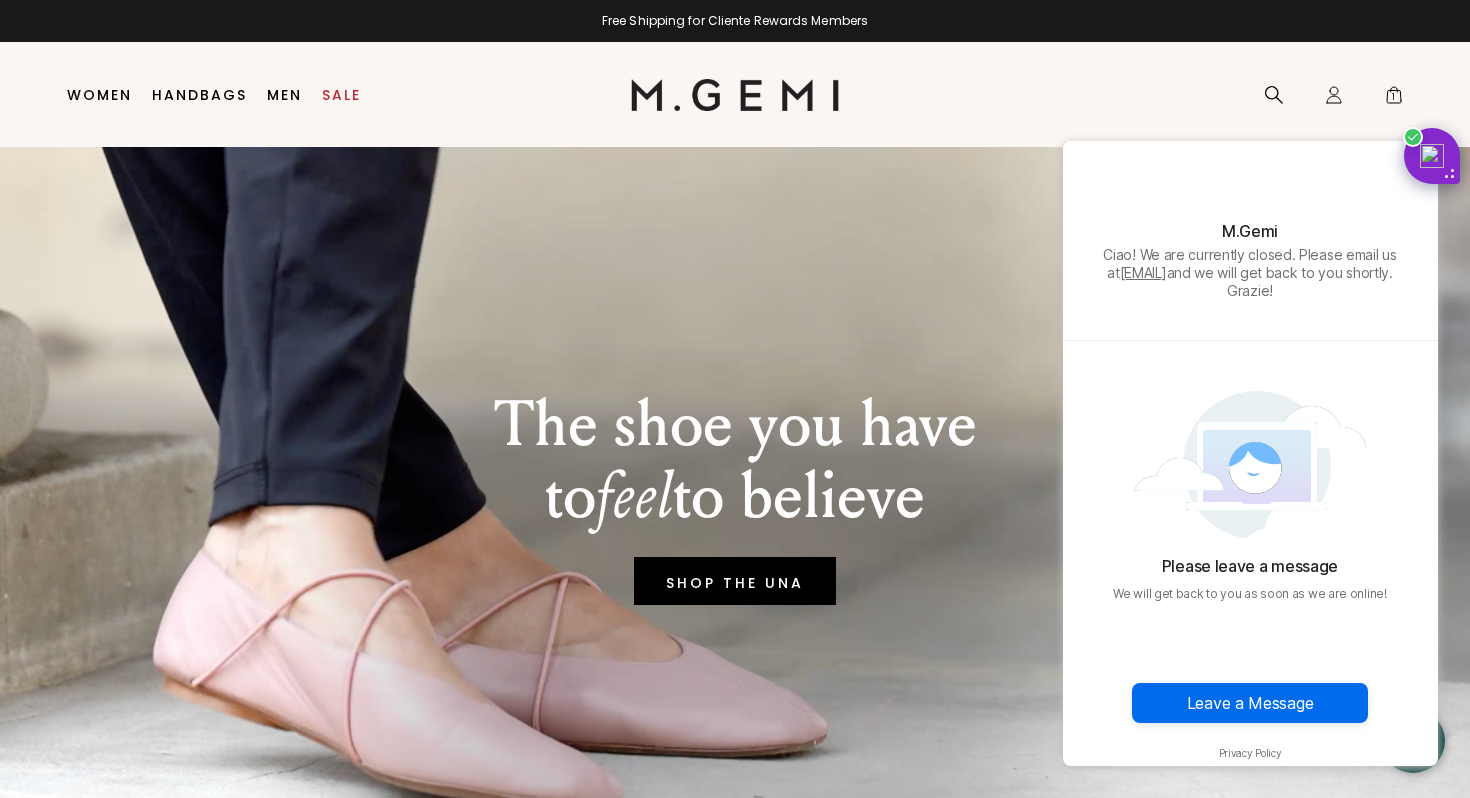 click on "We will get back to you as soon as we are online!" at bounding box center [1249, 593] 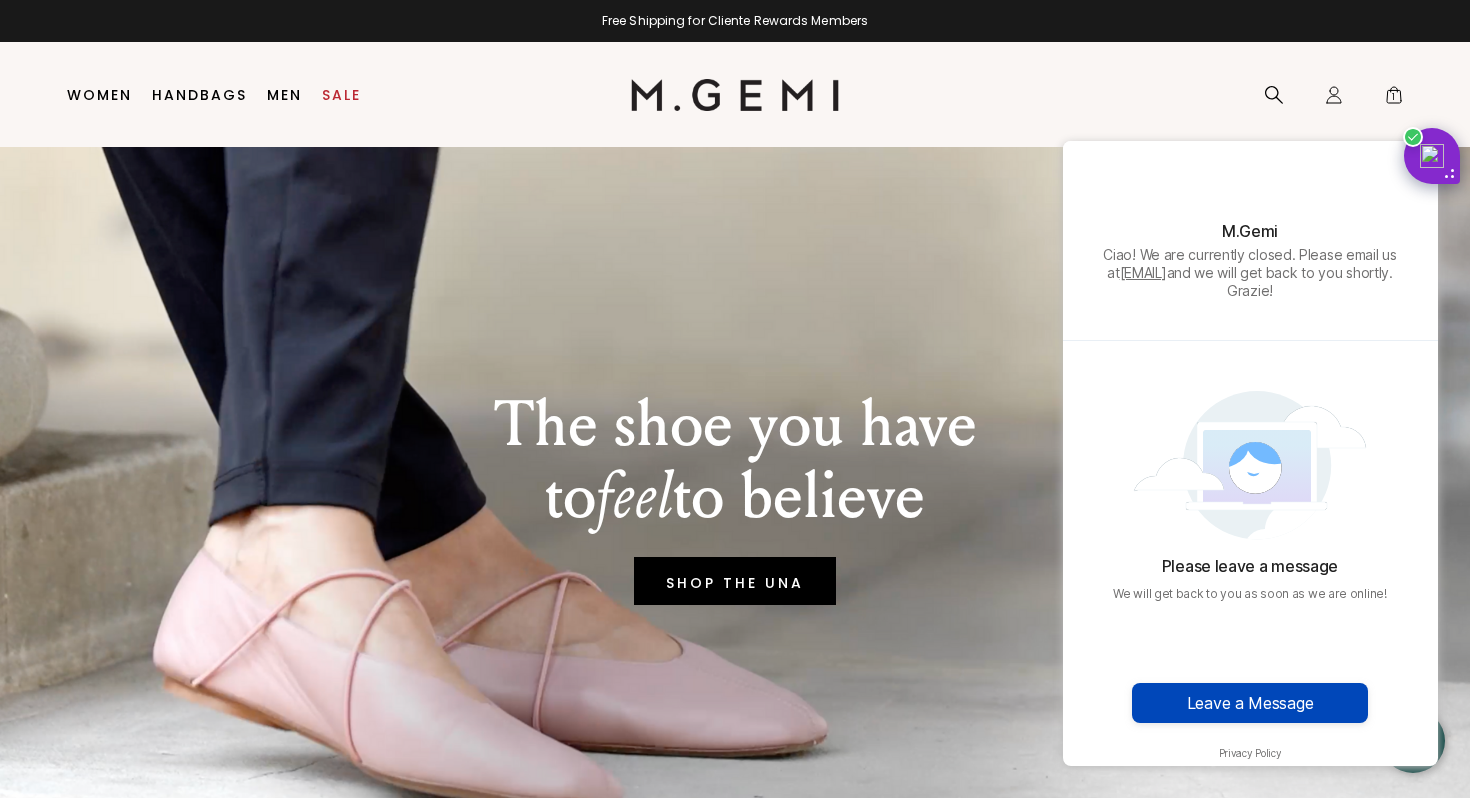 click on "Leave a Message" at bounding box center (1250, 703) 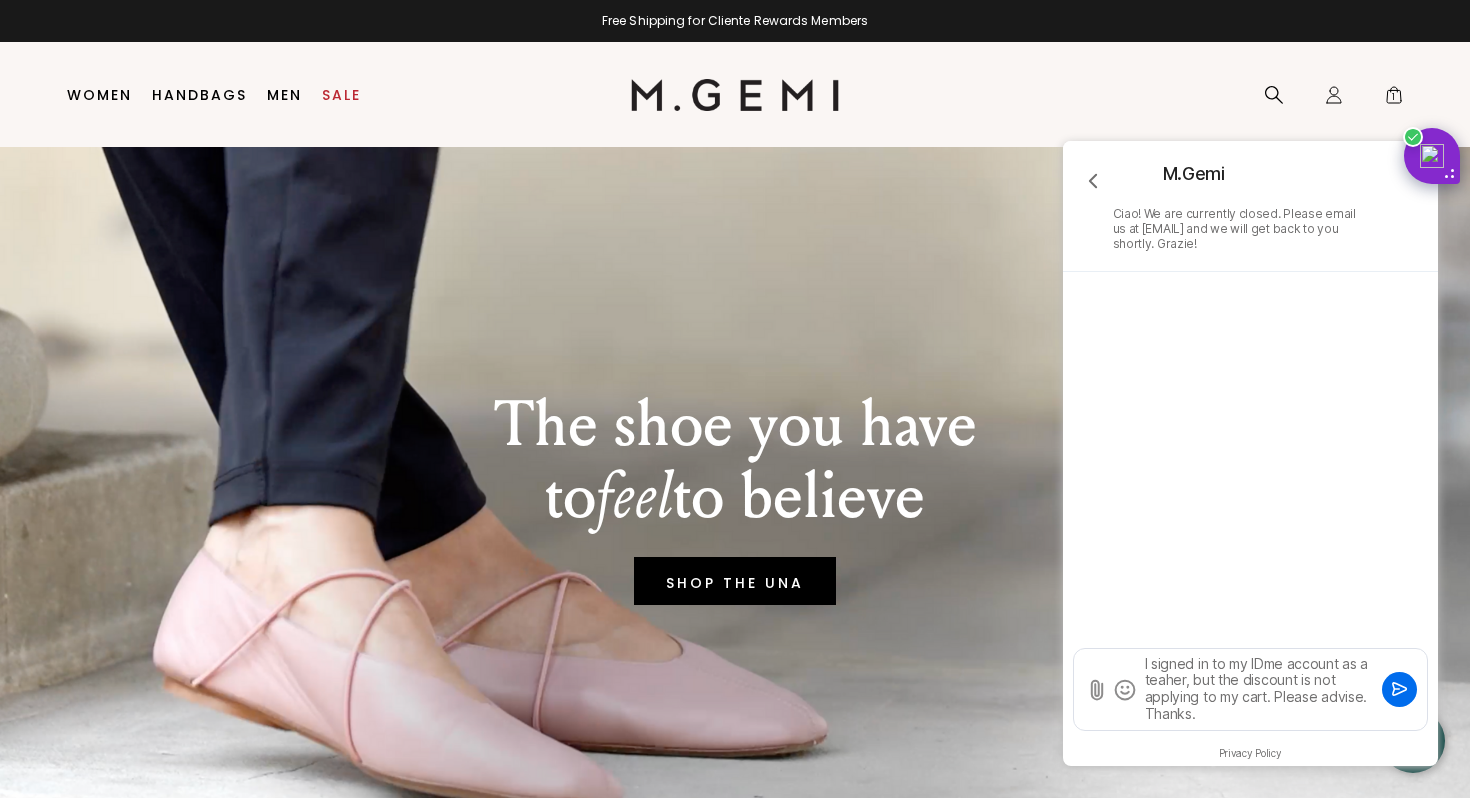 click on "I signed in to my IDme account as a teaher, but the discount is not applying to my cart. Please advise. Thanks." at bounding box center [1260, 689] 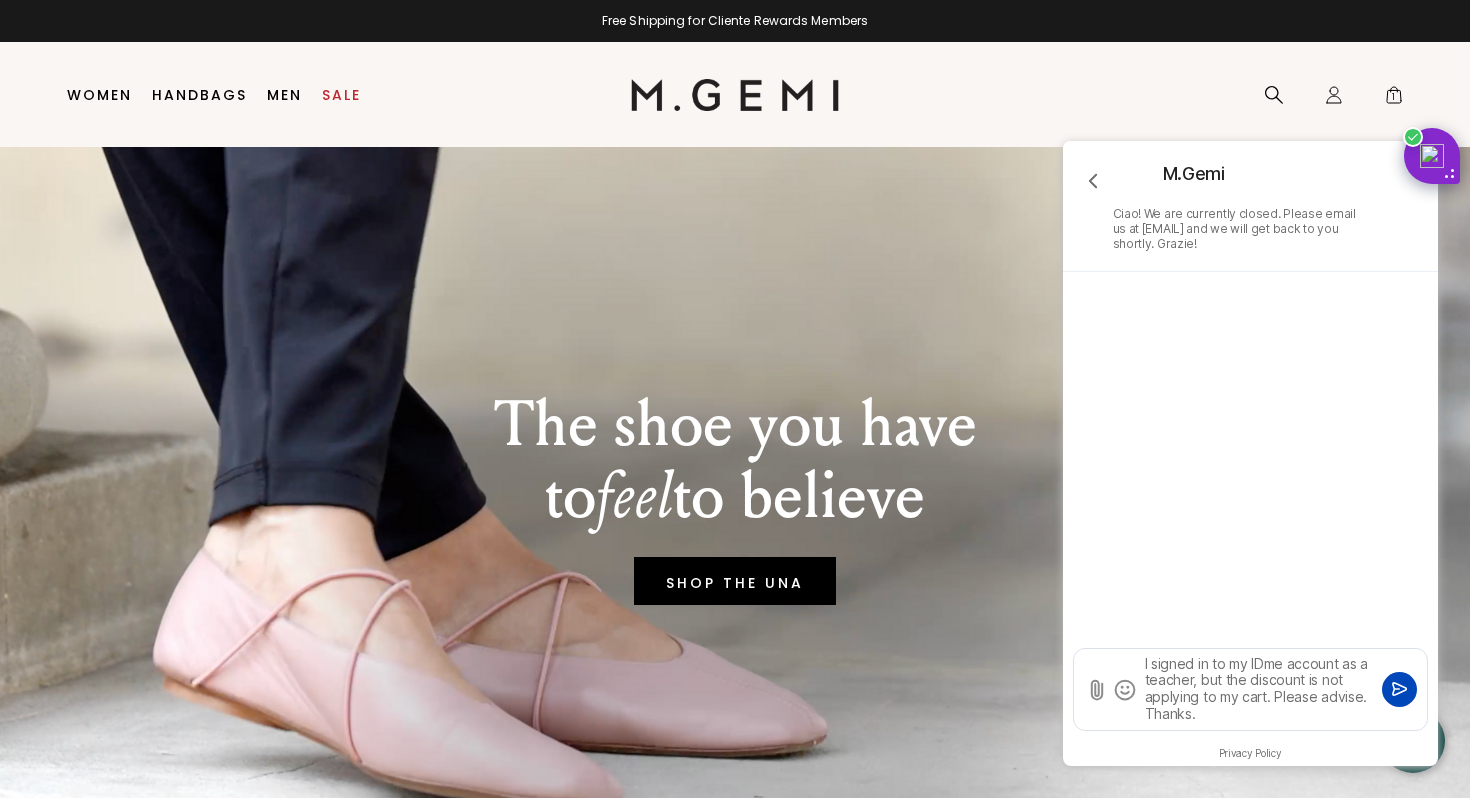 type on "I signed in to my IDme account as a teacher, but the discount is not applying to my cart. Please advise. Thanks." 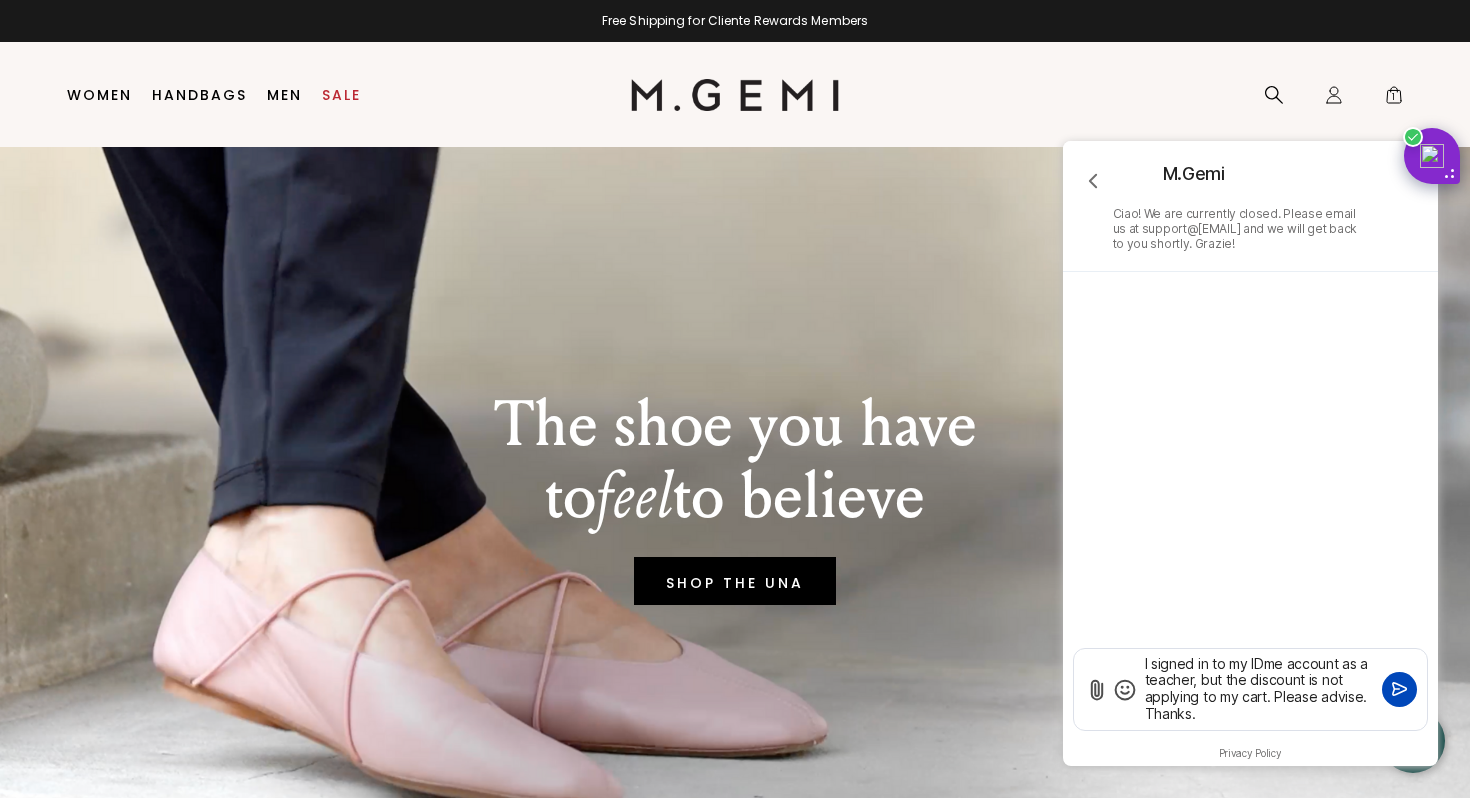 click 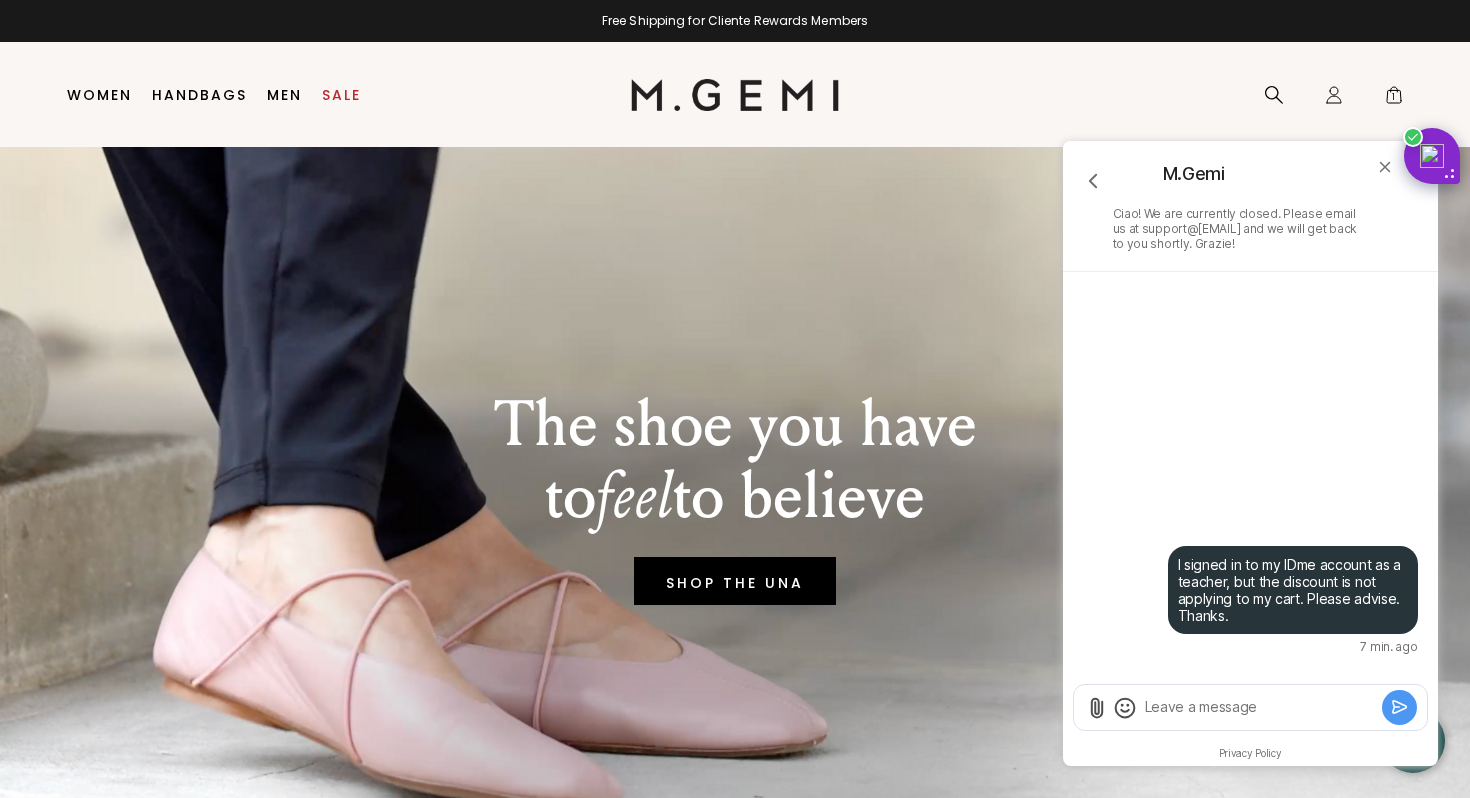 type 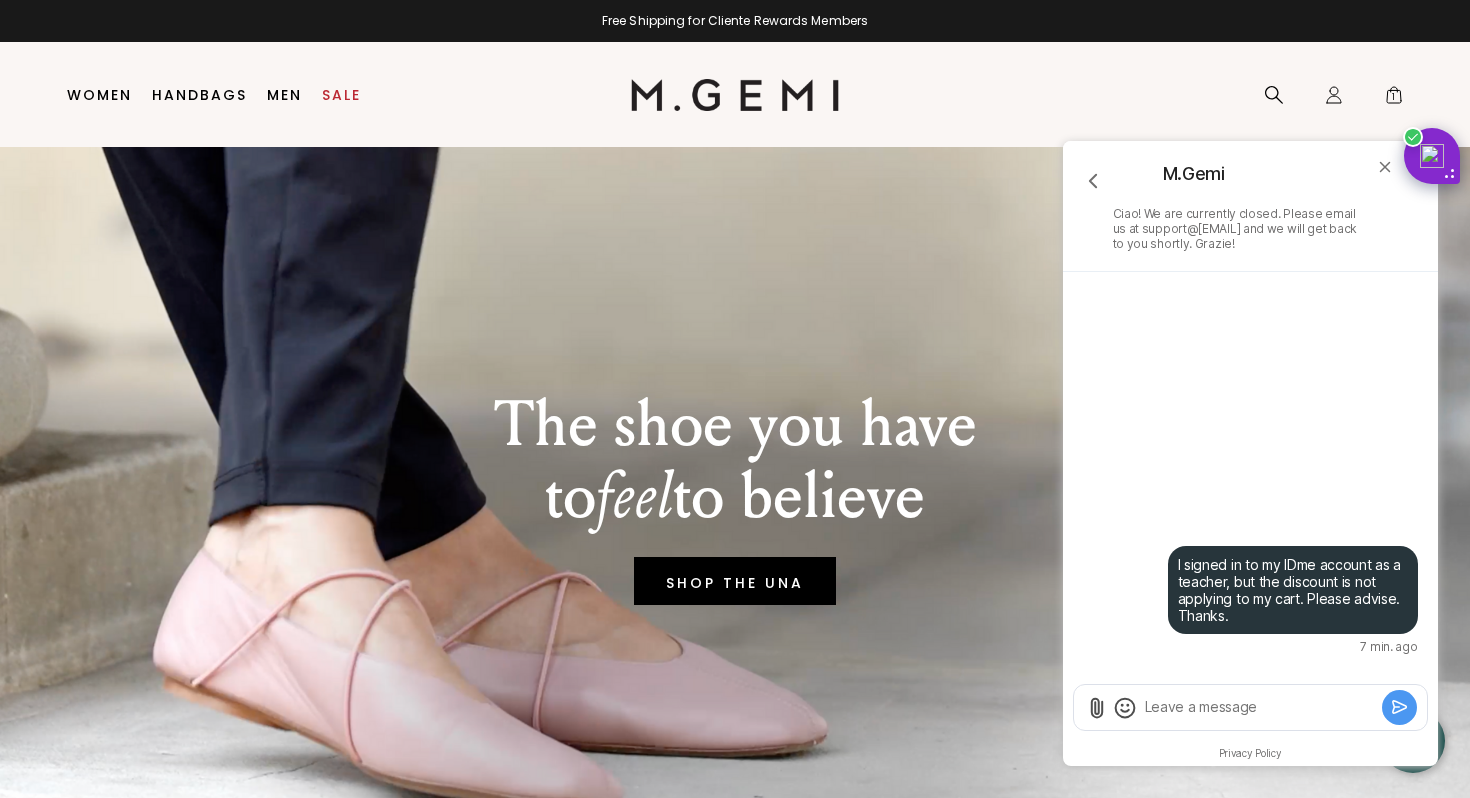 click 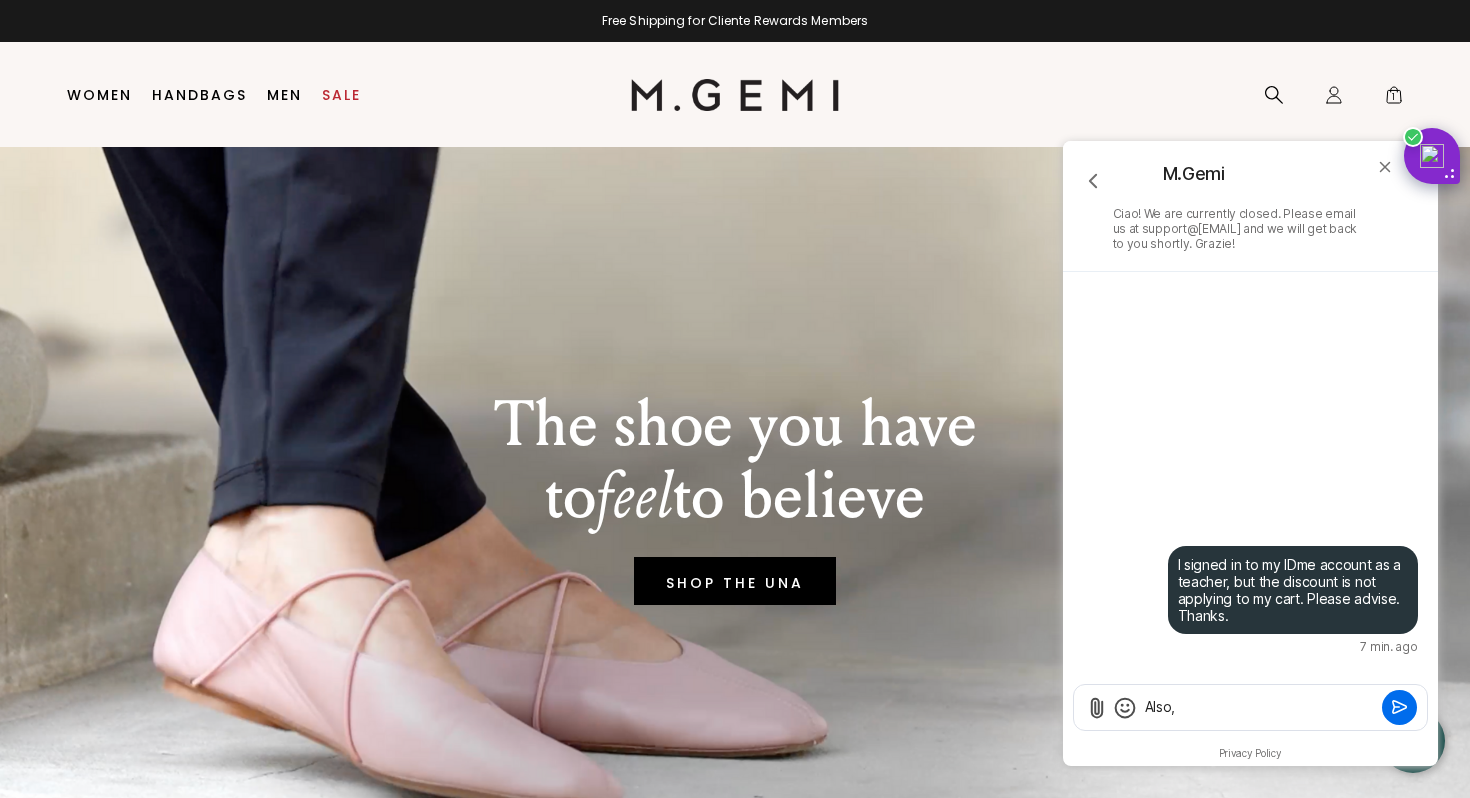 type on "Also," 